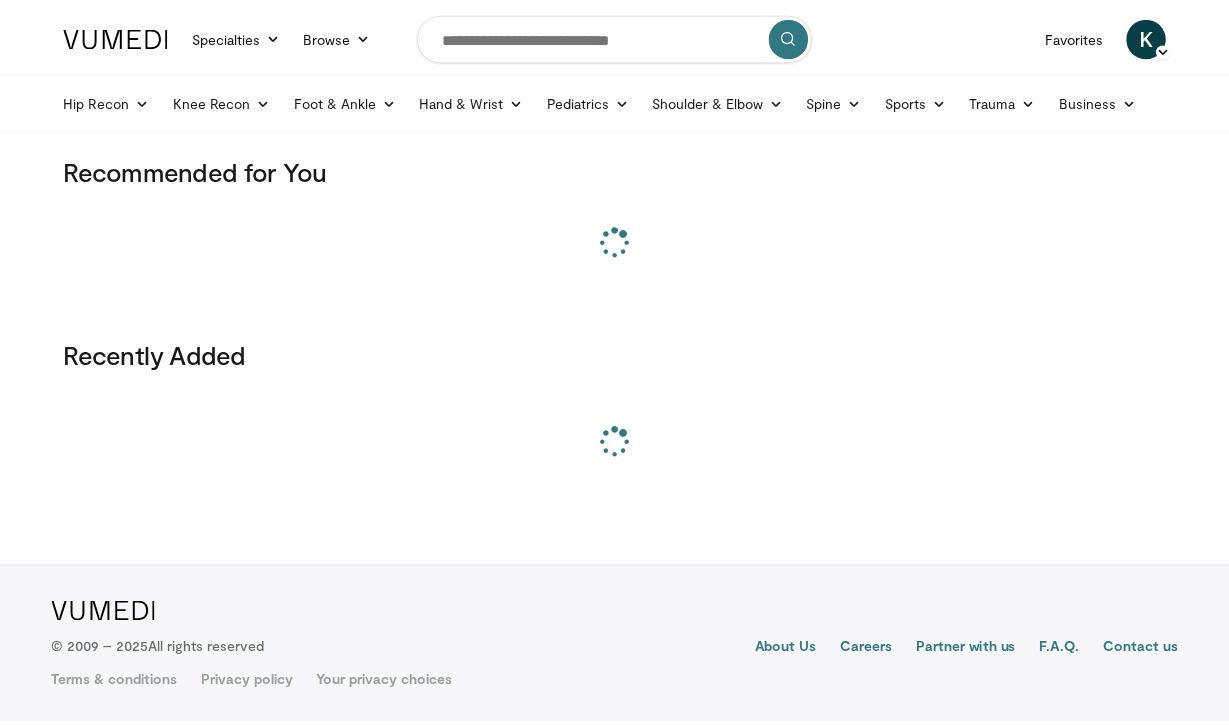 scroll, scrollTop: 0, scrollLeft: 0, axis: both 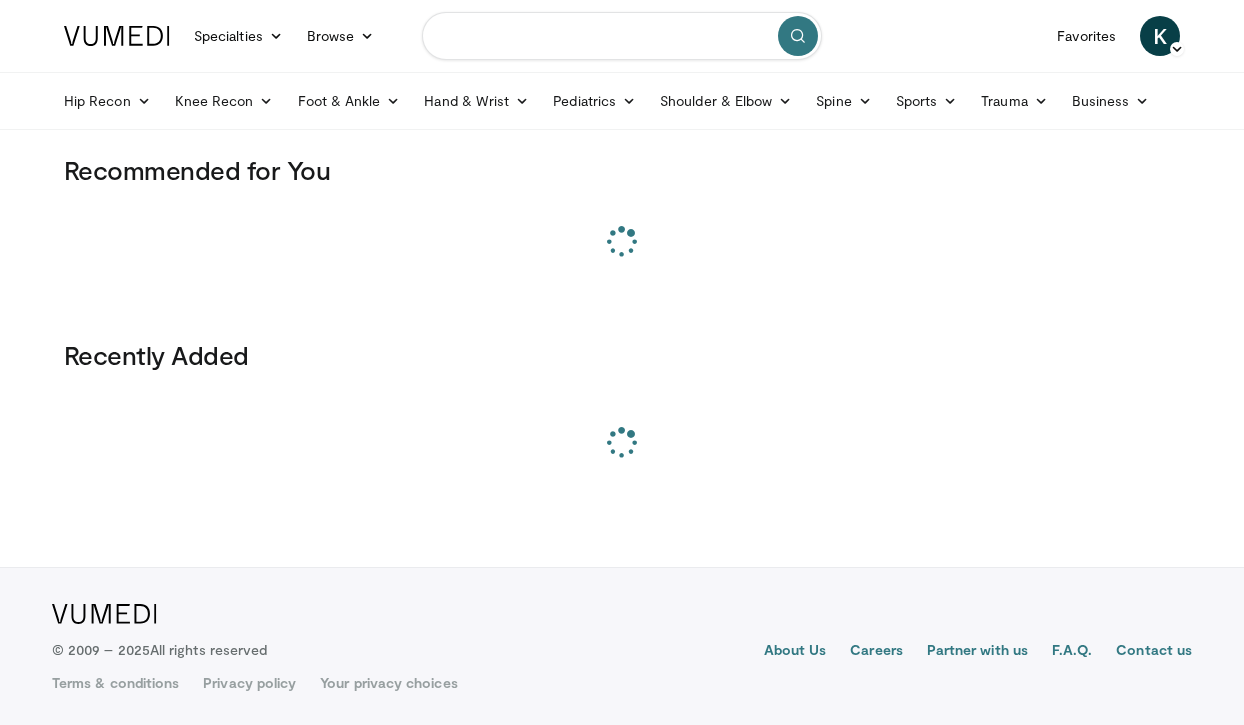 click at bounding box center (622, 36) 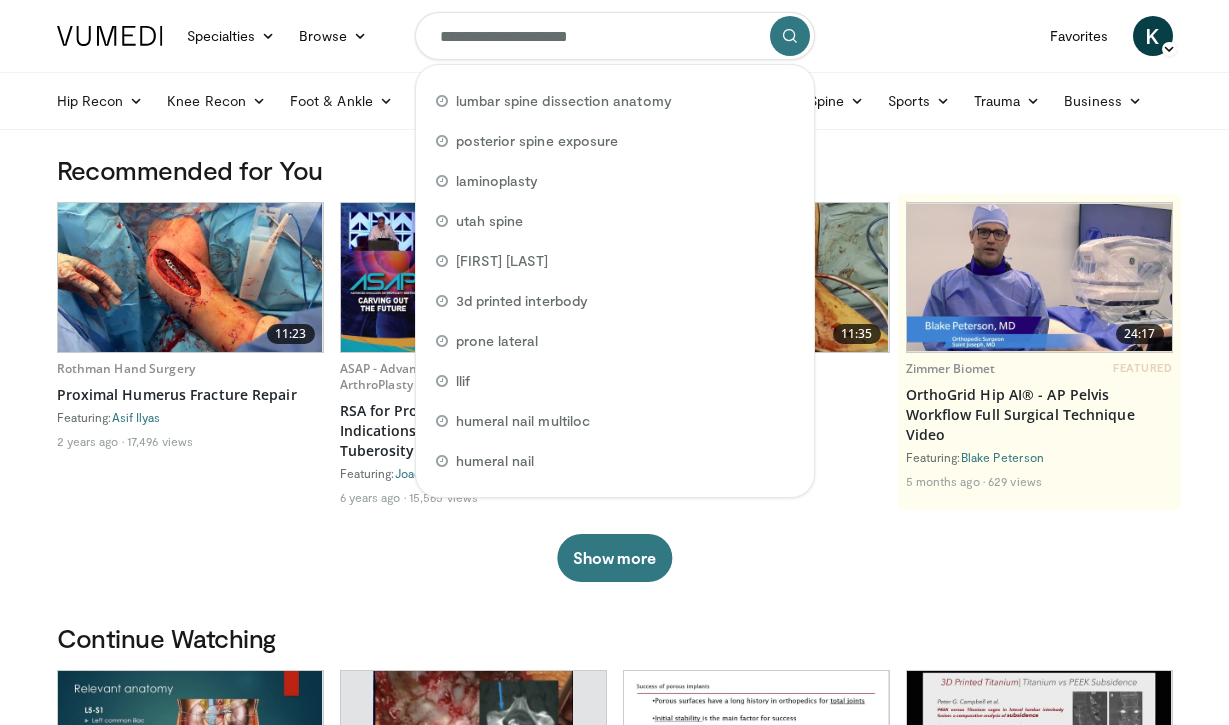 type on "**********" 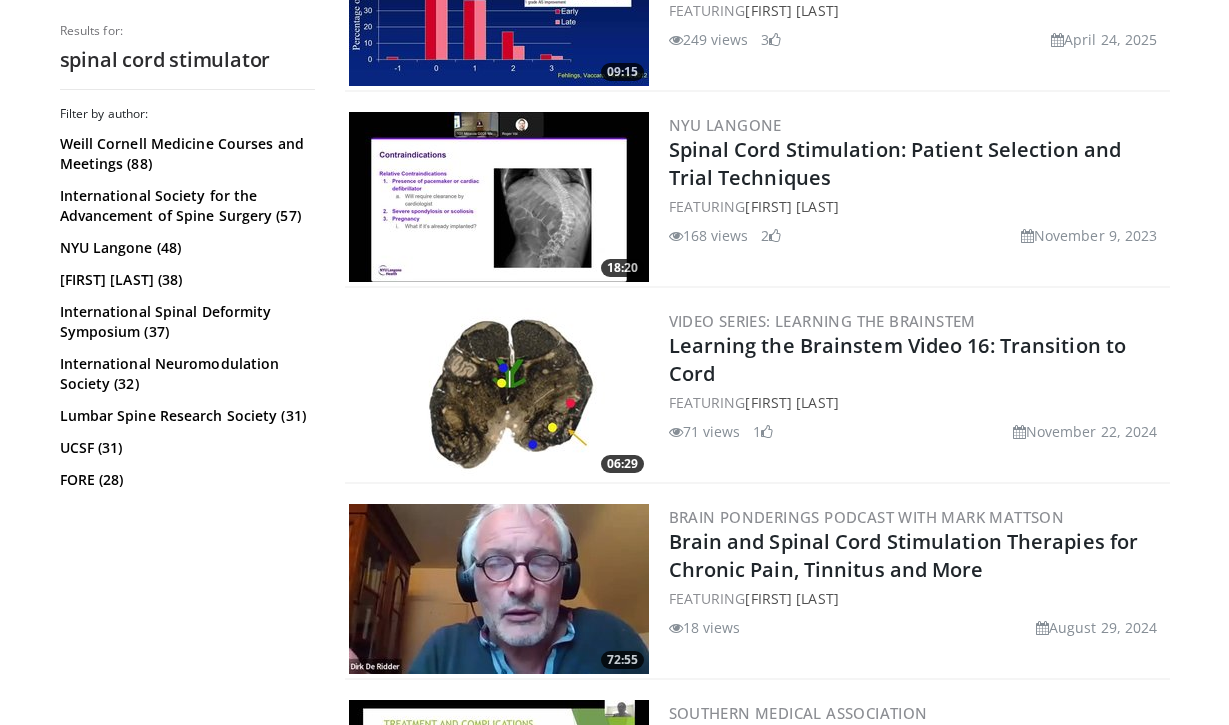 scroll, scrollTop: 869, scrollLeft: 0, axis: vertical 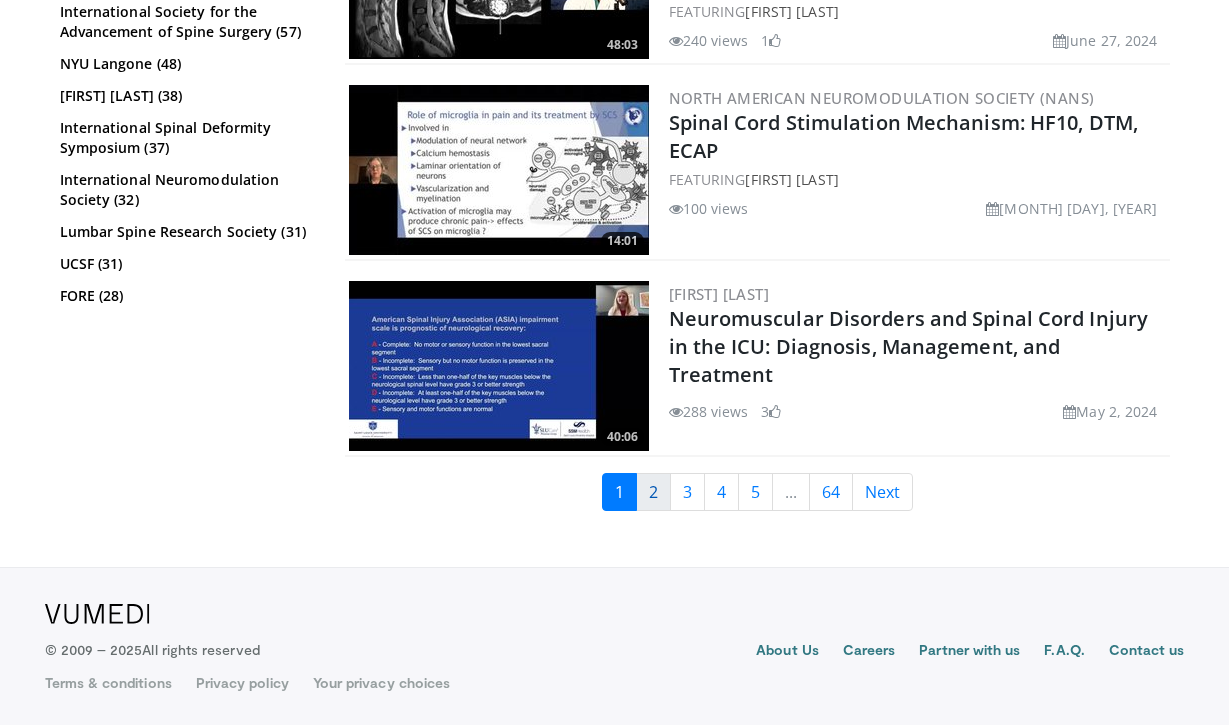 click on "2" at bounding box center (653, 492) 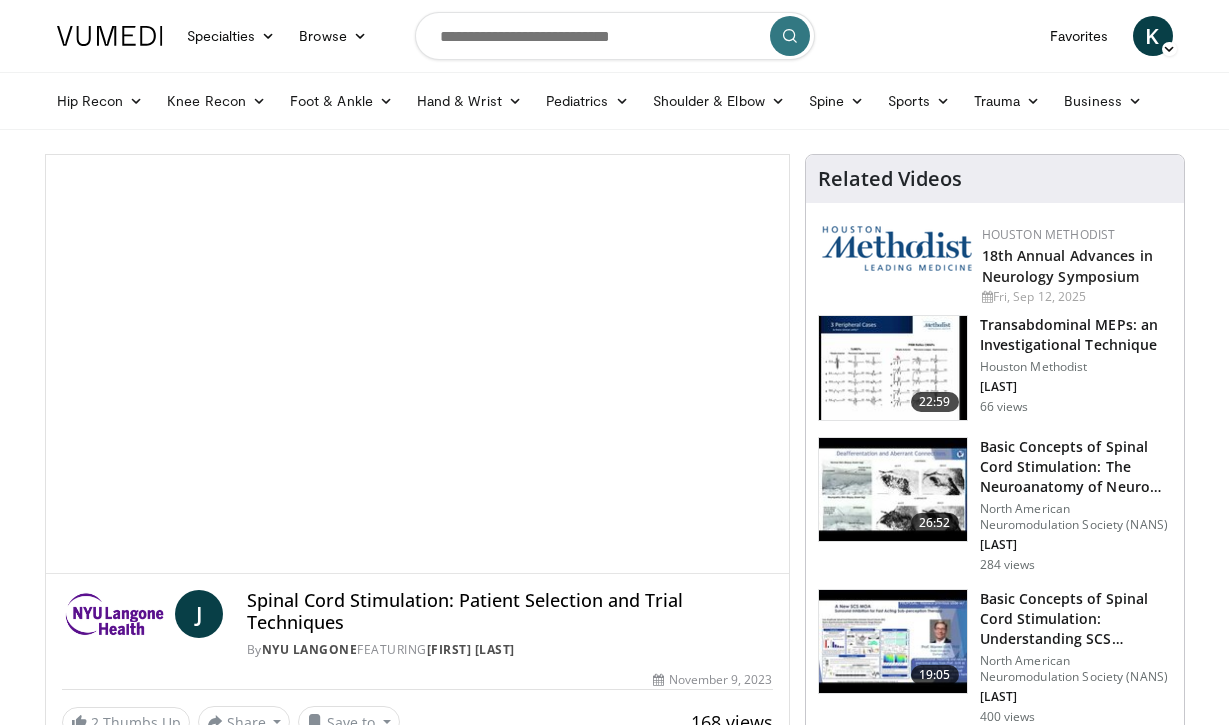 scroll, scrollTop: 0, scrollLeft: 0, axis: both 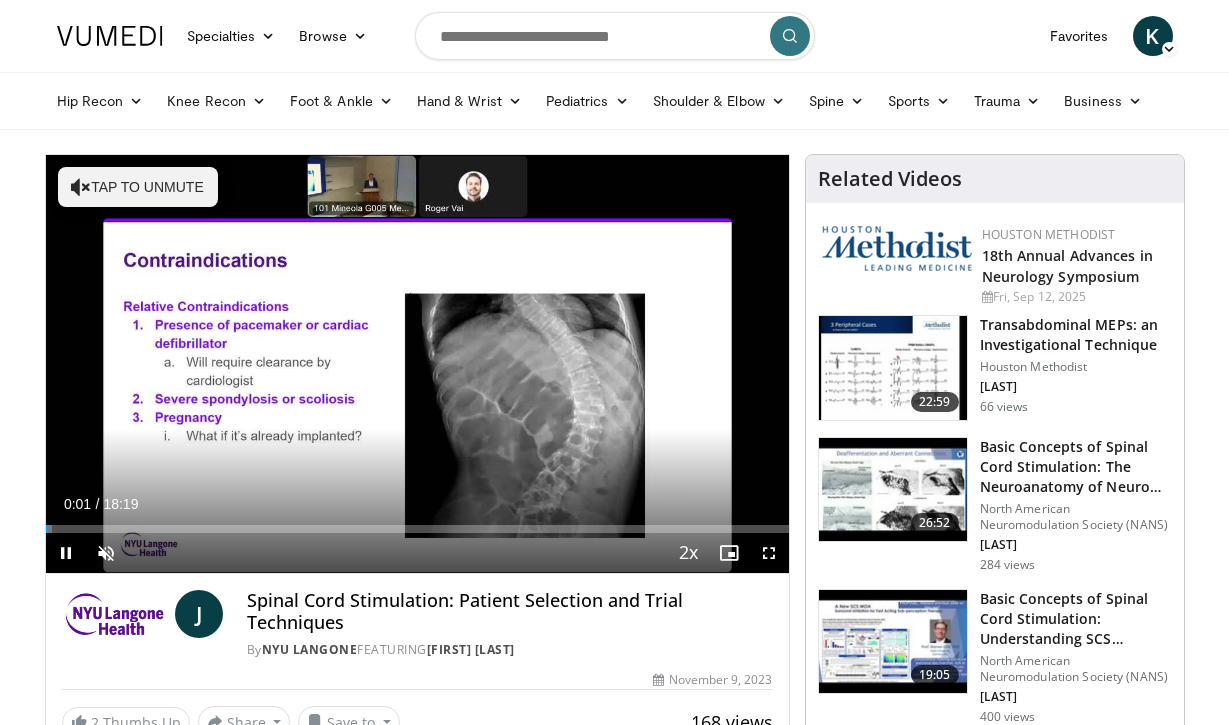 click at bounding box center (66, 553) 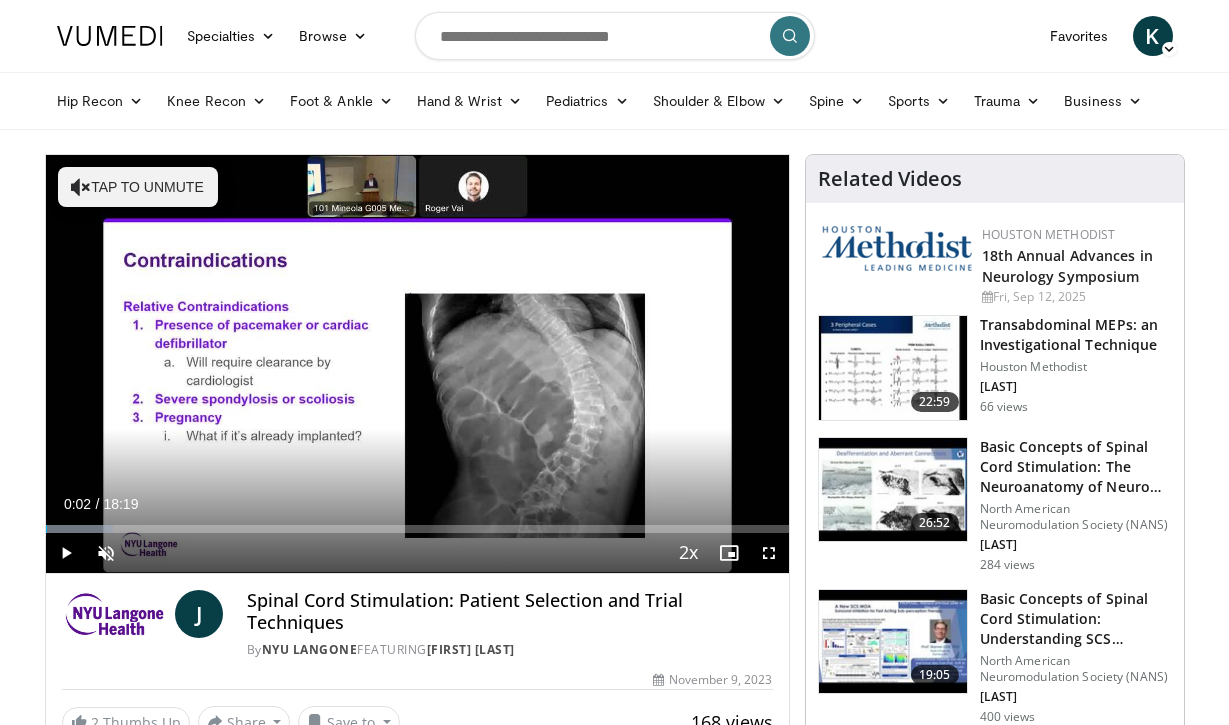 click on "Specialties
Adult & Family Medicine
Allergy, Asthma, Immunology
Anesthesiology
Cardiology
Dental
Dermatology
Endocrinology
Gastroenterology & Hepatology
General Surgery
Hematology & Oncology
Infectious Disease
Nephrology
Neurology
Neurosurgery
Obstetrics & Gynecology
Ophthalmology
Oral Maxillofacial
Orthopaedics
Otolaryngology
Pediatrics
Plastic Surgery
Podiatry
Psychiatry
Pulmonology
Radiation Oncology
Radiology
Rheumatology
Urology
Browse
K" at bounding box center [615, 36] 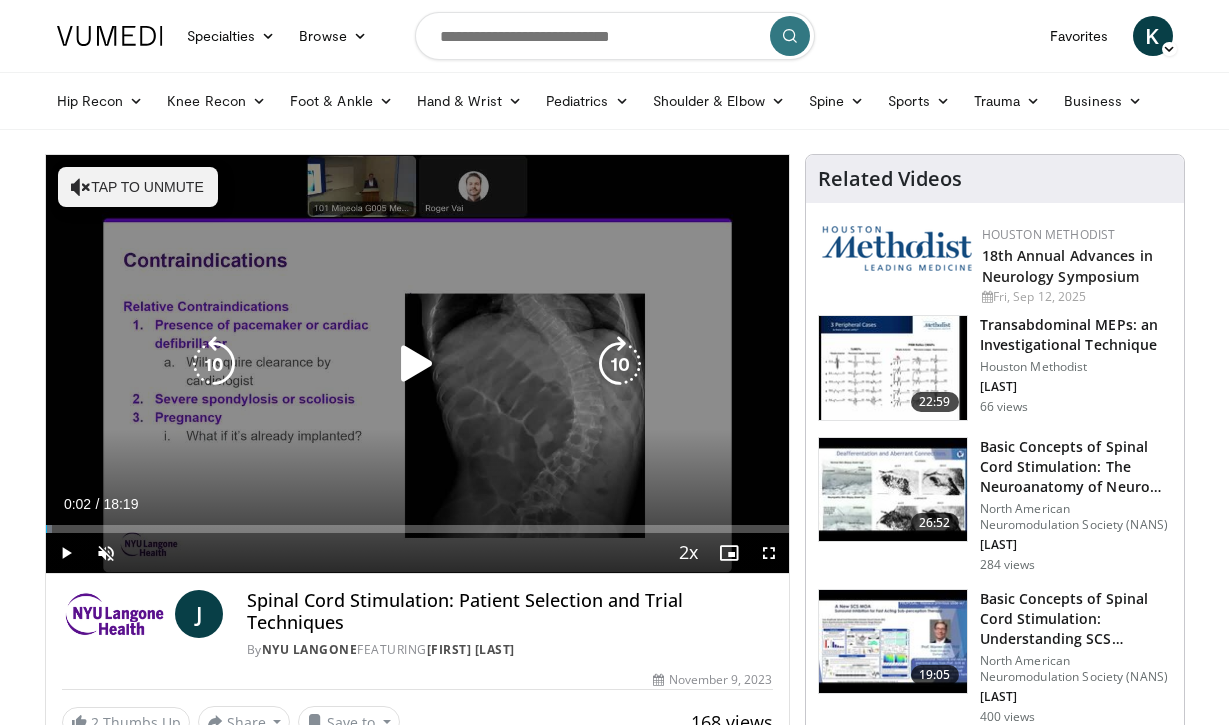 click at bounding box center (417, 364) 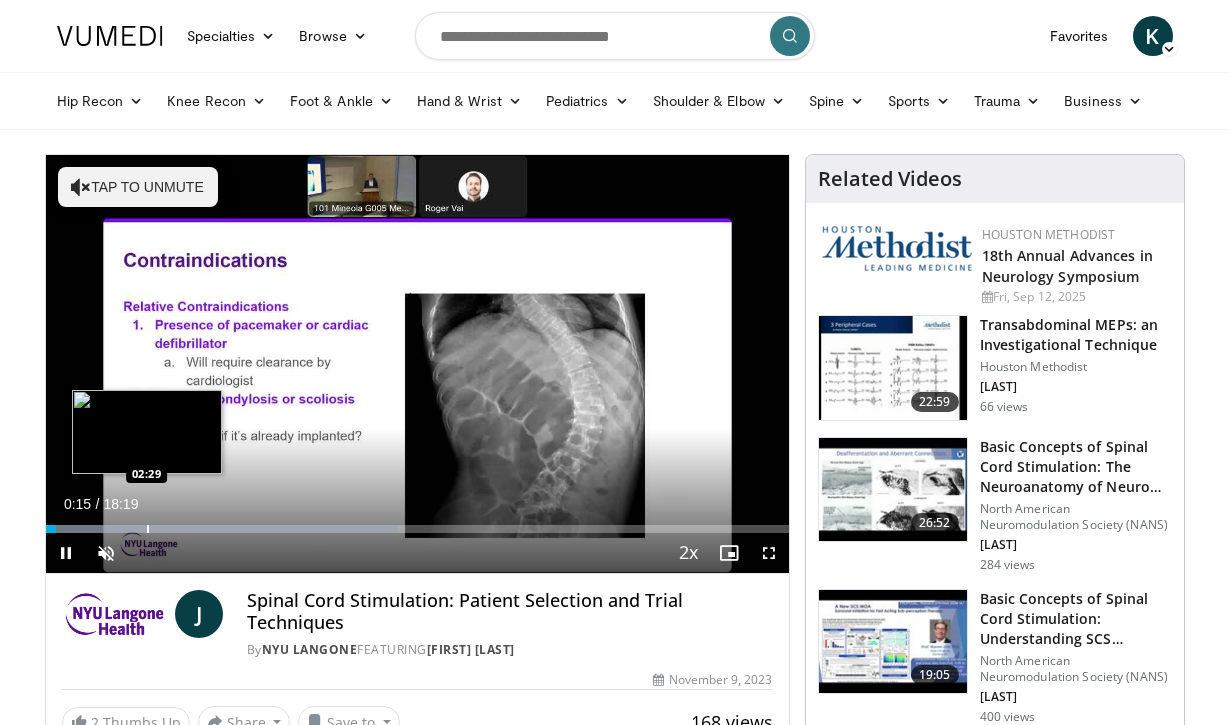 click at bounding box center [148, 529] 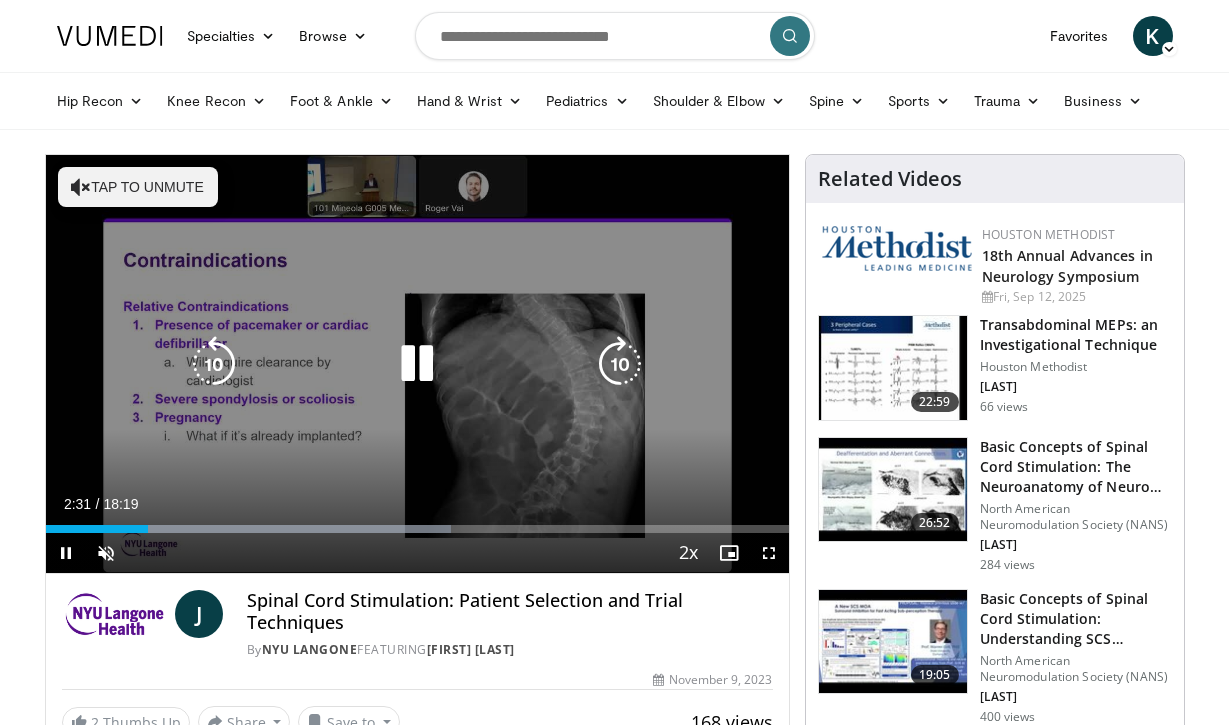 click at bounding box center [417, 364] 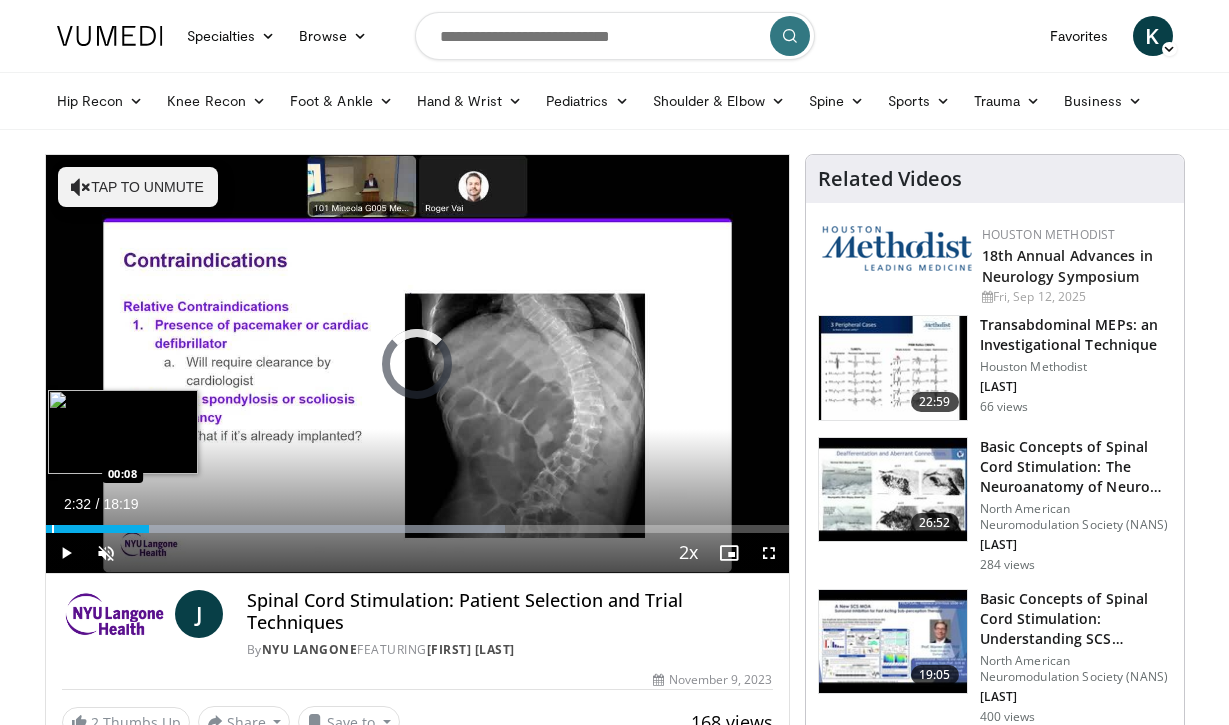 click at bounding box center (53, 529) 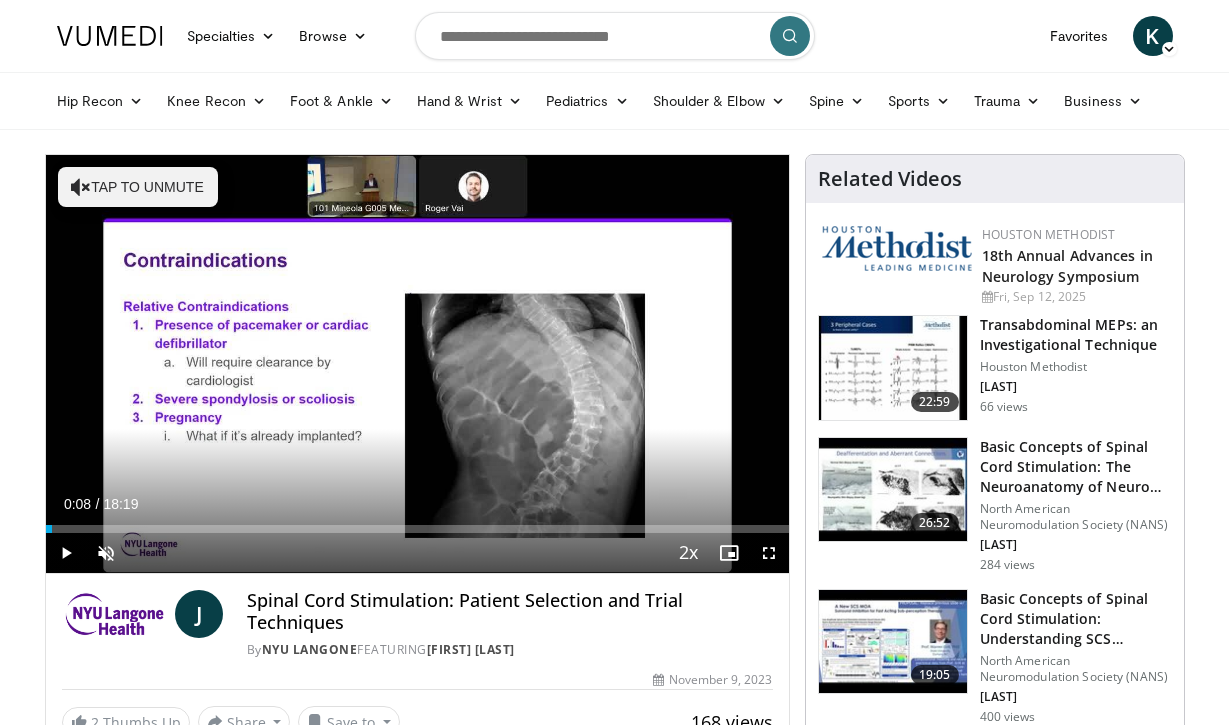 click at bounding box center [769, 553] 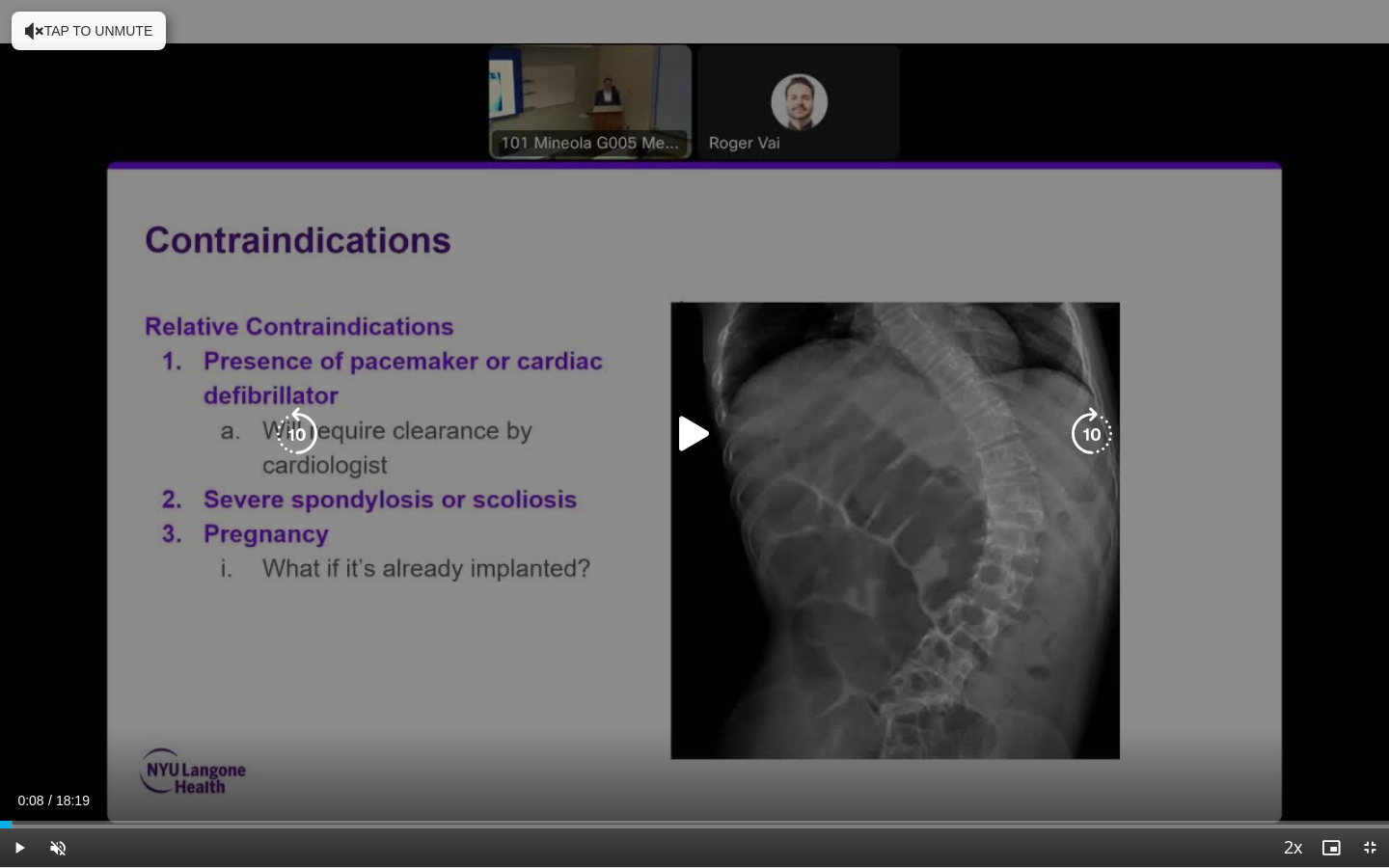 click at bounding box center (694, 434) 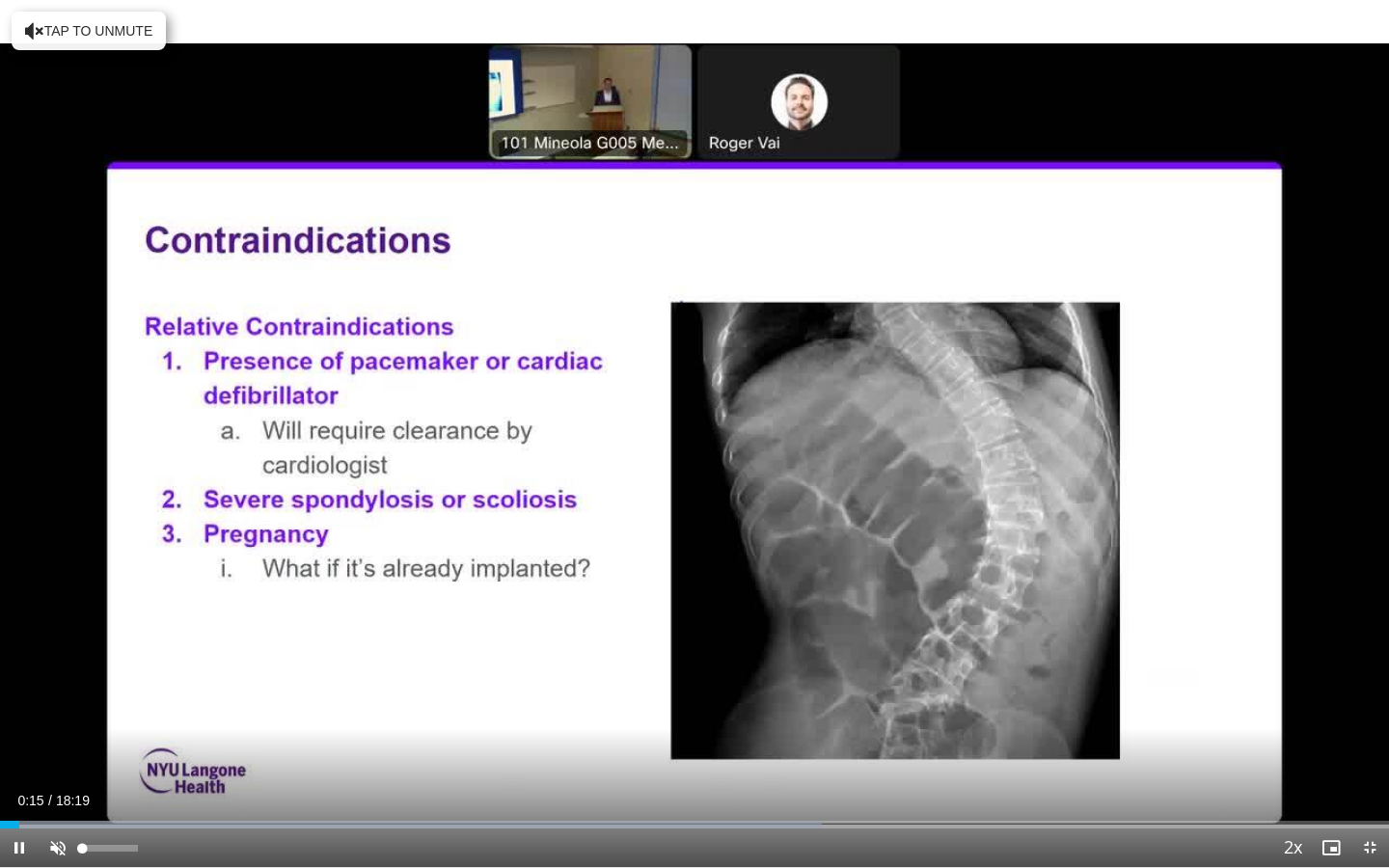 click at bounding box center (58, 848) 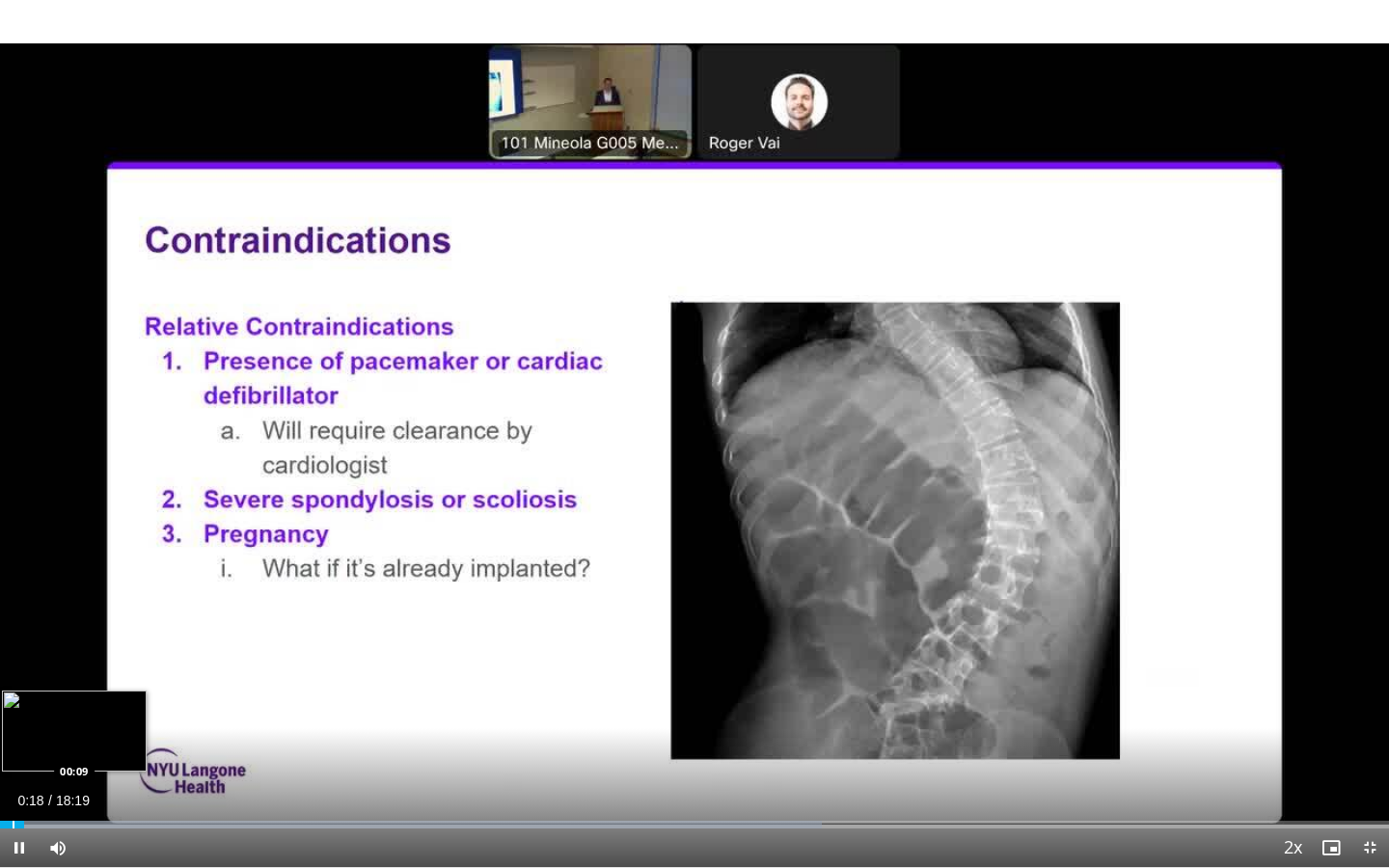 click at bounding box center (14, 825) 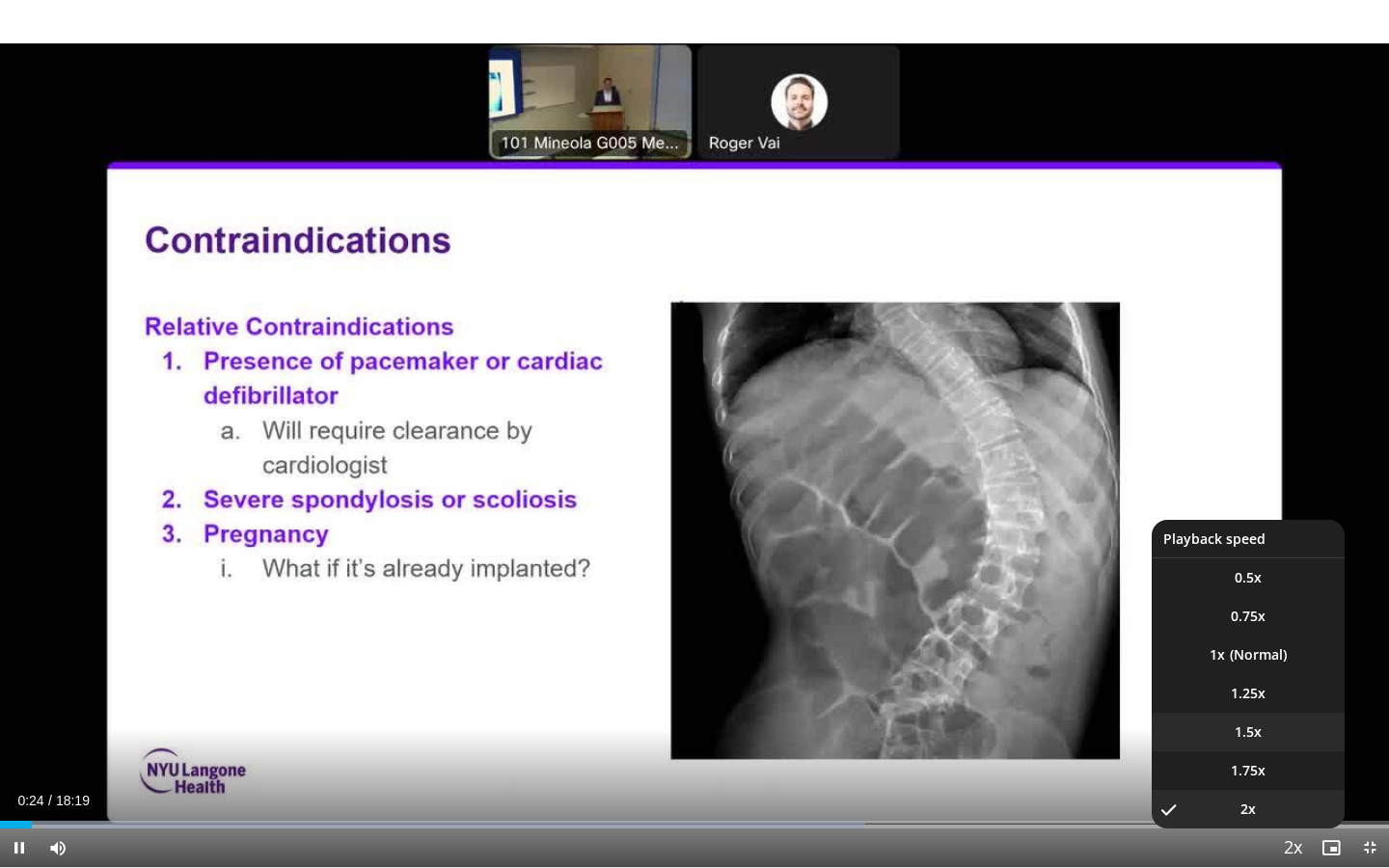 click on "1.5x" at bounding box center (1248, 732) 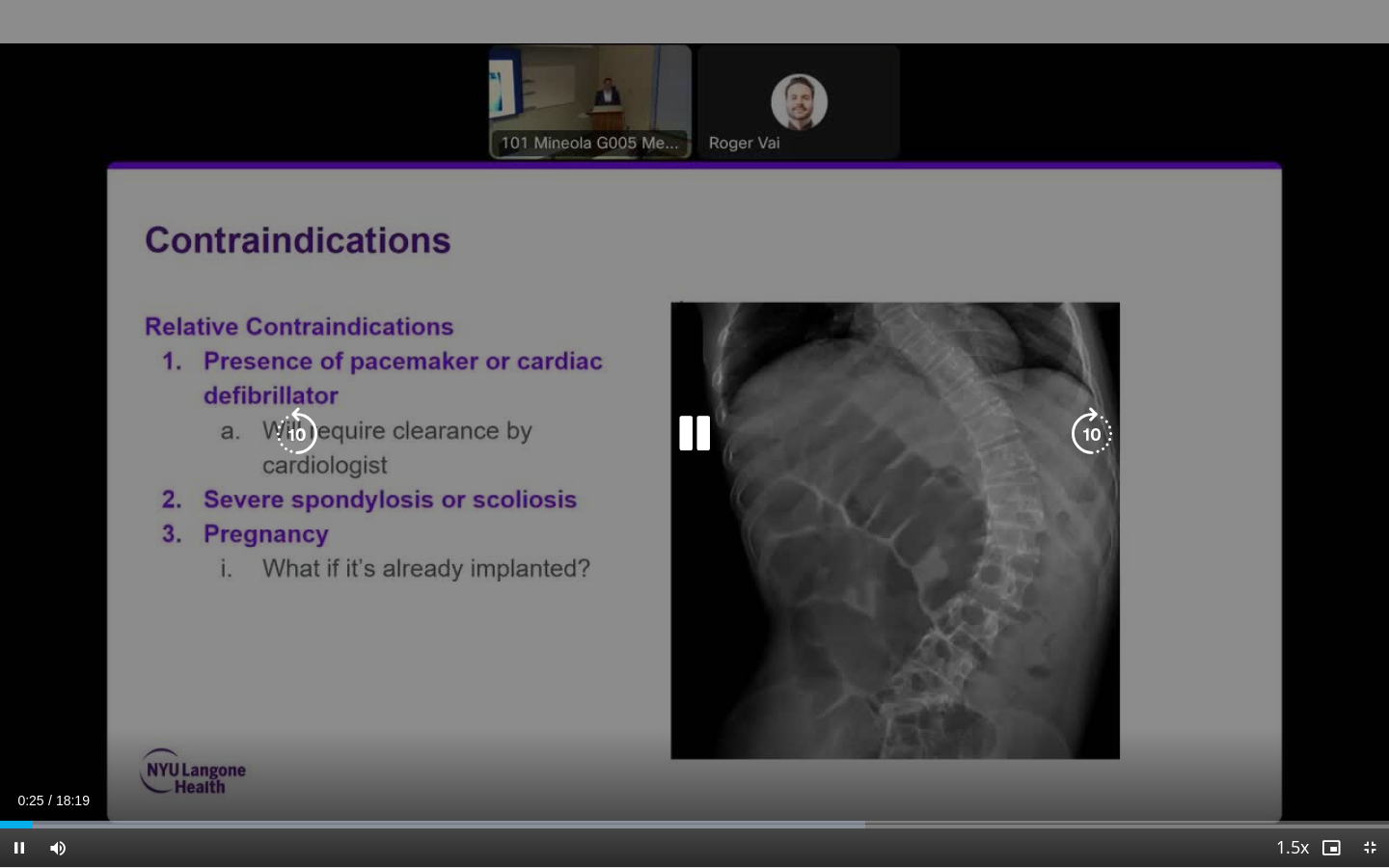 click on "10 seconds
Tap to unmute" at bounding box center (694, 433) 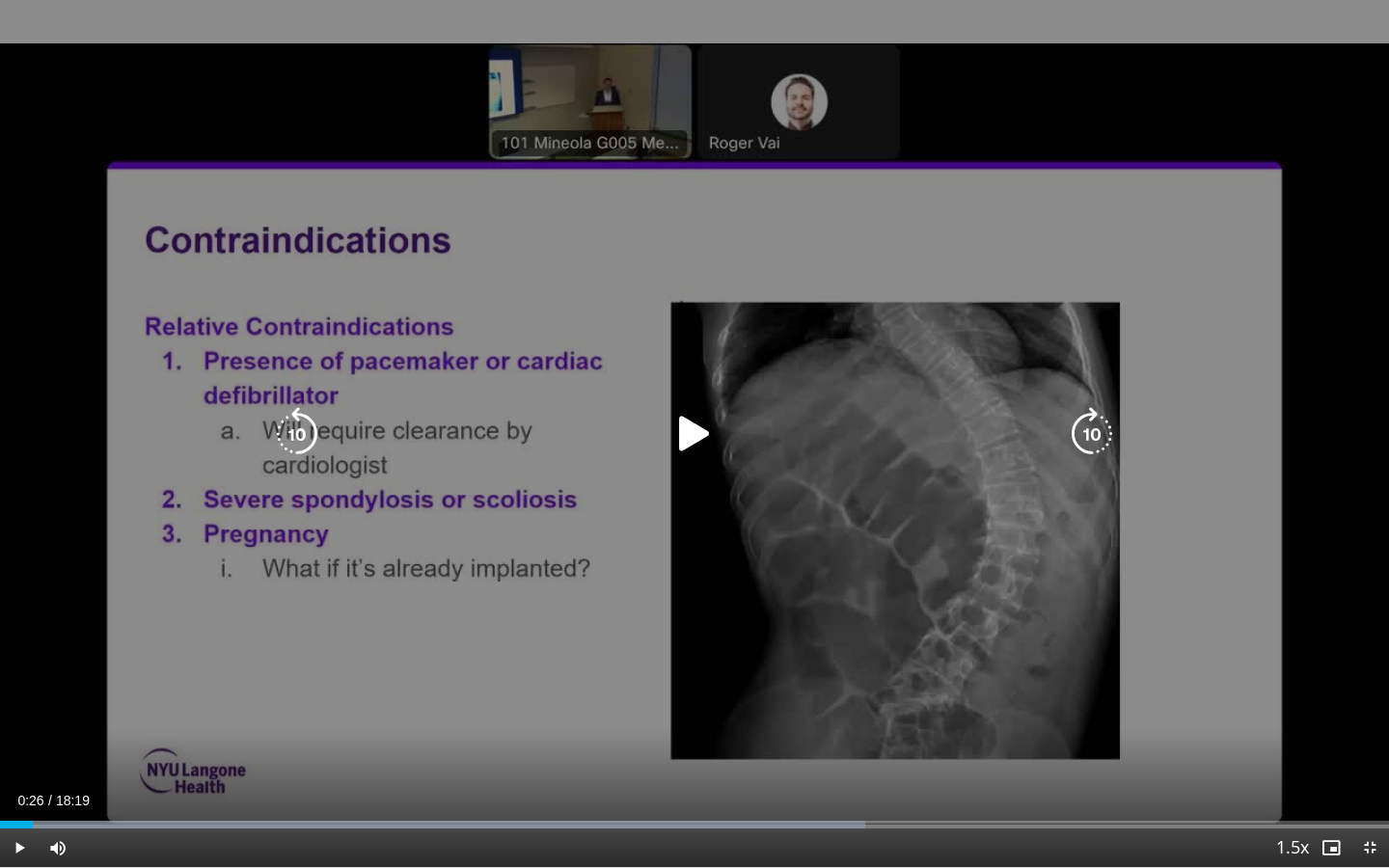 click on "10 seconds
Tap to unmute" at bounding box center [694, 433] 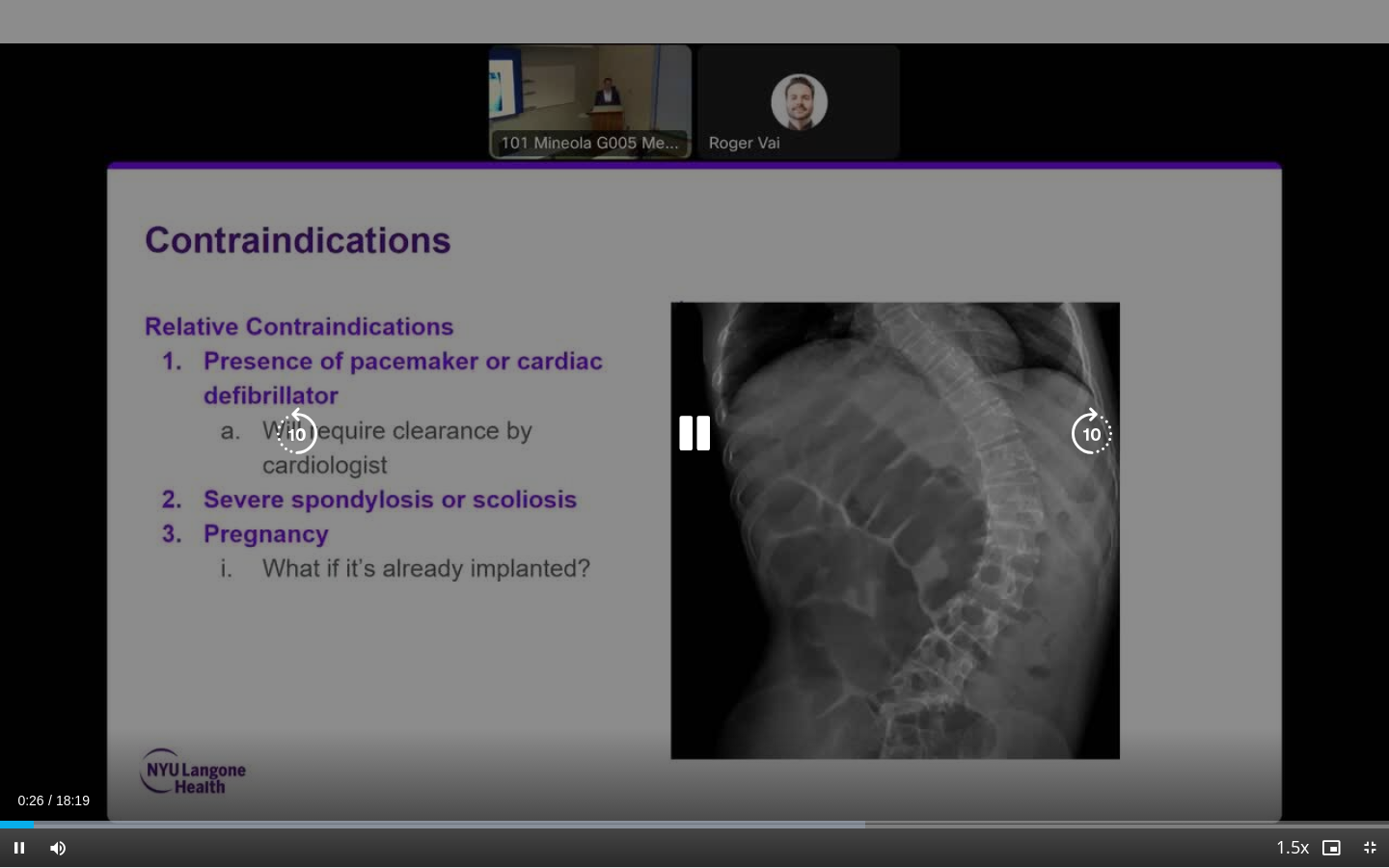 click on "10 seconds
Tap to unmute" at bounding box center [694, 433] 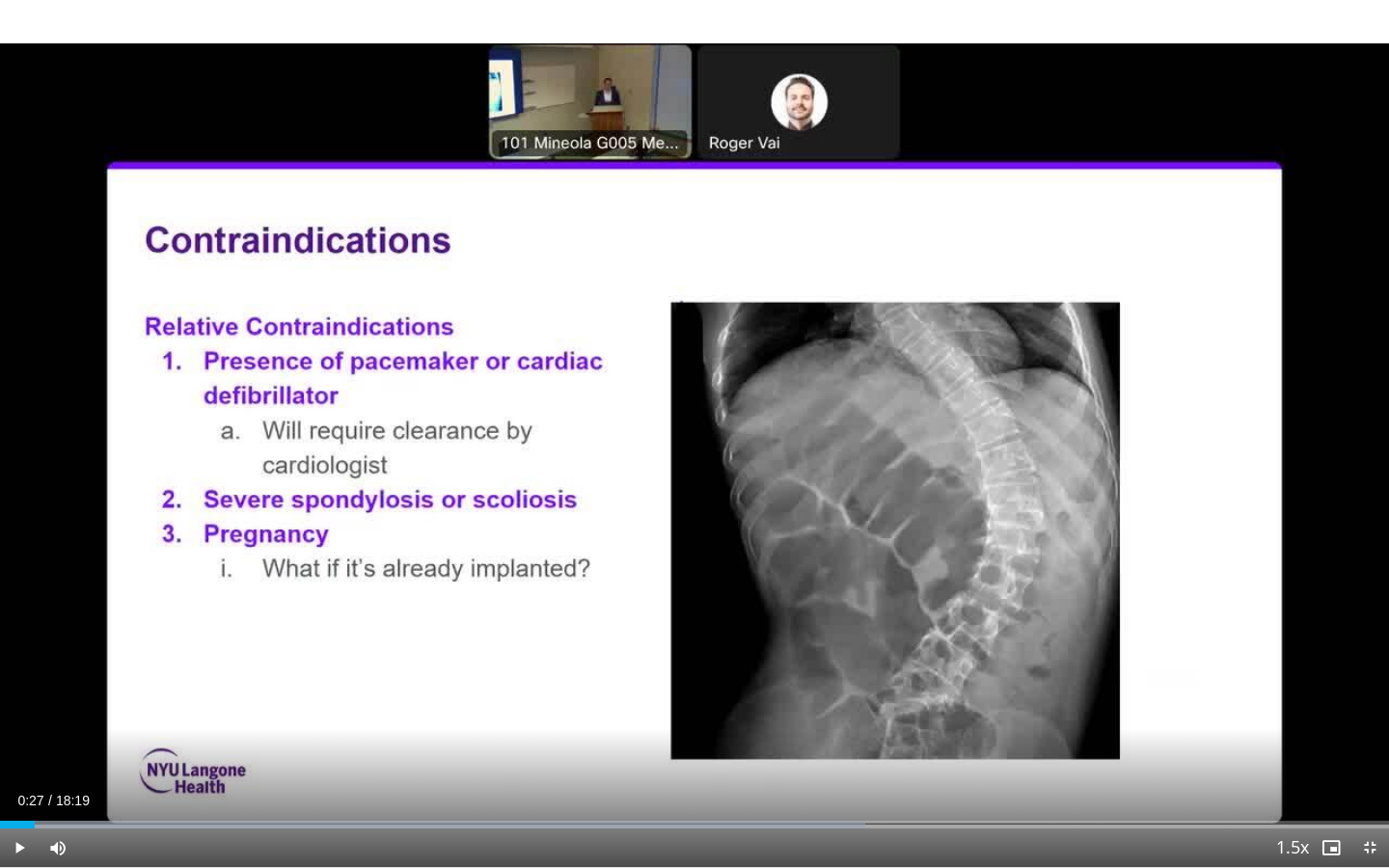 click on "10 seconds
Tap to unmute" at bounding box center [694, 433] 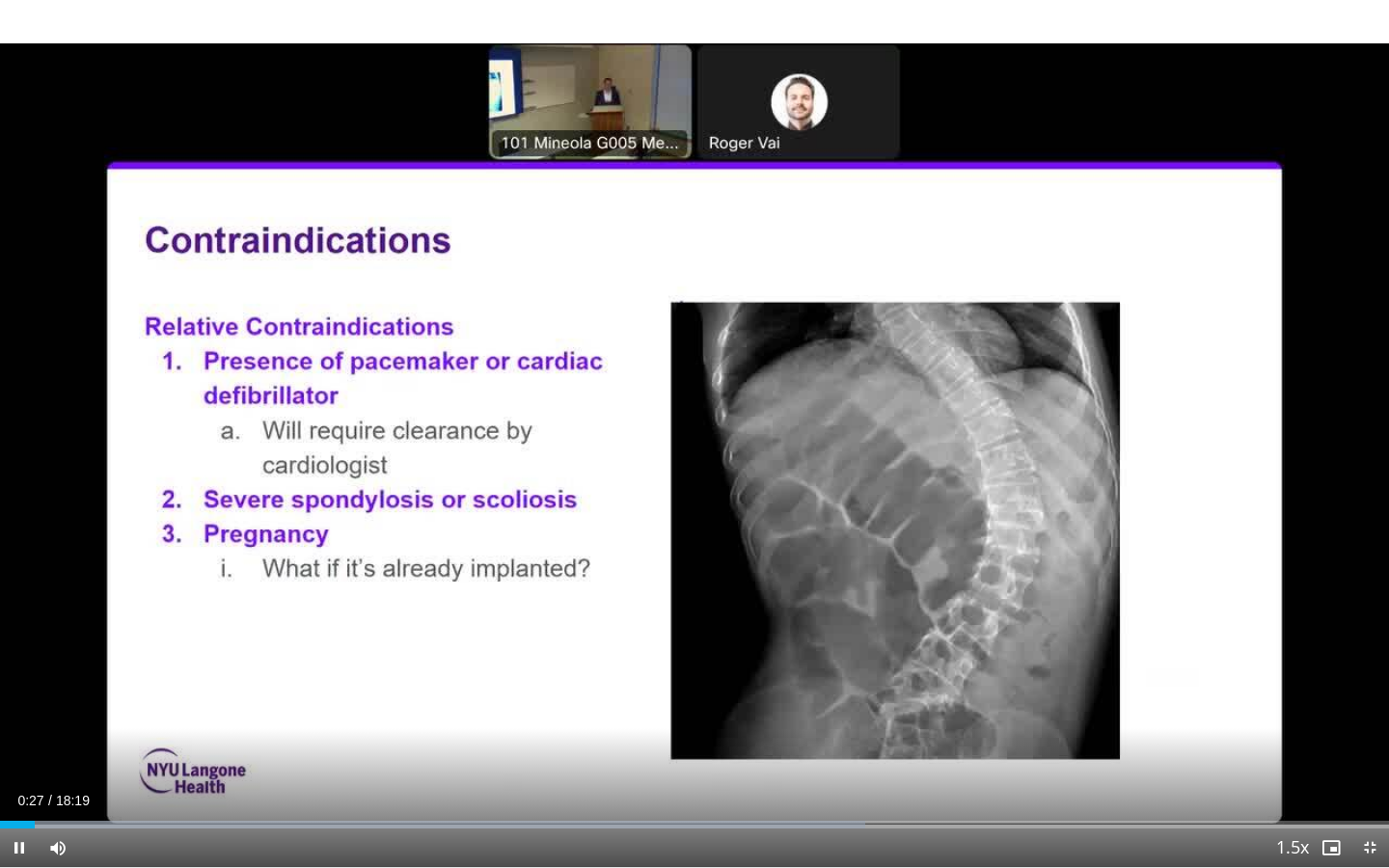 click on "10 seconds
Tap to unmute" at bounding box center (694, 433) 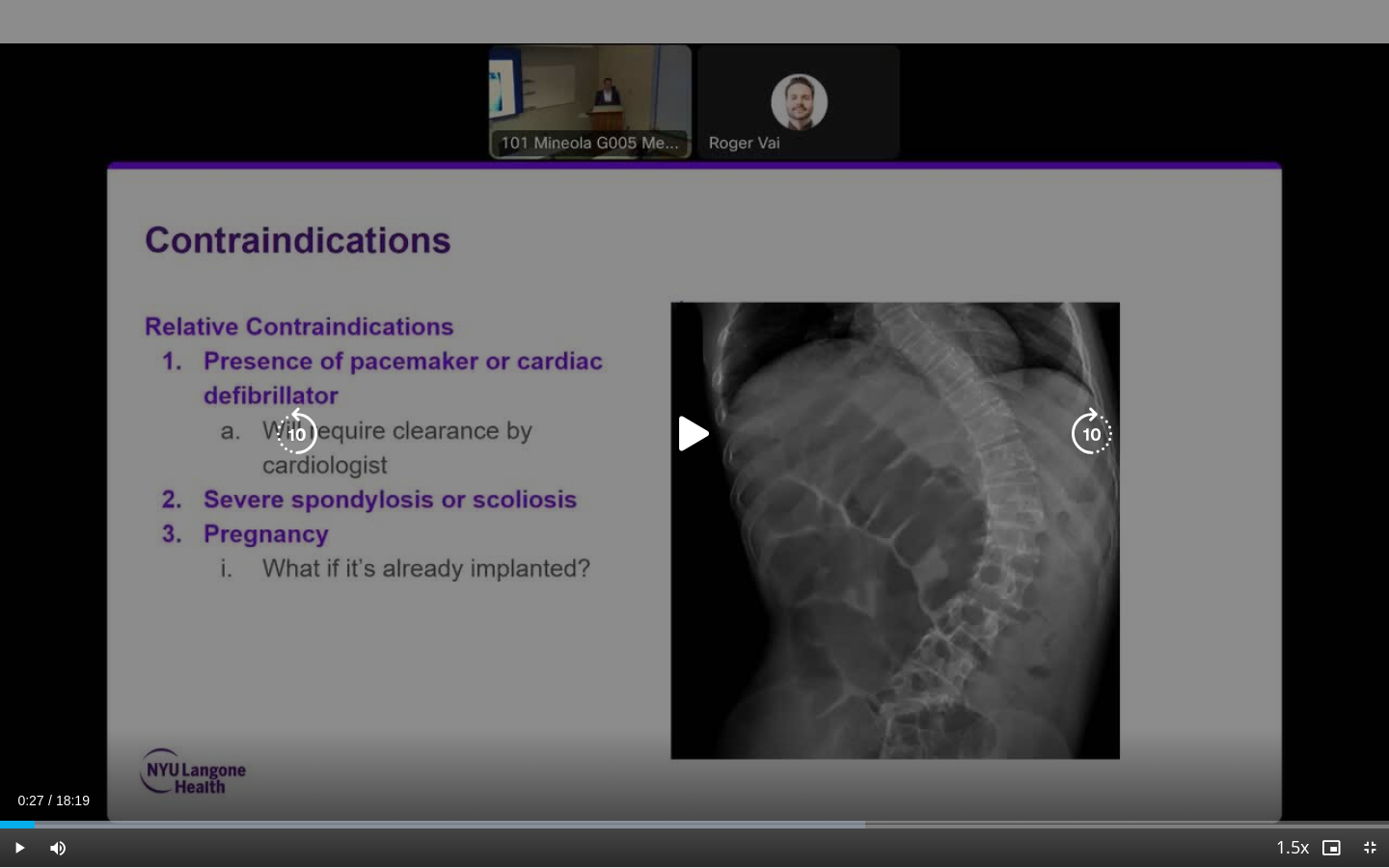 click at bounding box center [694, 434] 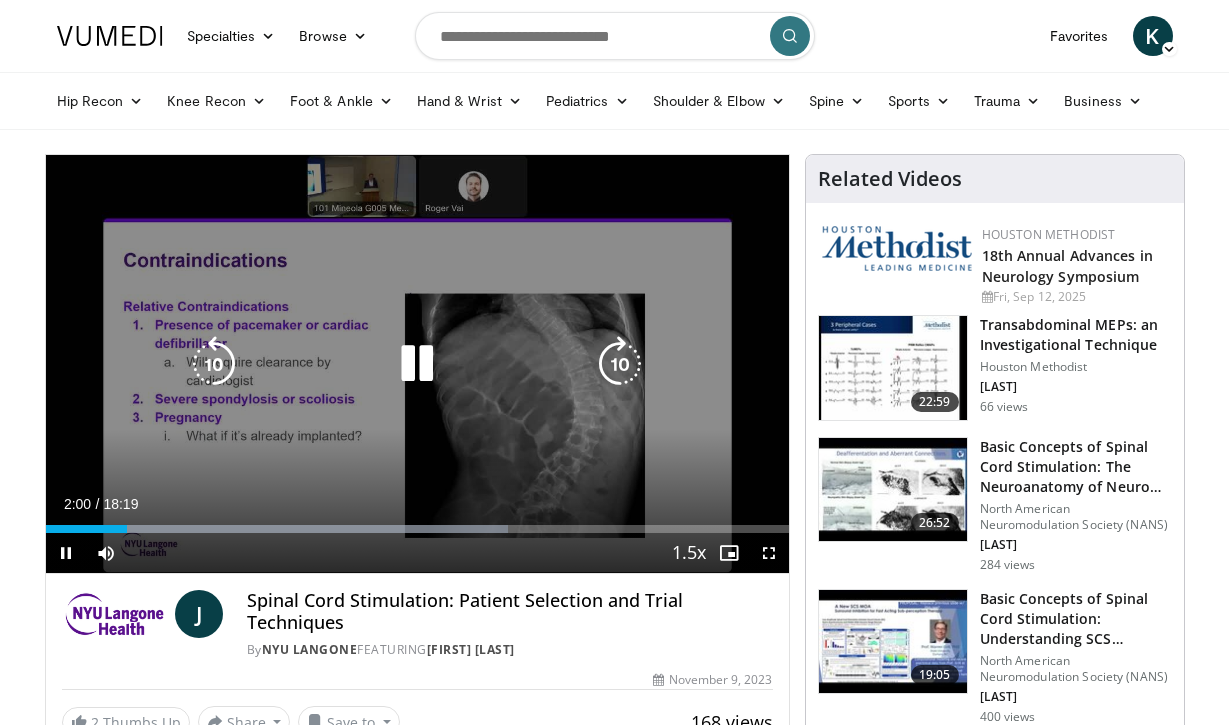 click at bounding box center [214, 364] 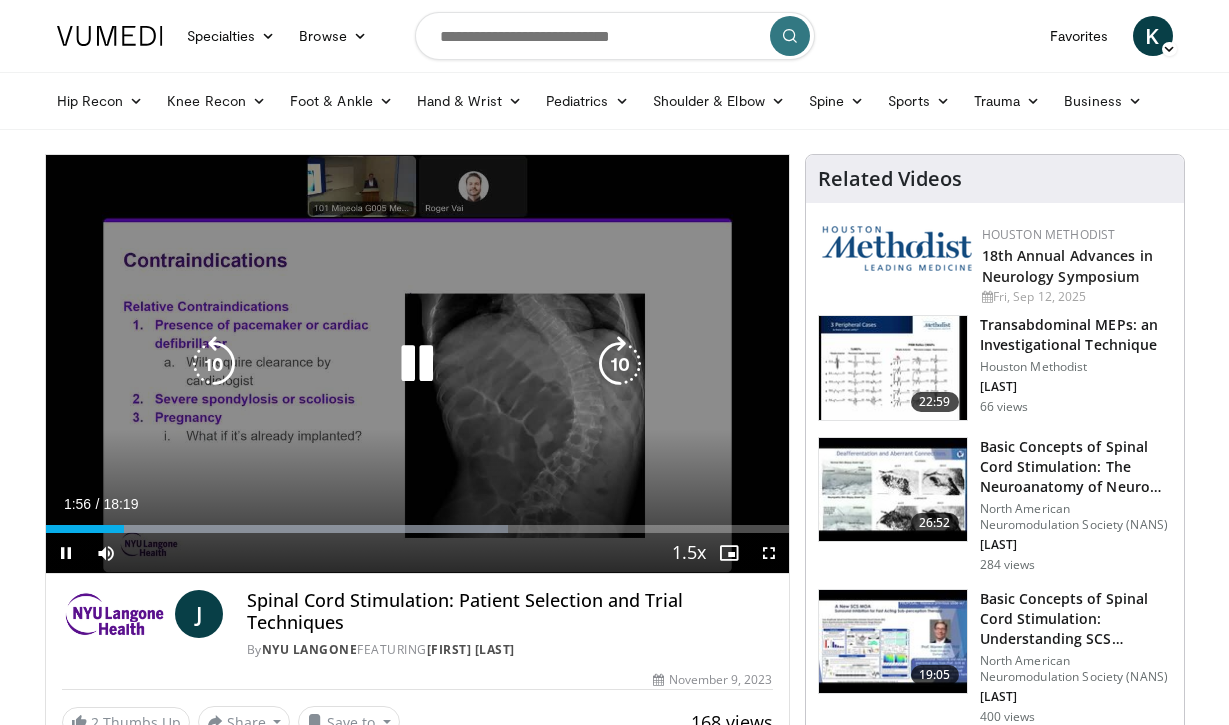 click at bounding box center (417, 364) 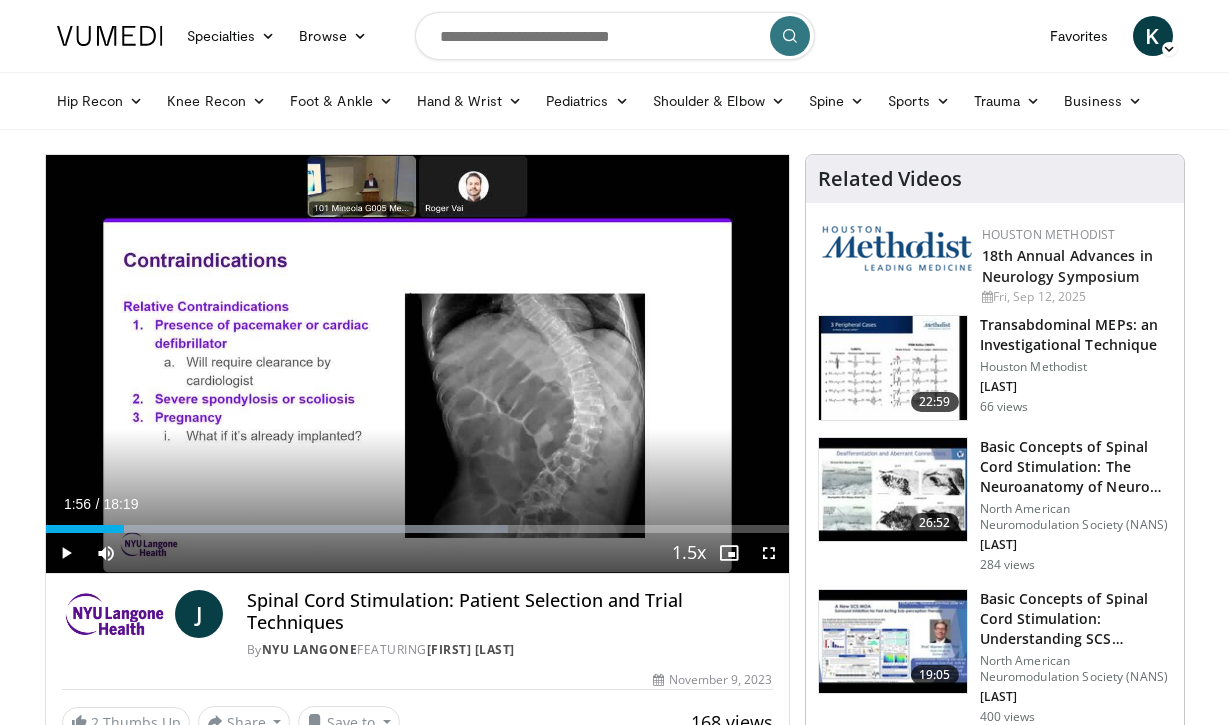 click on "Specialties
Adult & Family Medicine
Allergy, Asthma, Immunology
Anesthesiology
Cardiology
Dental
Dermatology
Endocrinology
Gastroenterology & Hepatology
General Surgery
Hematology & Oncology
Infectious Disease
Nephrology
Neurology
Neurosurgery
Obstetrics & Gynecology
Ophthalmology
Oral Maxillofacial
Orthopaedics
Otolaryngology
Pediatrics
Plastic Surgery
Podiatry
Psychiatry
Pulmonology
Radiation Oncology
Radiology
Rheumatology
Urology" at bounding box center [614, 1666] 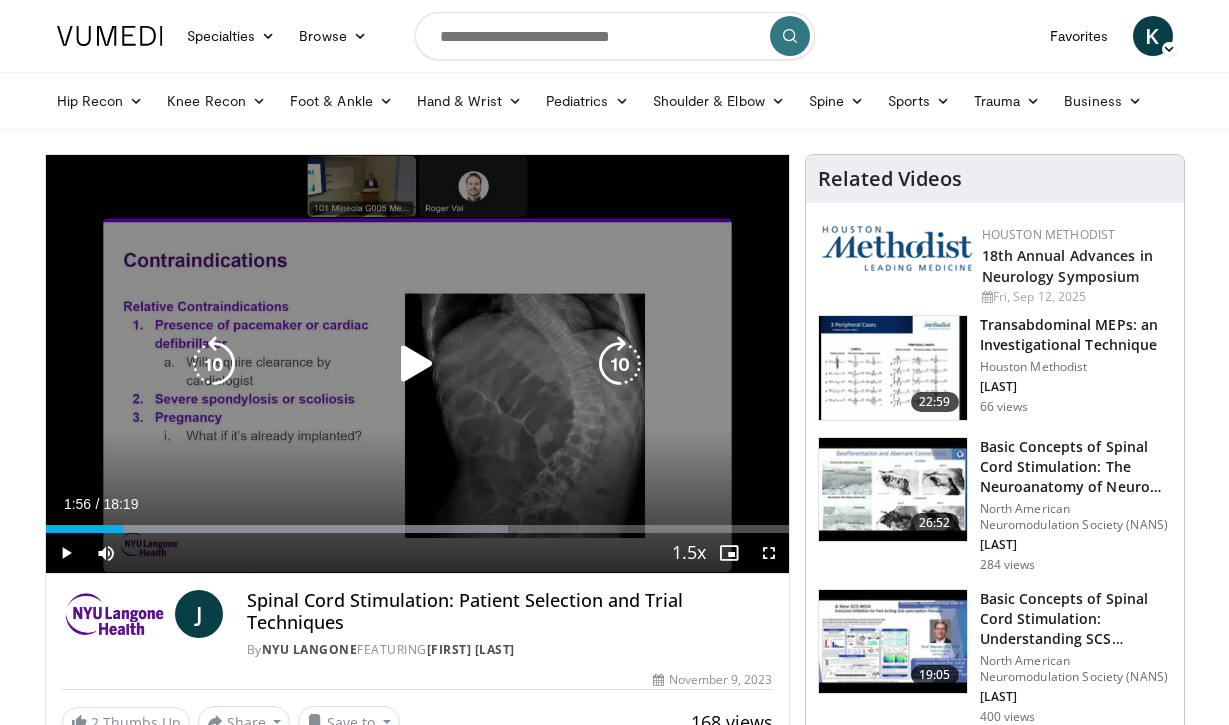 click at bounding box center (417, 364) 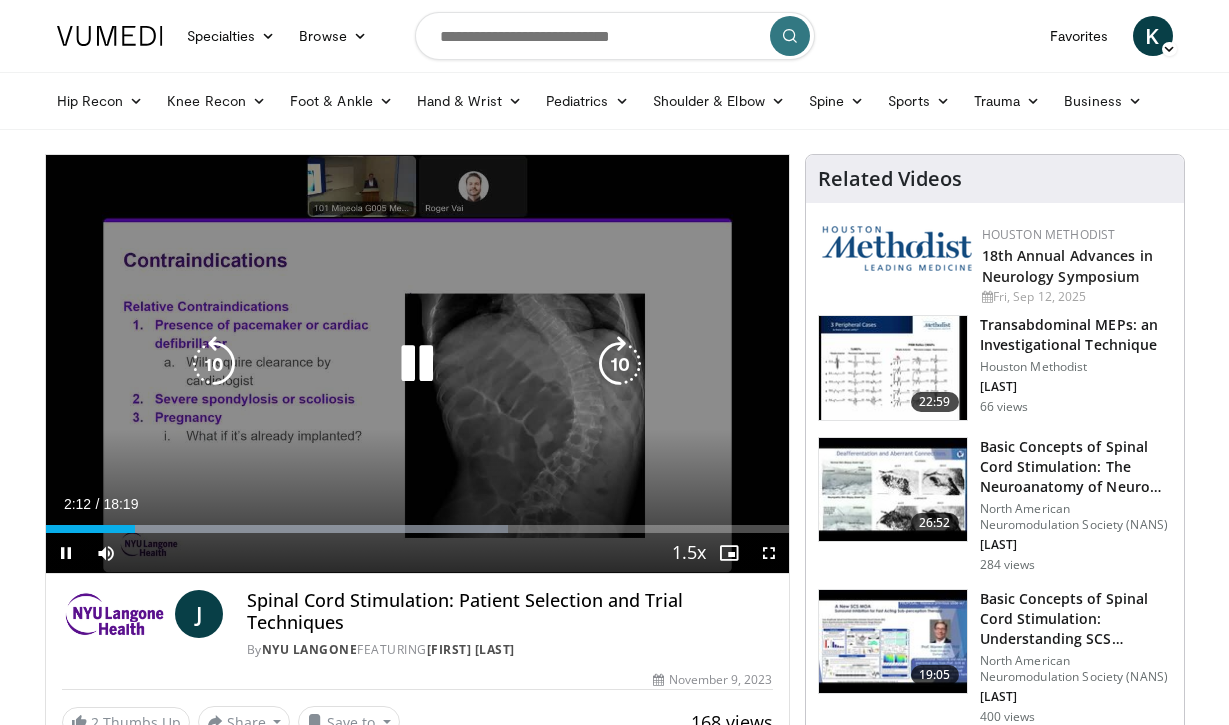 click at bounding box center [214, 364] 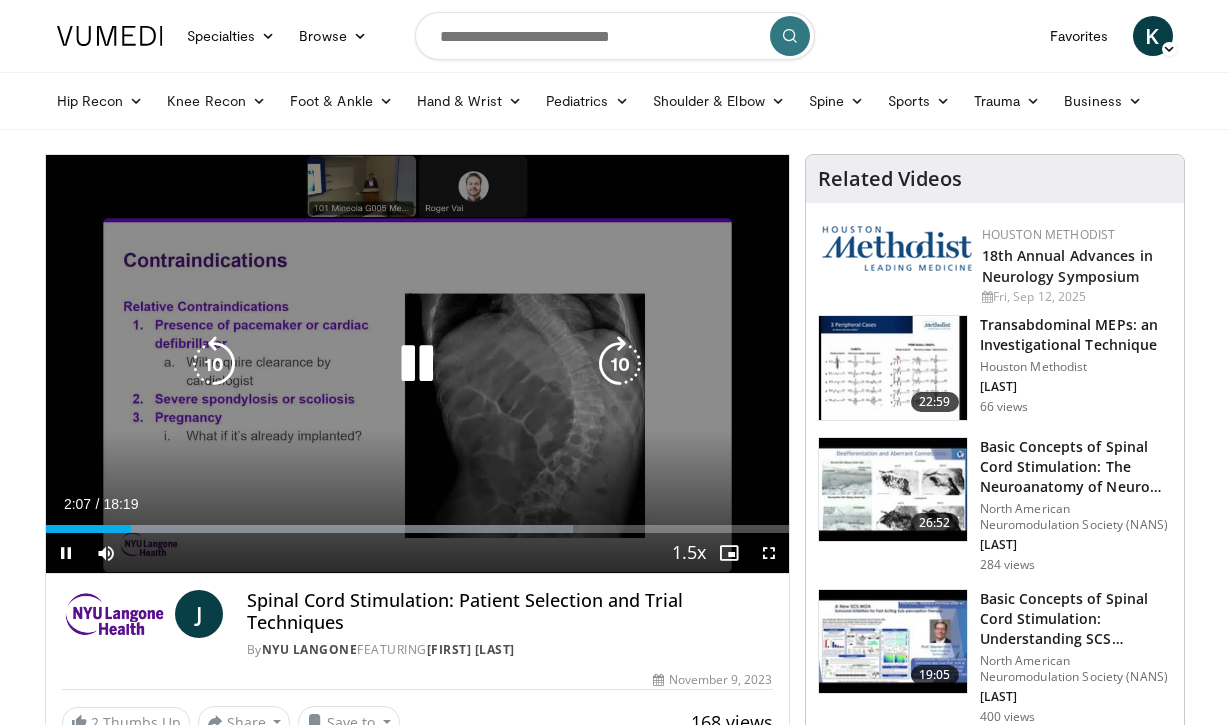 click on "10 seconds
Tap to unmute" at bounding box center (417, 364) 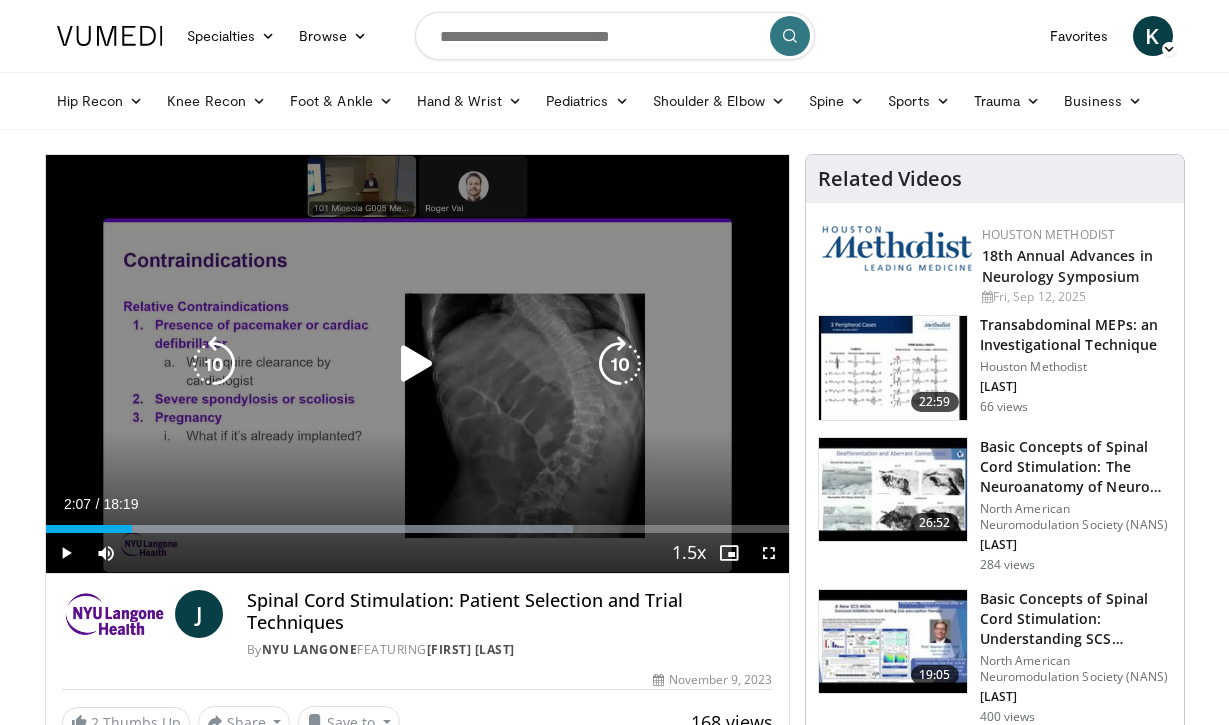 click at bounding box center (214, 364) 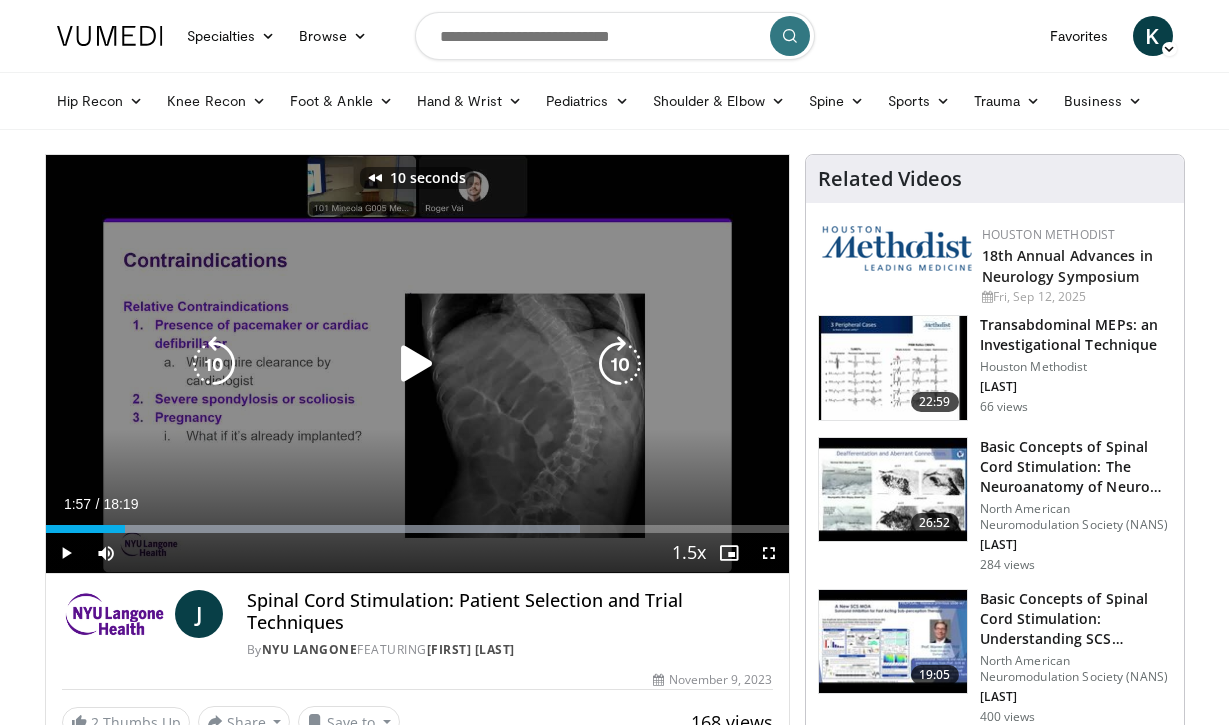 click at bounding box center (417, 364) 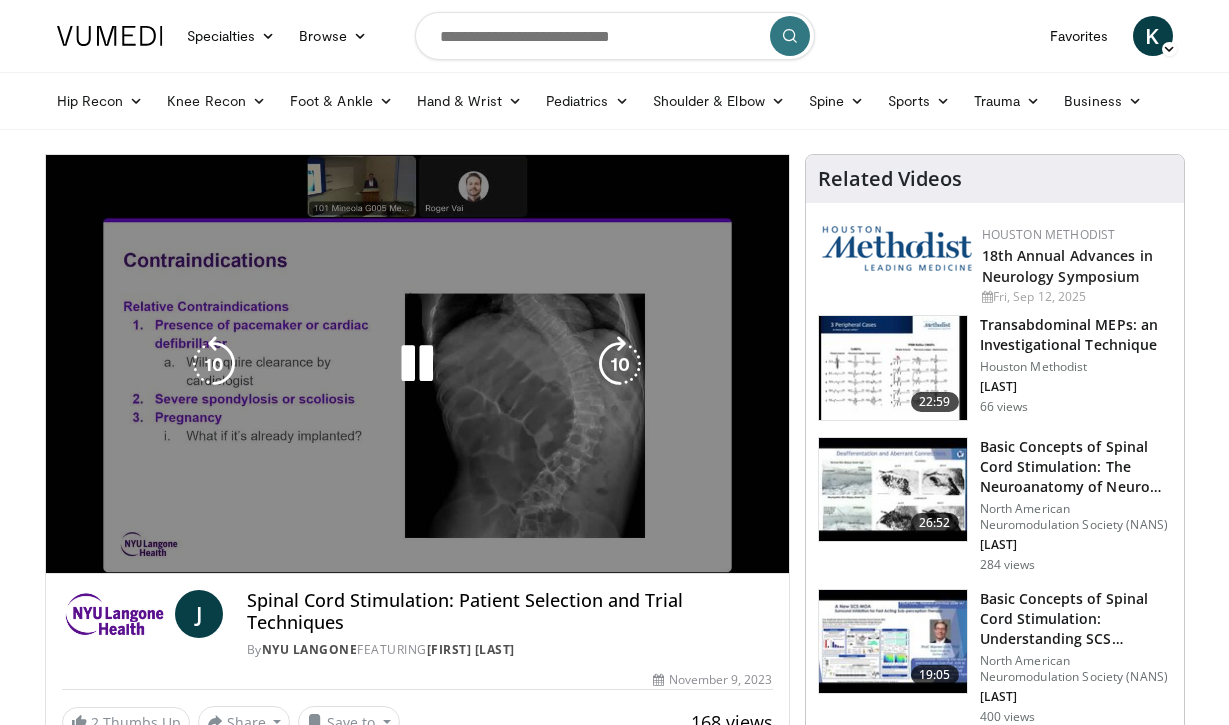 click on "10 seconds
Tap to unmute" at bounding box center [417, 364] 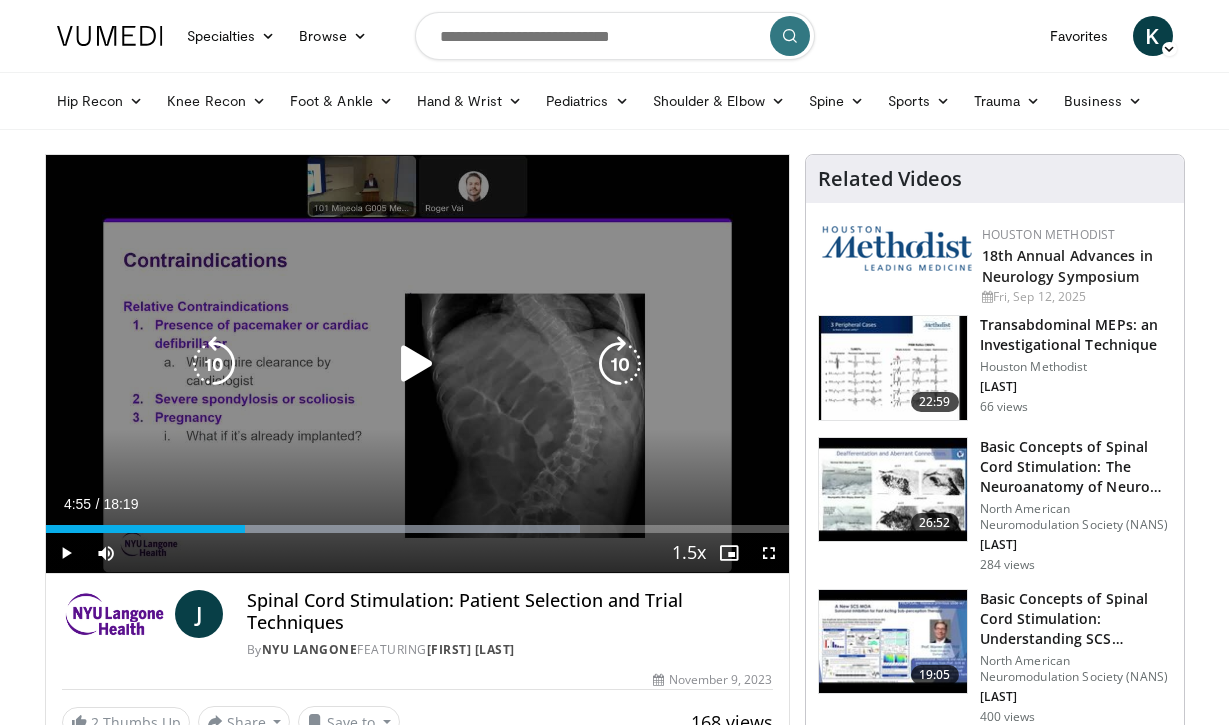 click at bounding box center [214, 364] 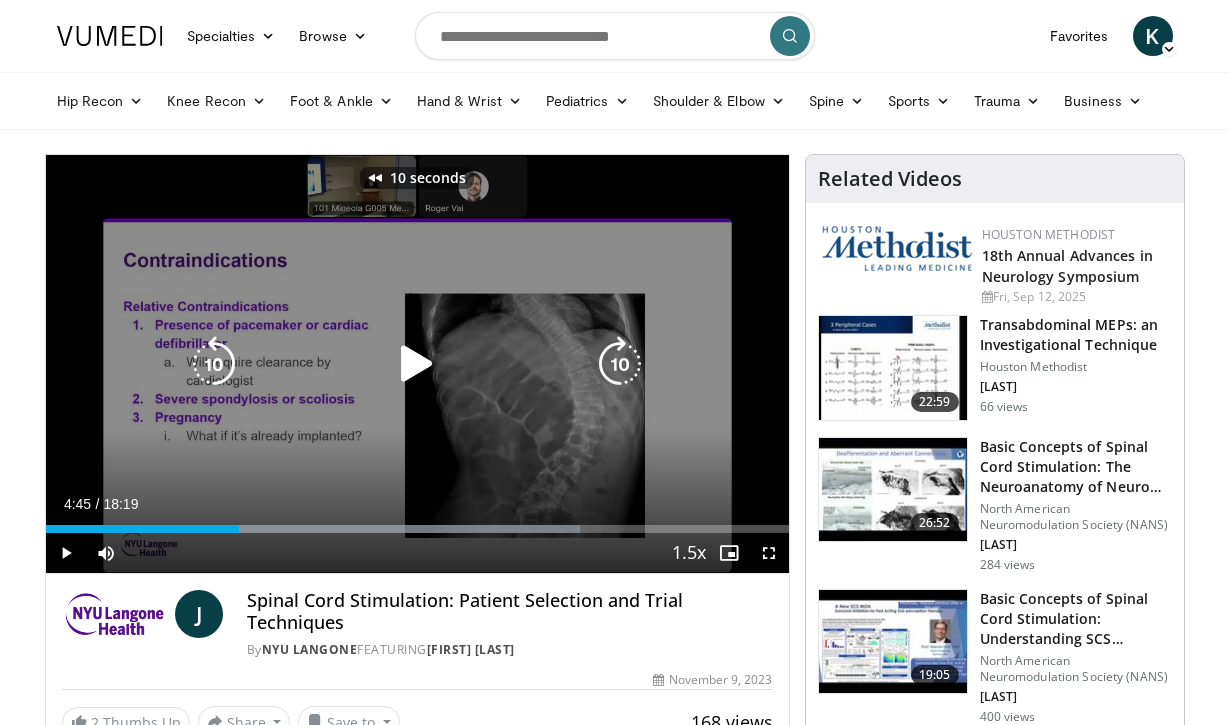 click at bounding box center [214, 364] 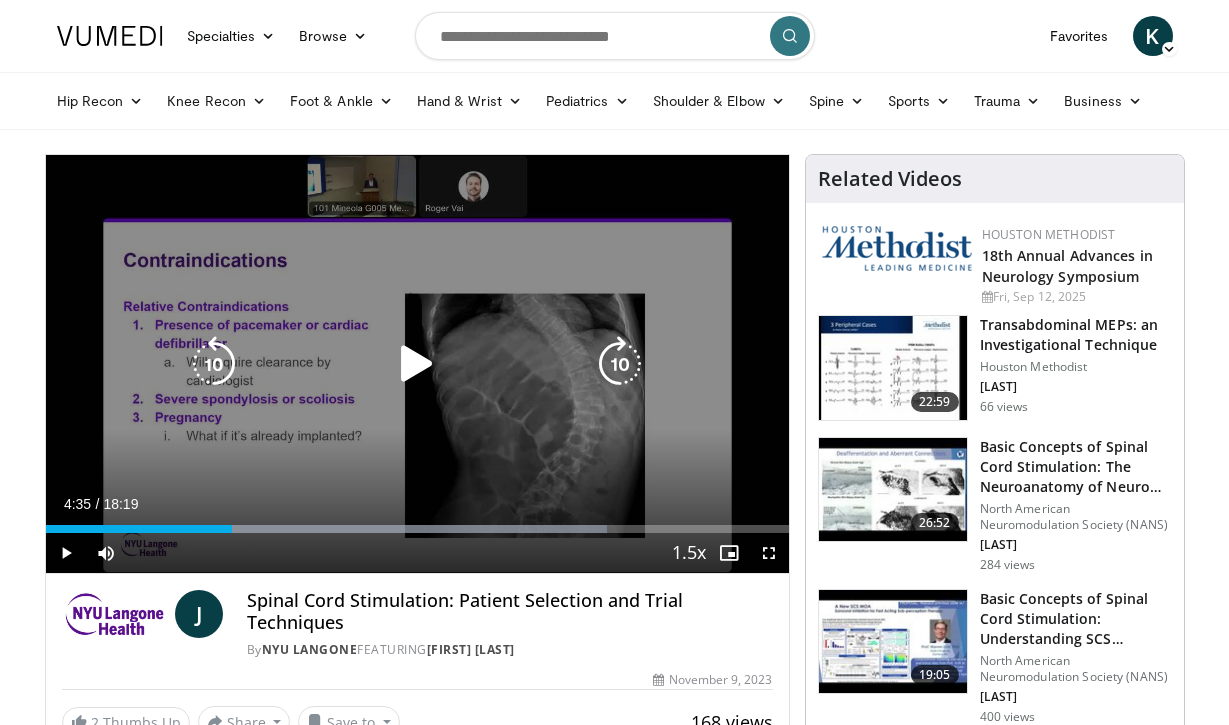 click at bounding box center [214, 364] 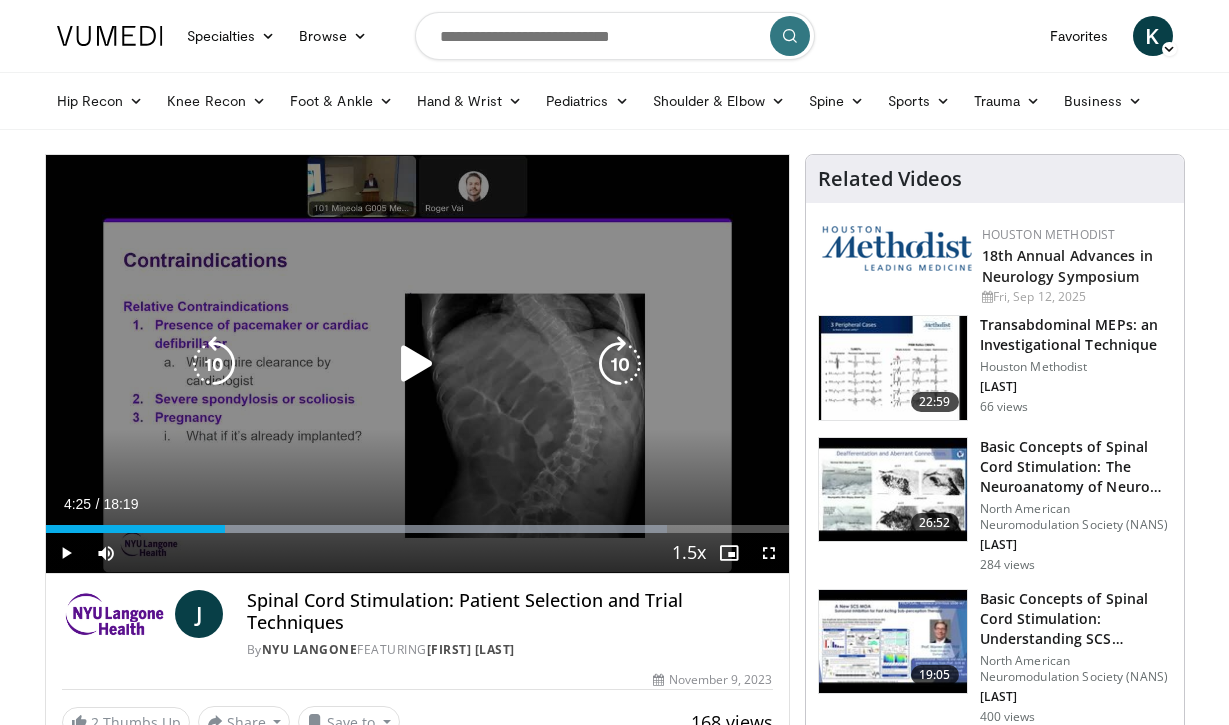 click at bounding box center [417, 364] 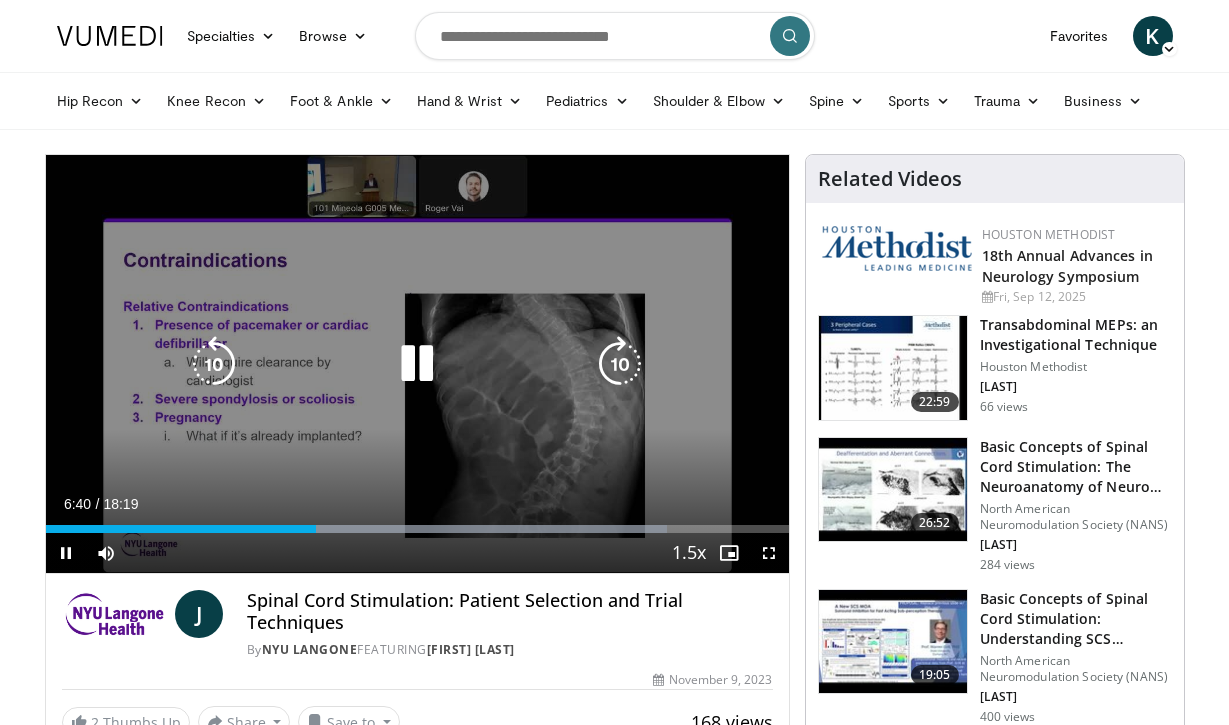 click at bounding box center (620, 364) 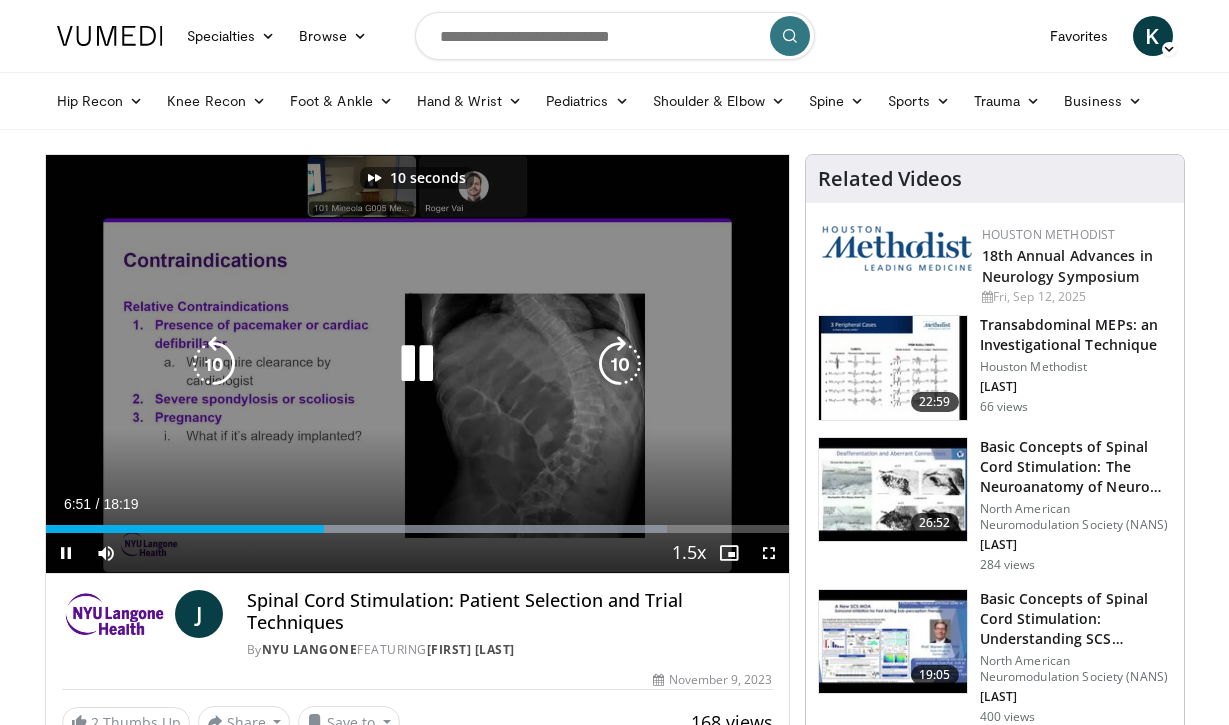 click at bounding box center [620, 364] 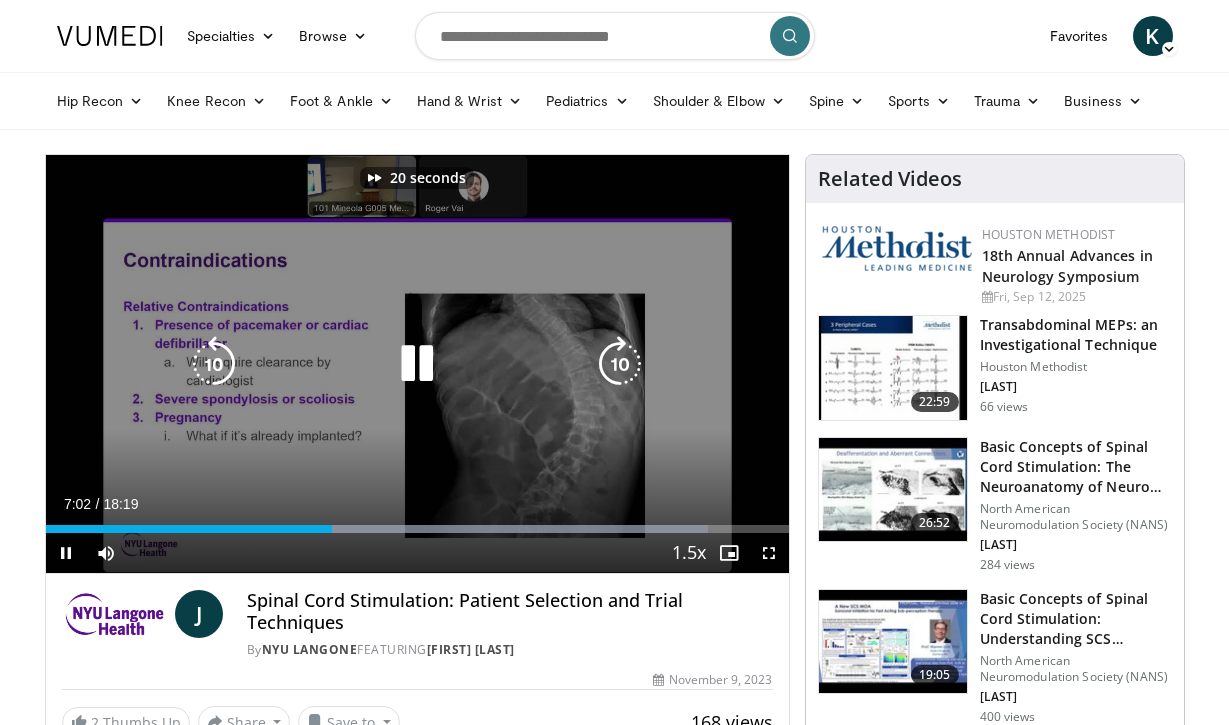 click at bounding box center [620, 364] 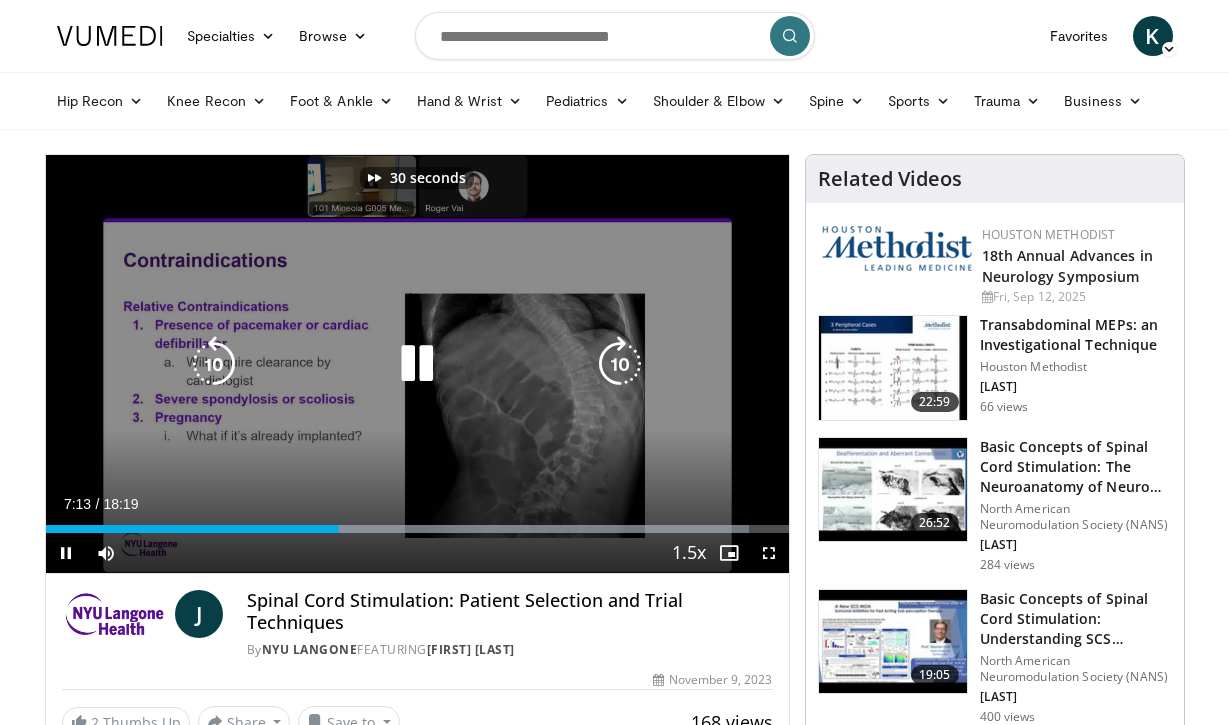 click at bounding box center [620, 364] 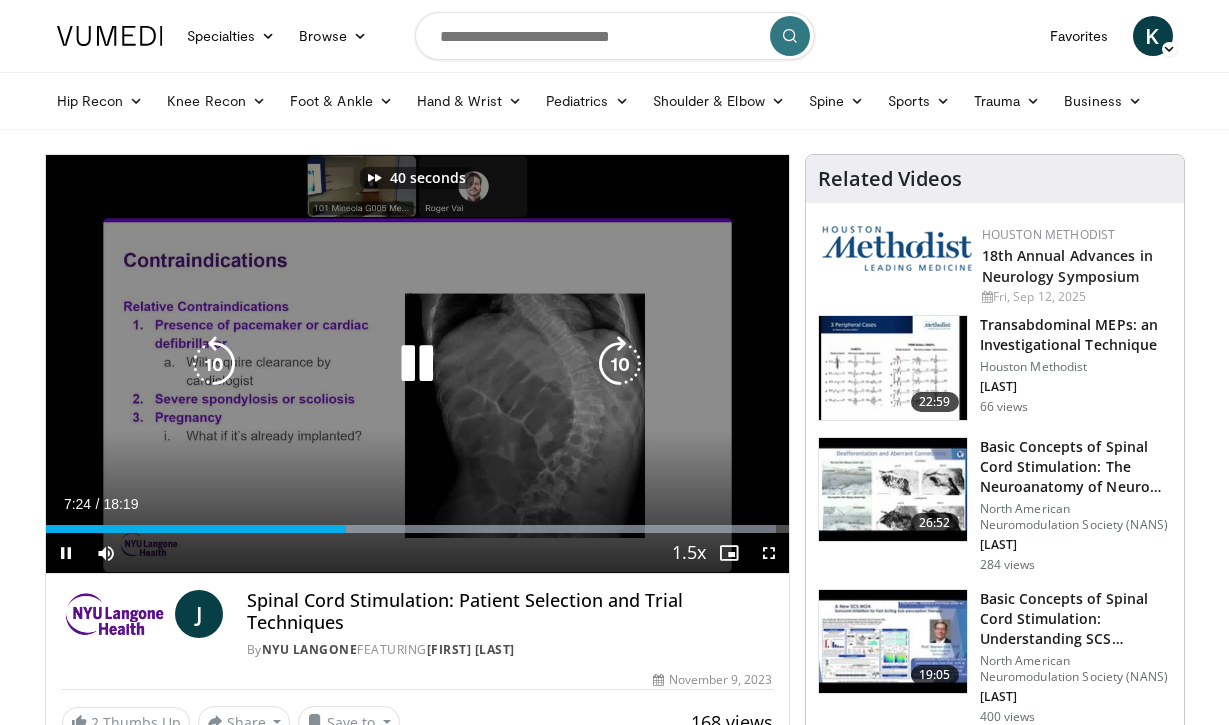 click at bounding box center [620, 364] 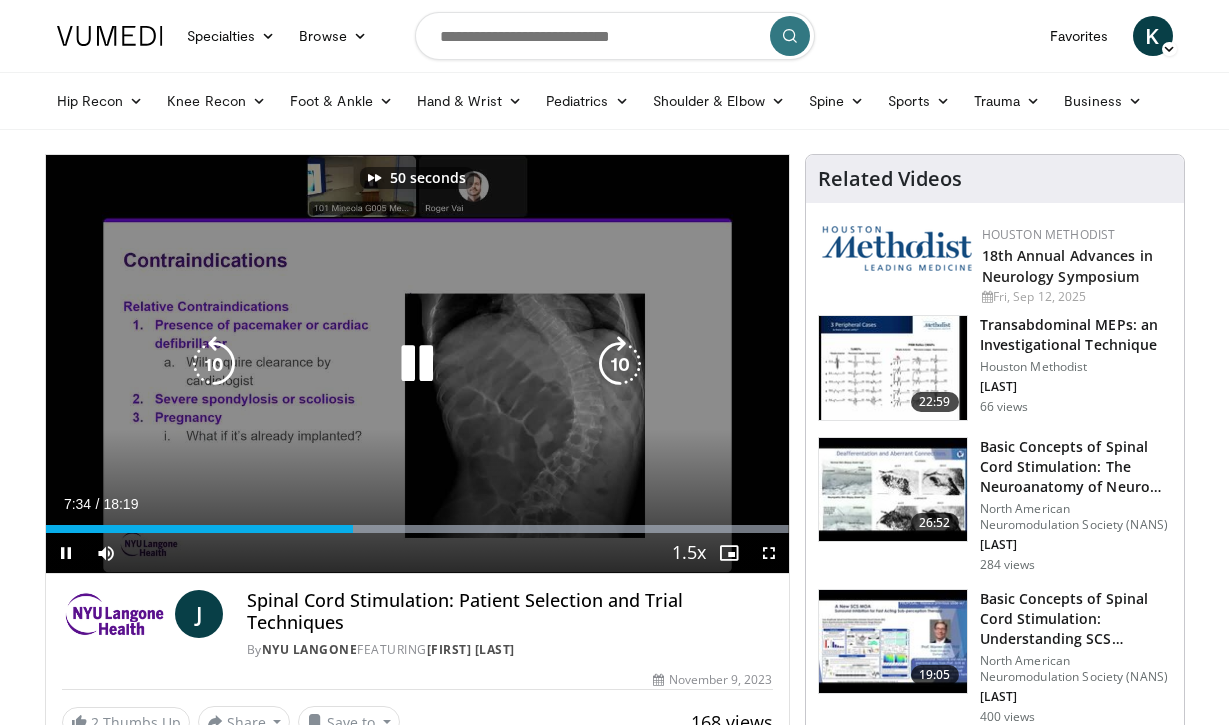 click at bounding box center [620, 364] 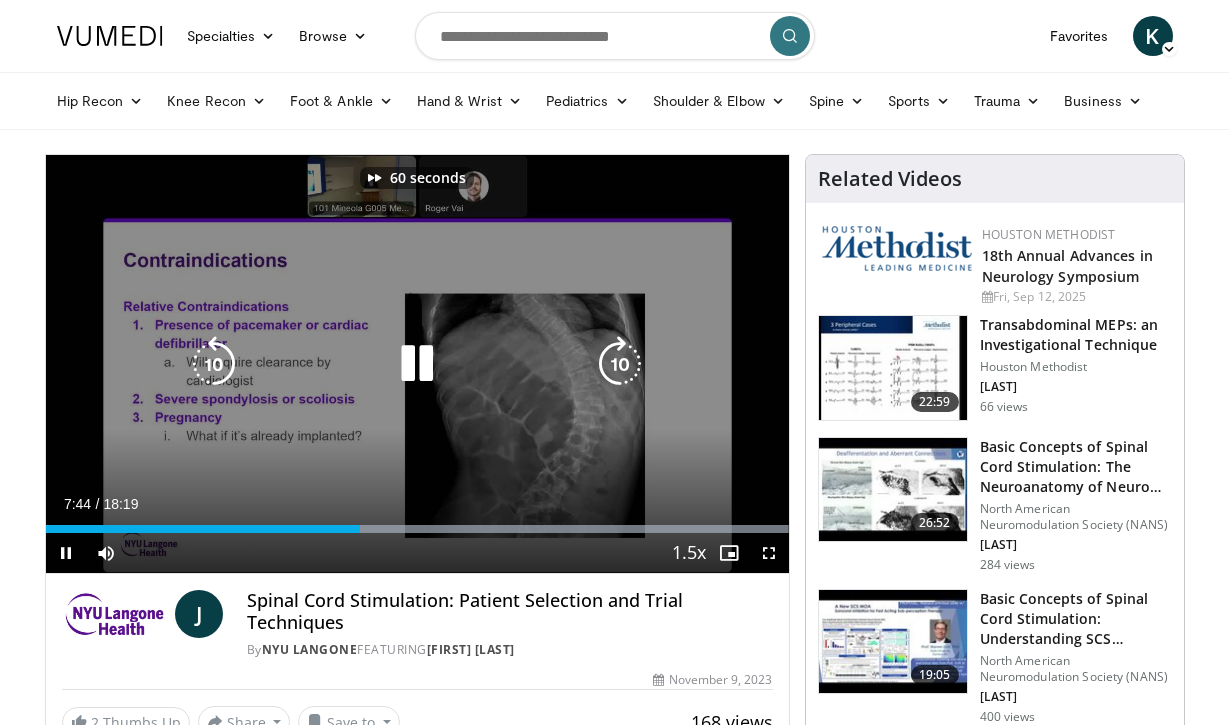 click at bounding box center [620, 364] 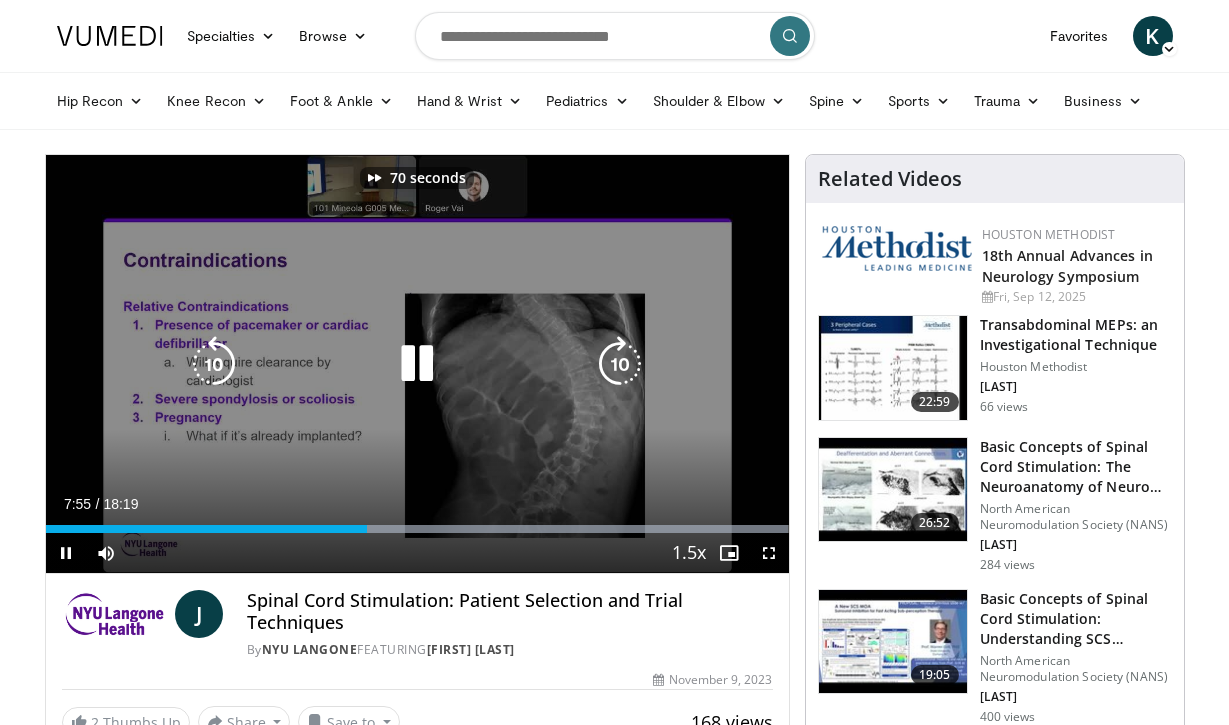 click at bounding box center (620, 364) 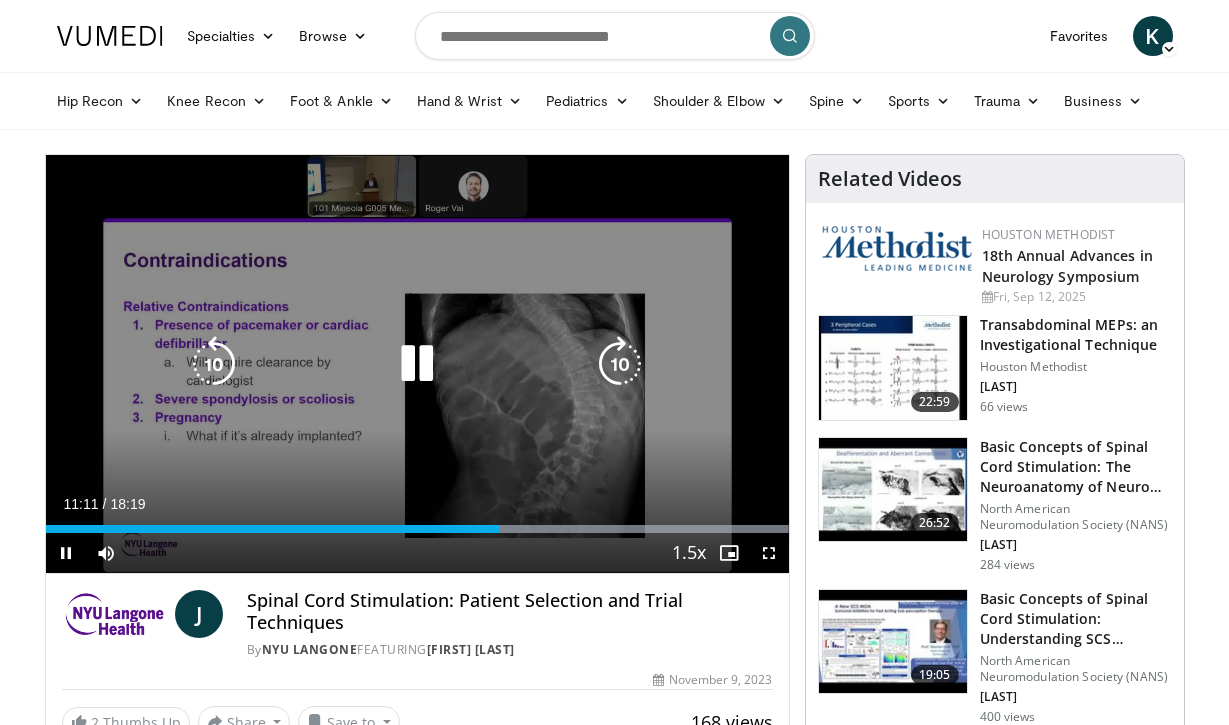 click at bounding box center (214, 364) 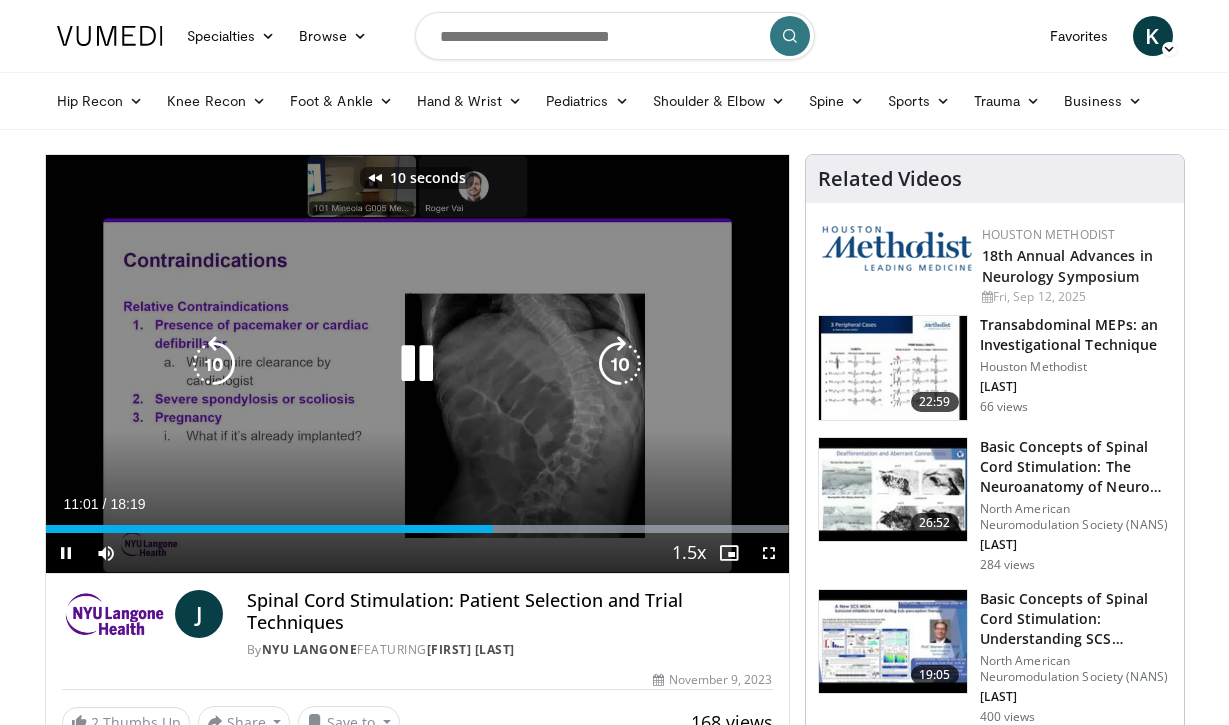 click at bounding box center [214, 364] 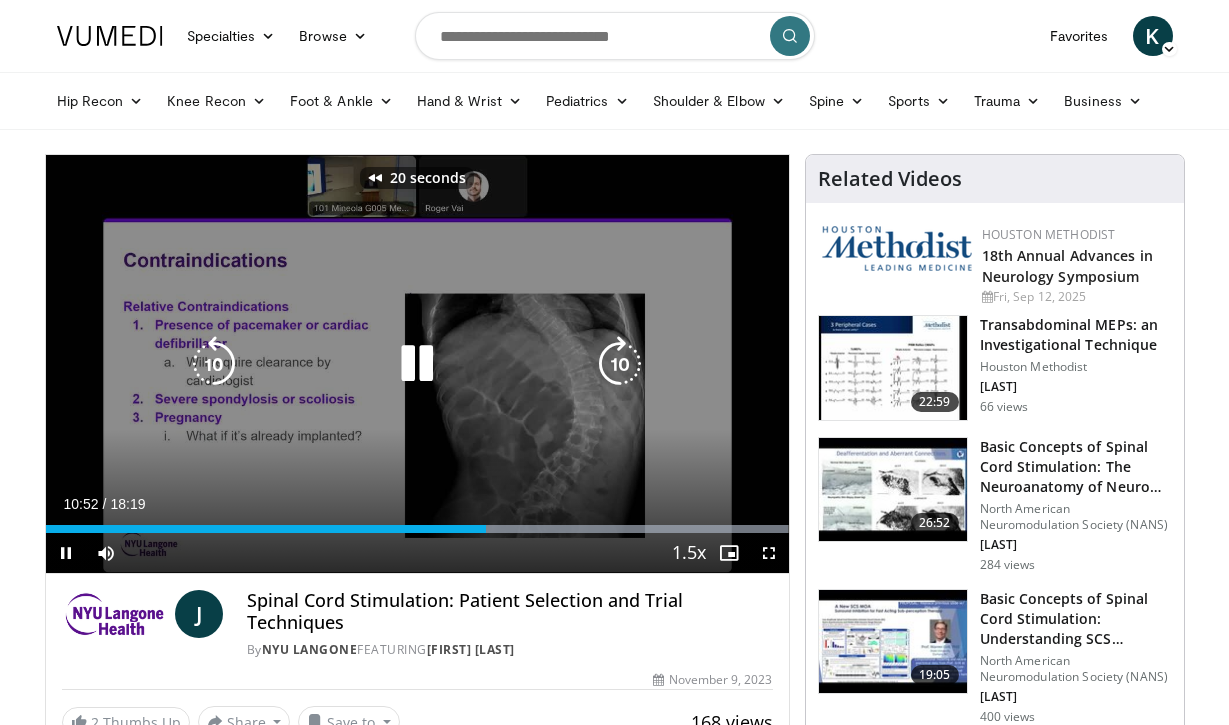 click at bounding box center [214, 364] 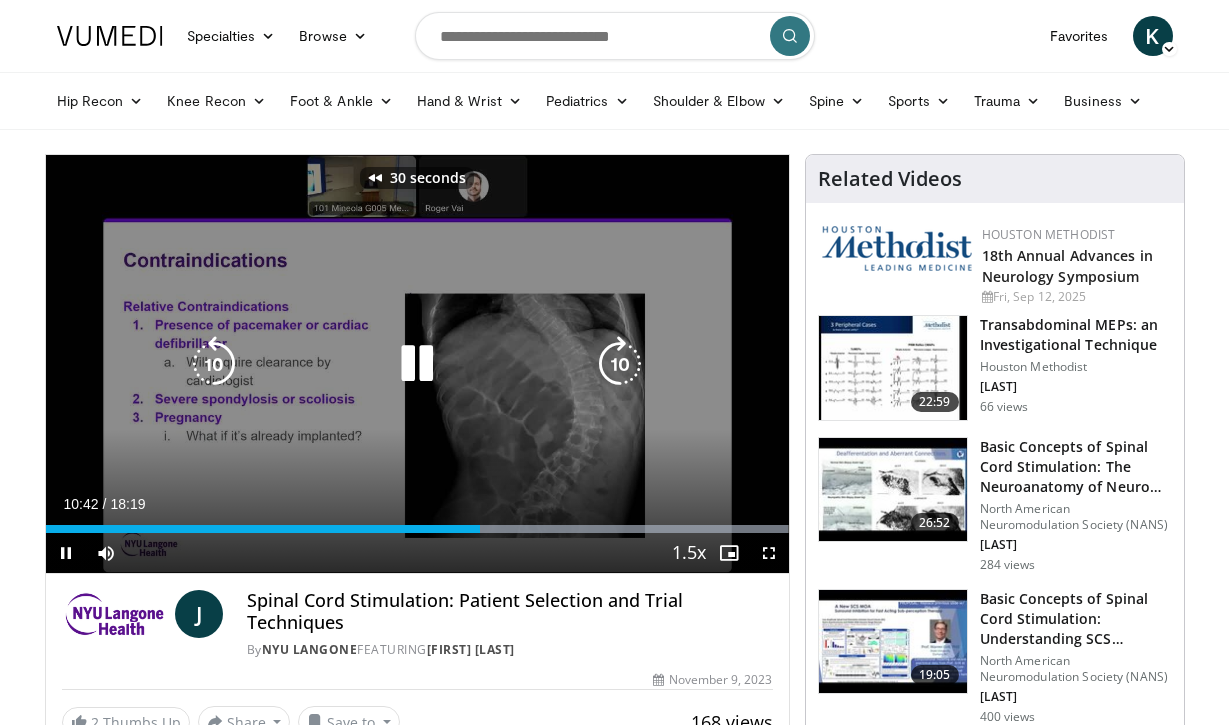 click at bounding box center [214, 364] 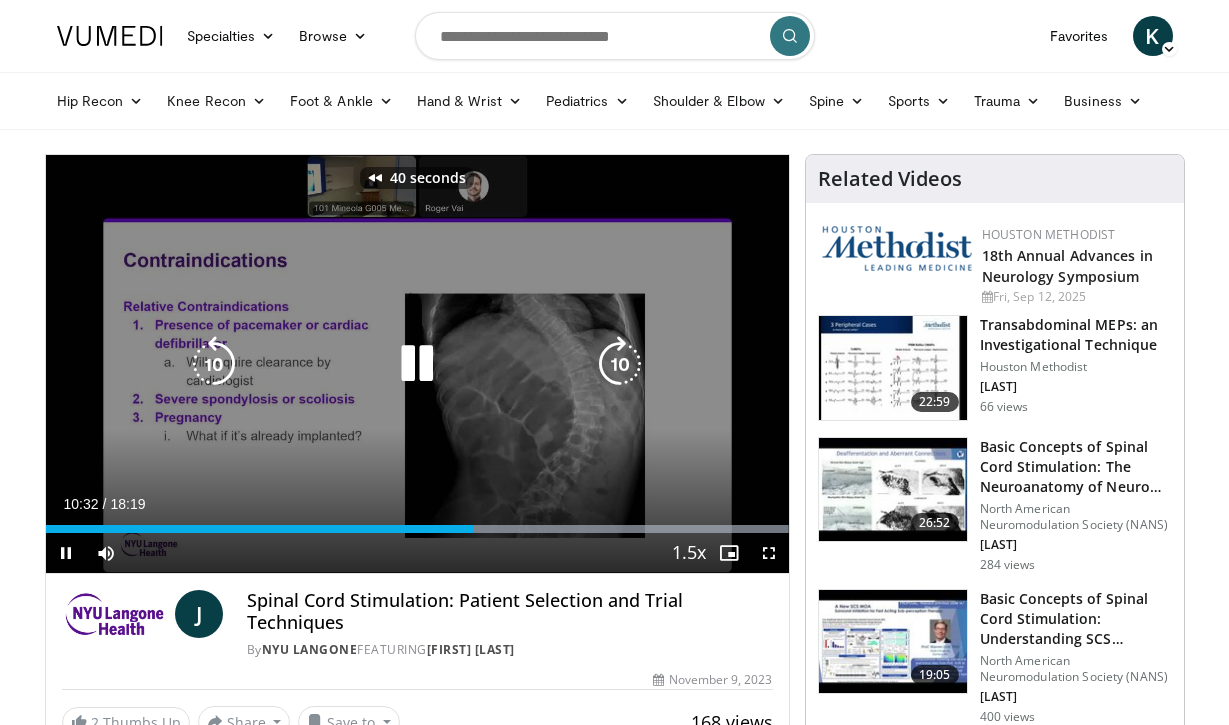 click at bounding box center (214, 364) 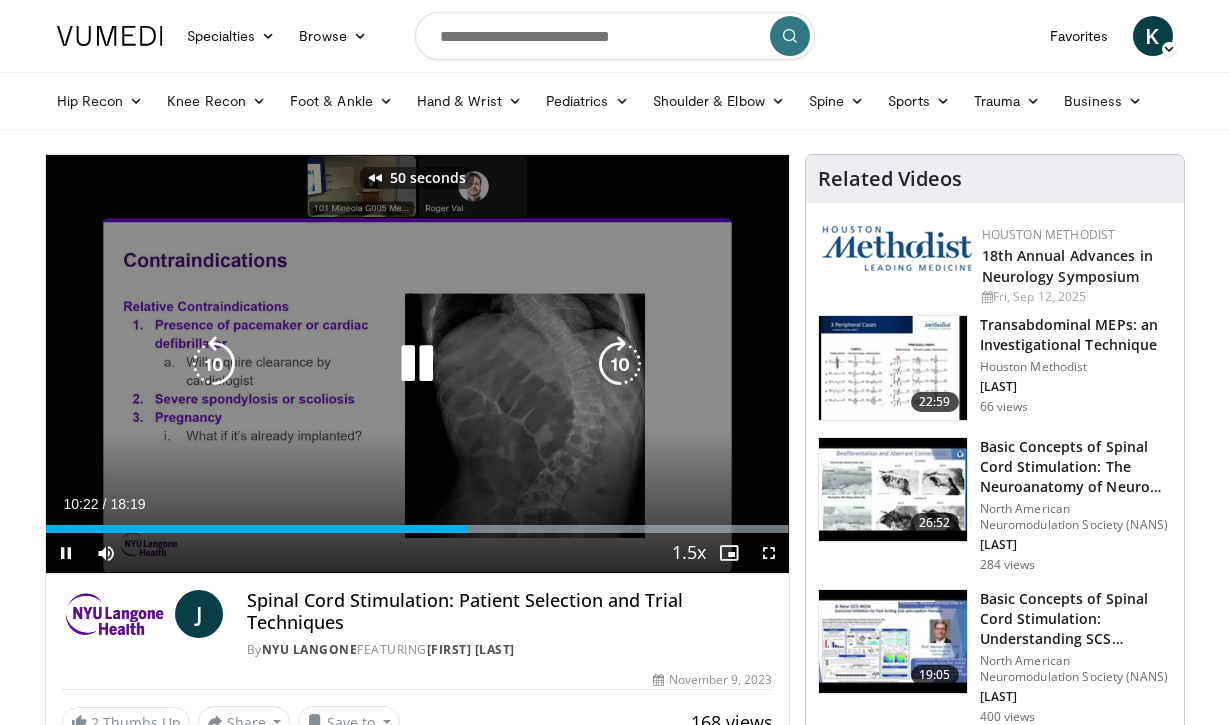 click at bounding box center (214, 364) 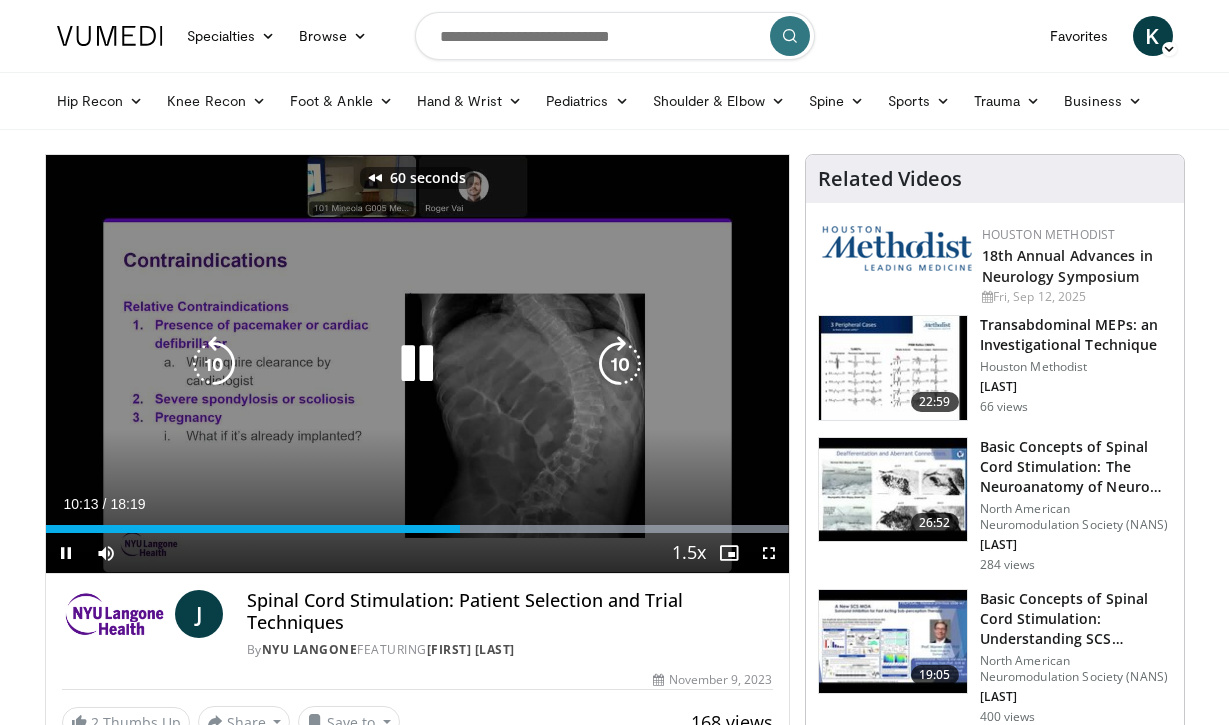 click at bounding box center [214, 364] 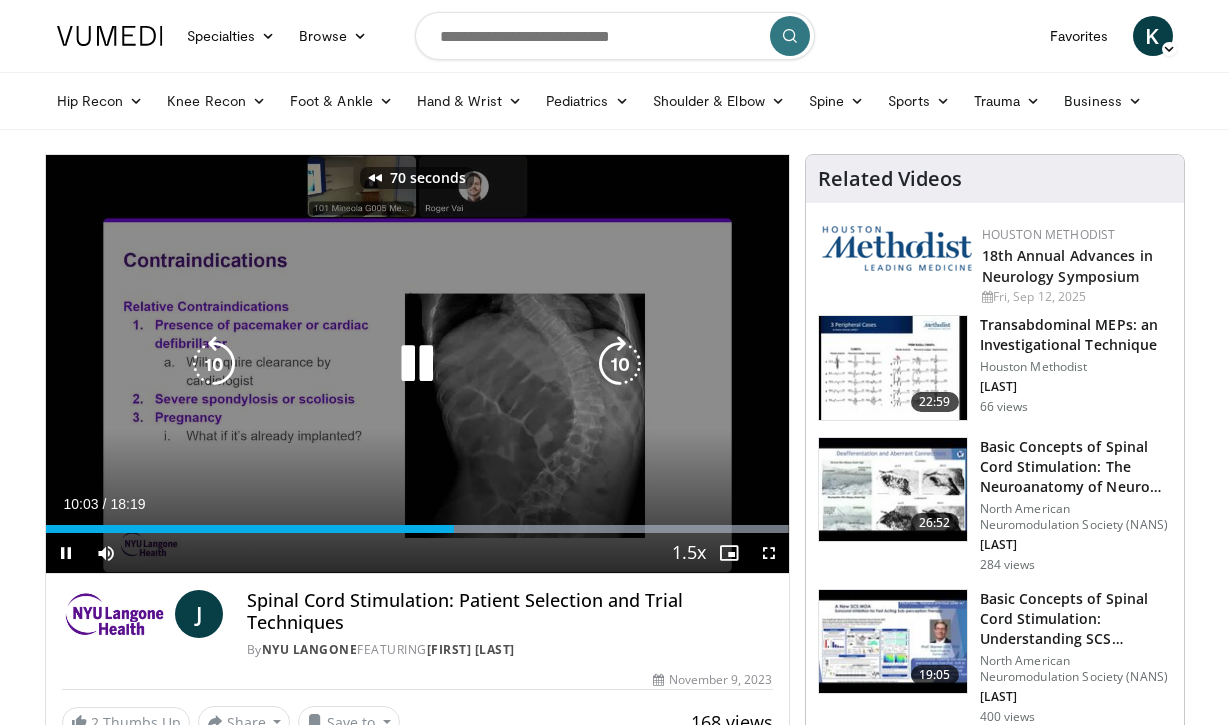 click at bounding box center (214, 364) 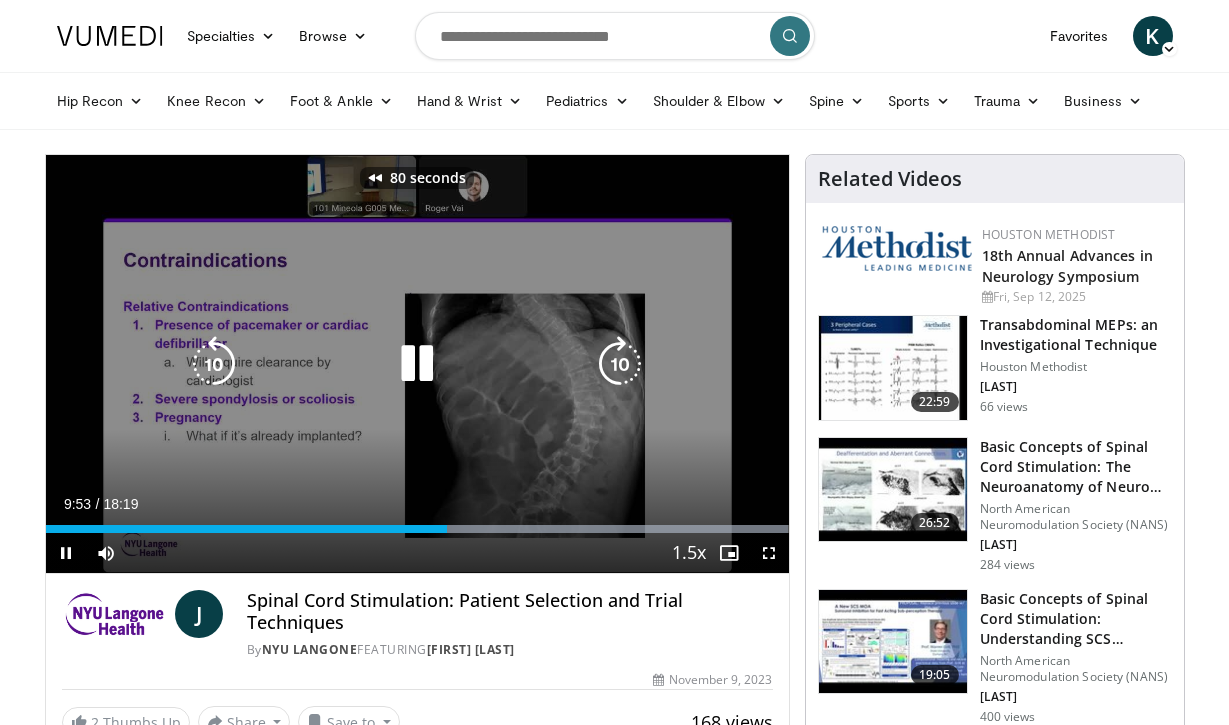 click at bounding box center [214, 364] 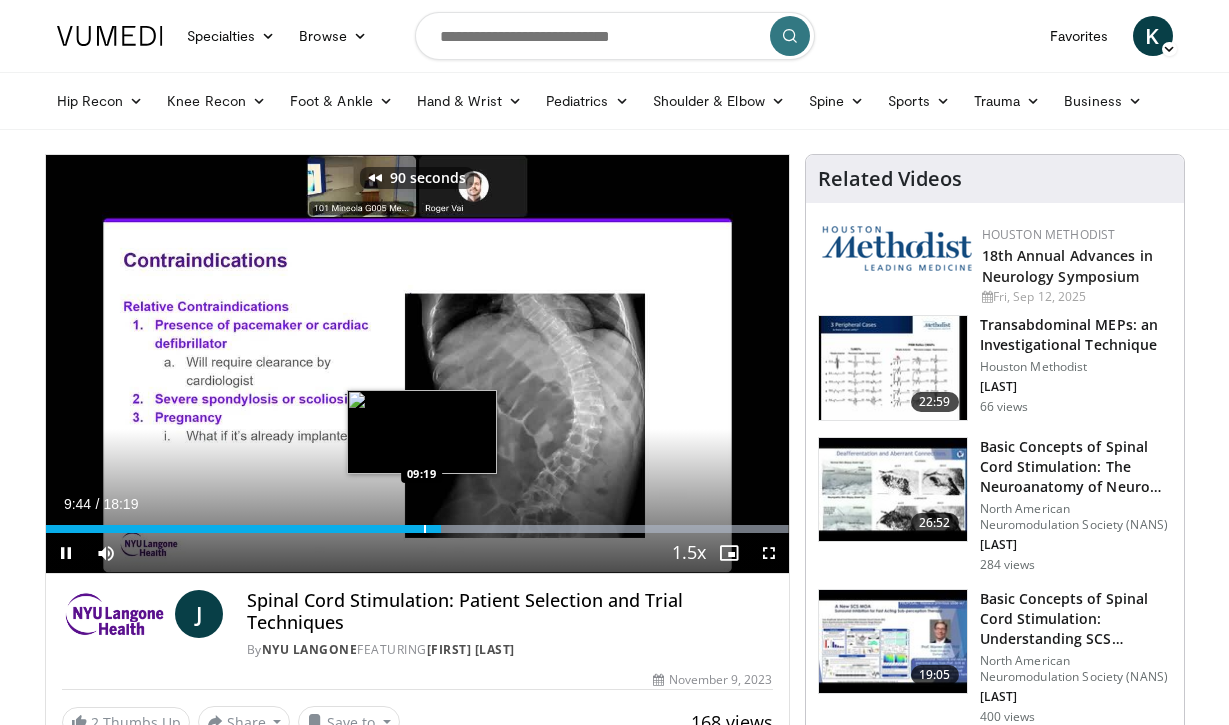 click at bounding box center (425, 529) 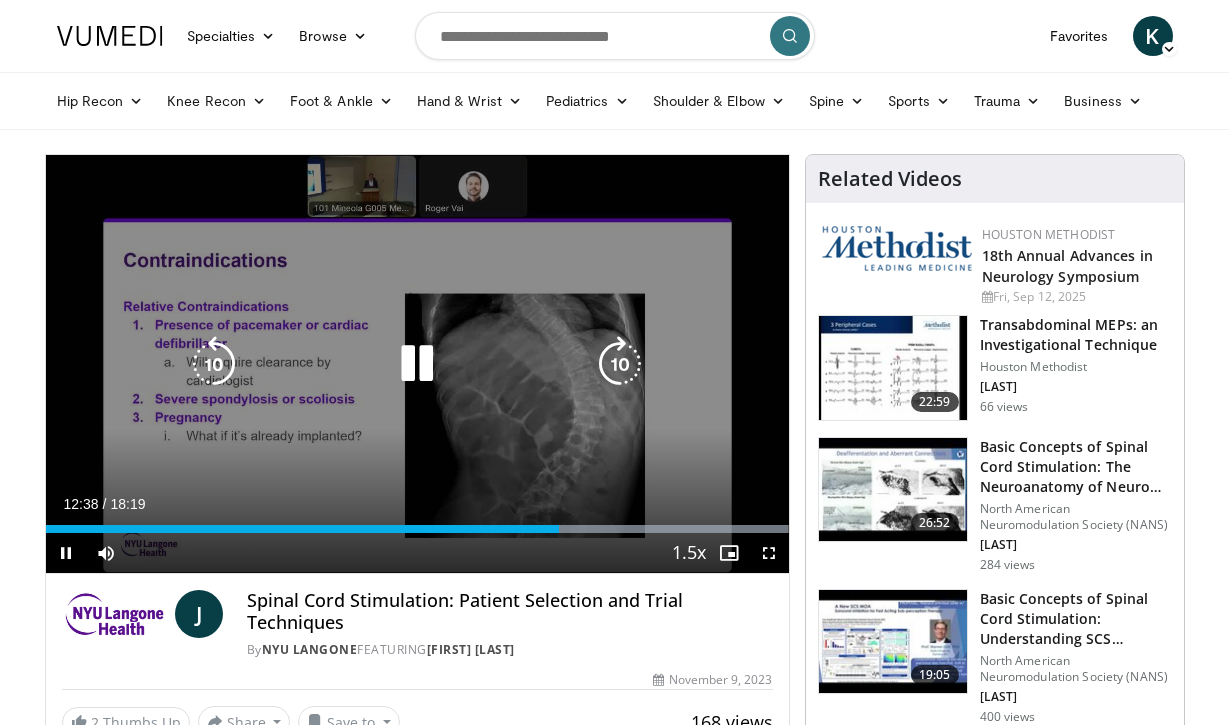click at bounding box center (620, 364) 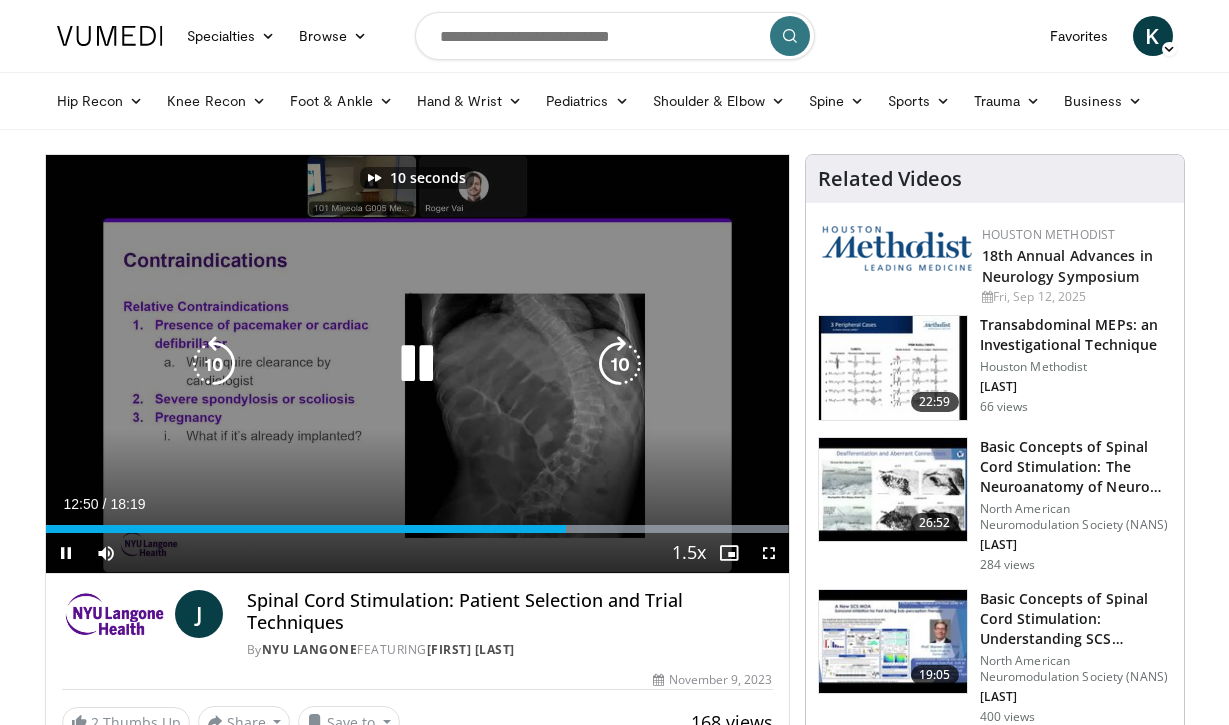 click at bounding box center [620, 364] 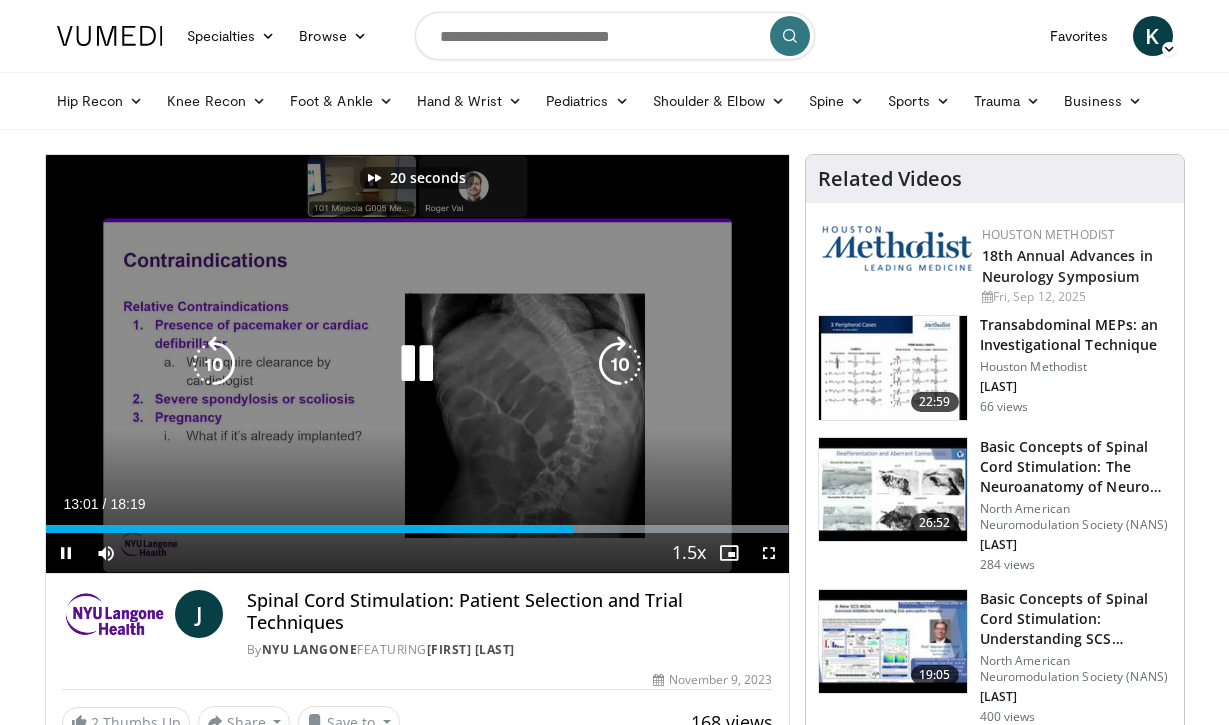 click at bounding box center [620, 364] 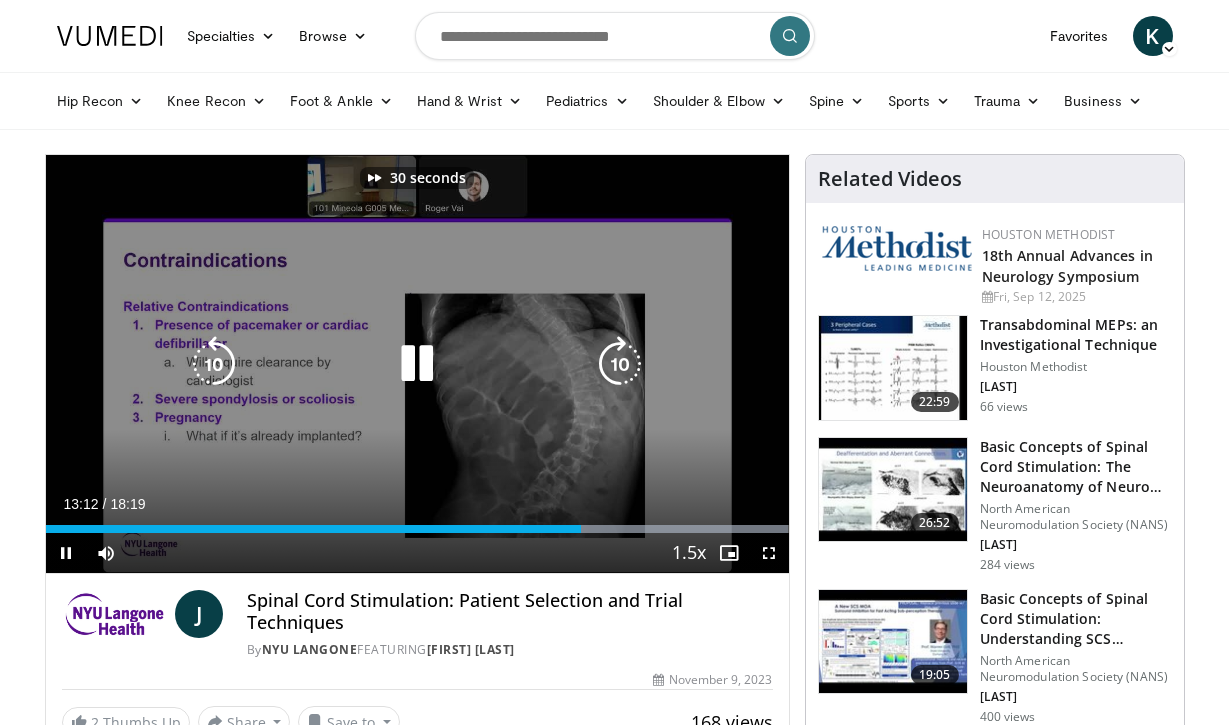 click at bounding box center (620, 364) 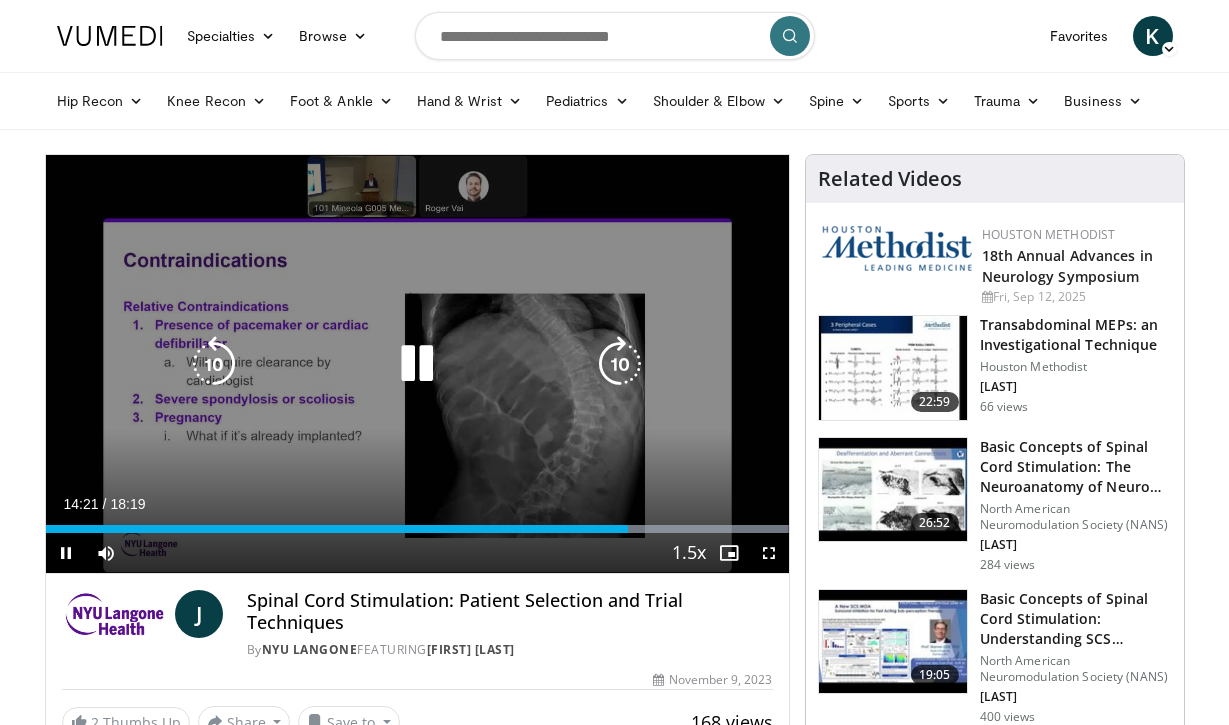 click at bounding box center [620, 364] 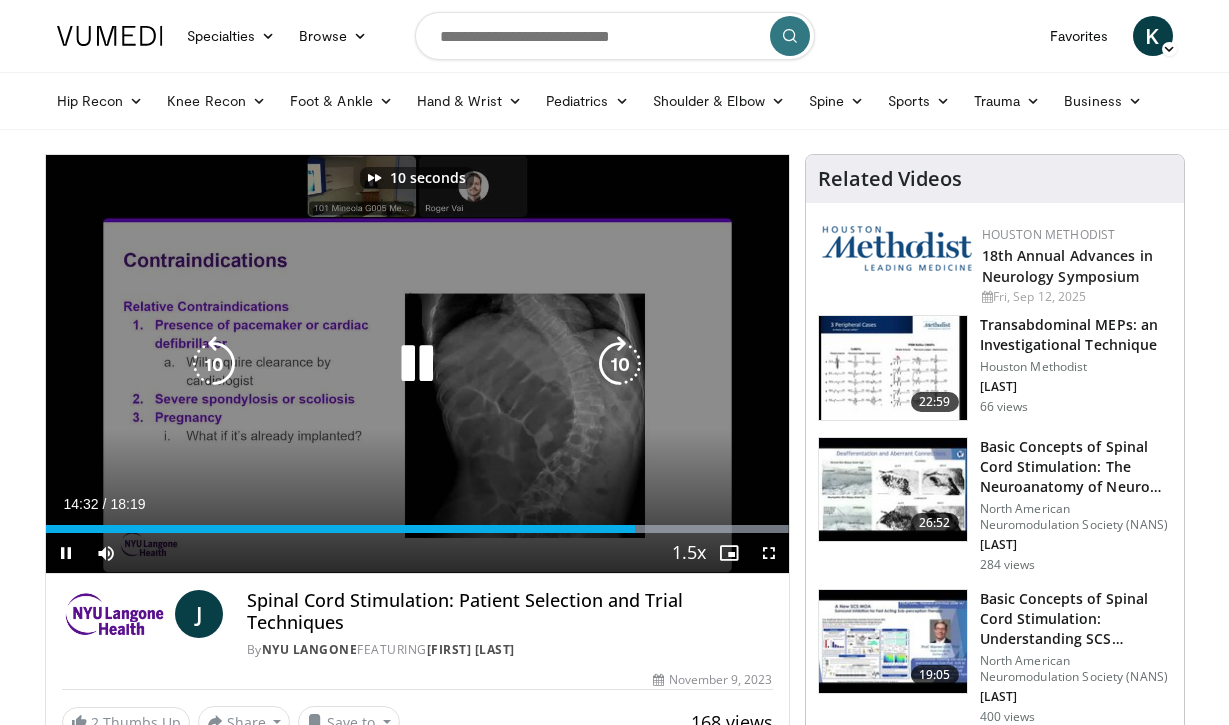 click at bounding box center (620, 364) 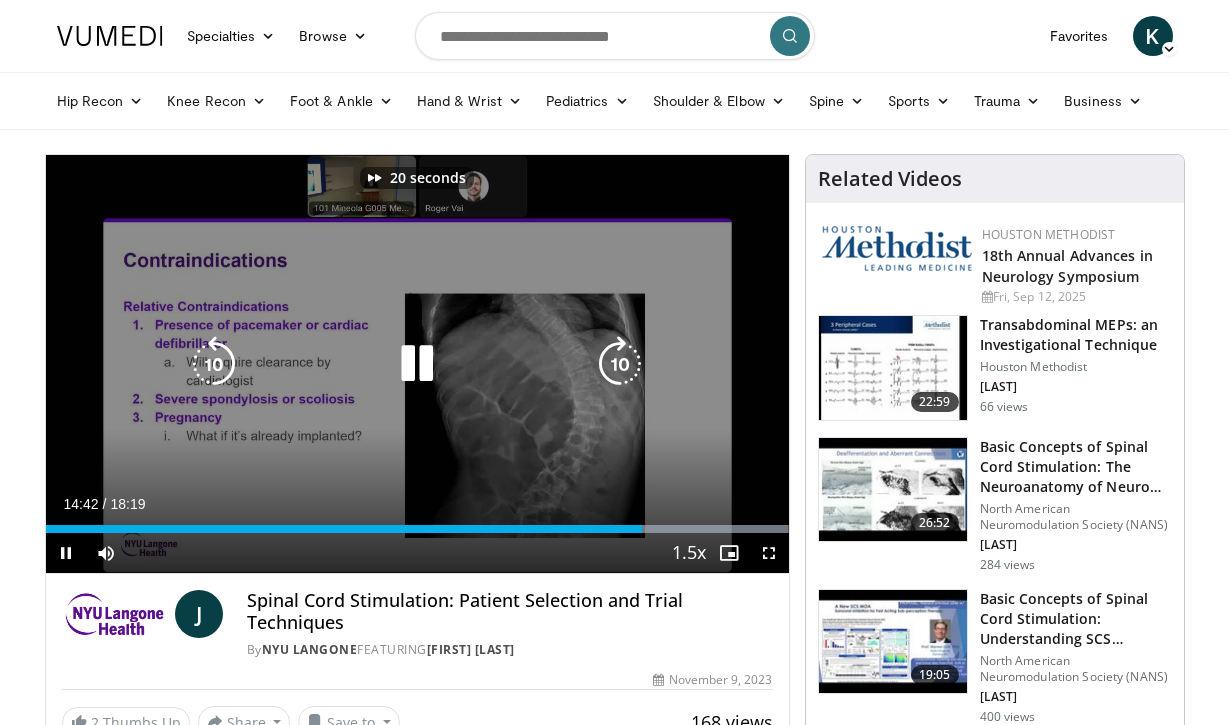 click at bounding box center (620, 364) 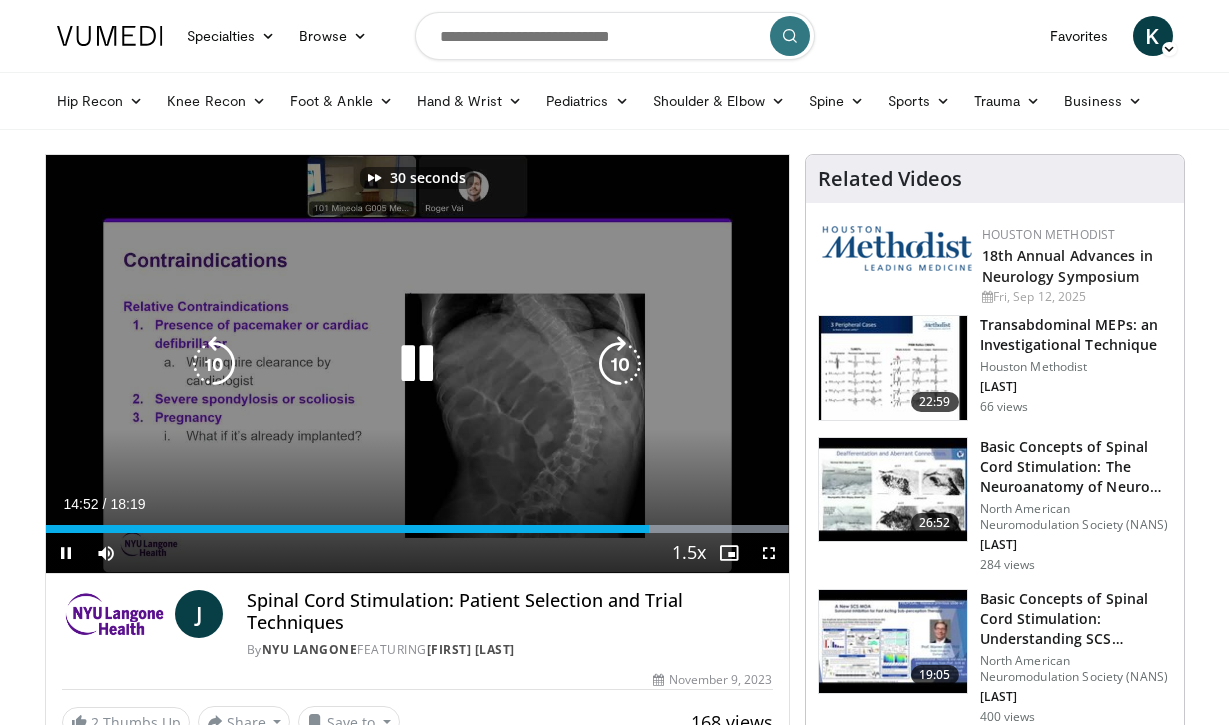 click at bounding box center (620, 364) 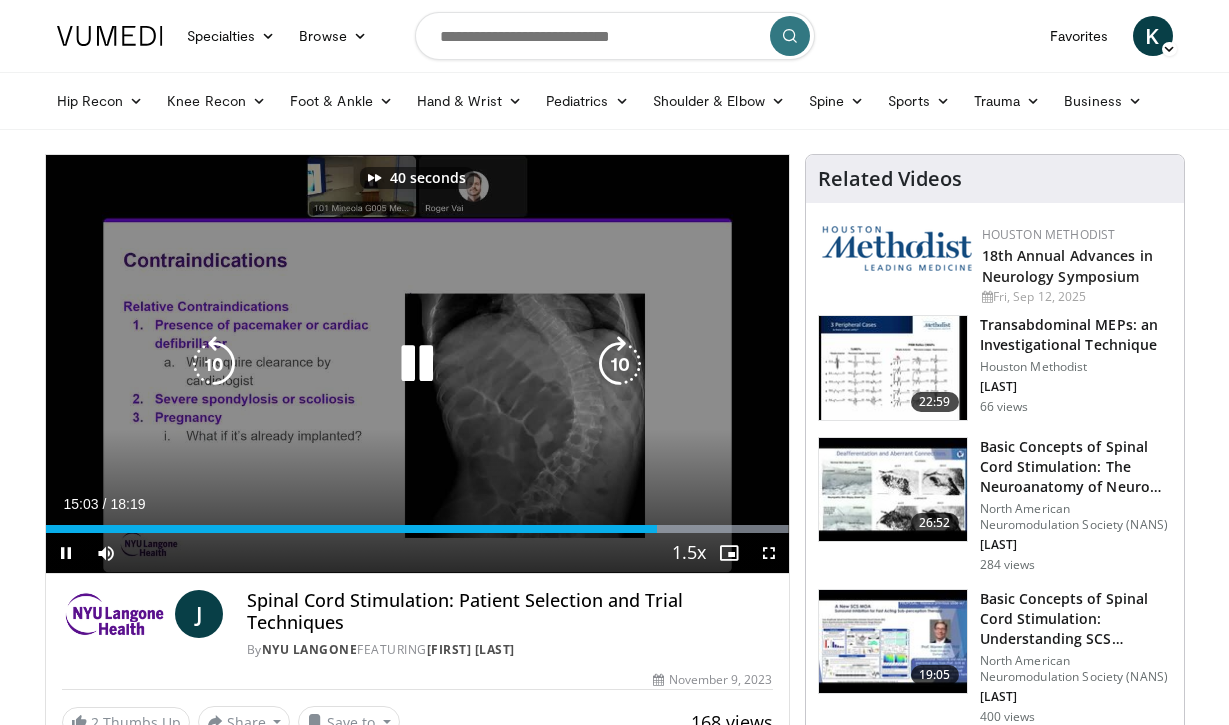 click at bounding box center (620, 364) 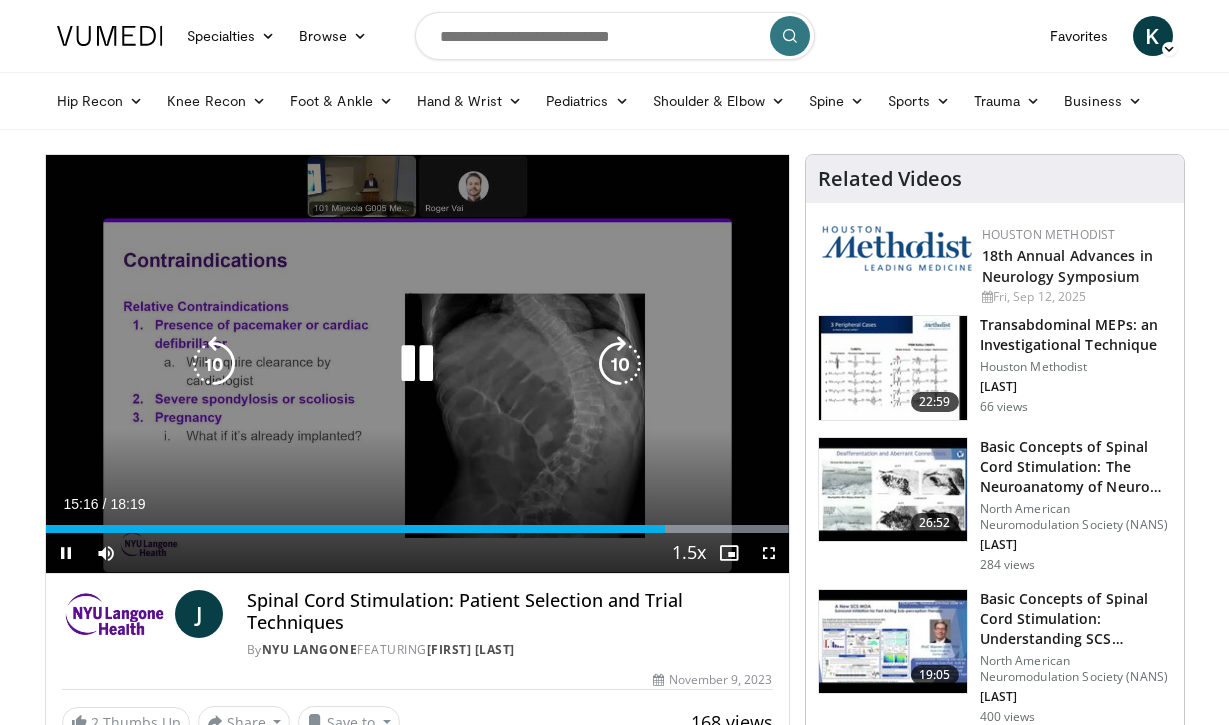 click at bounding box center (620, 364) 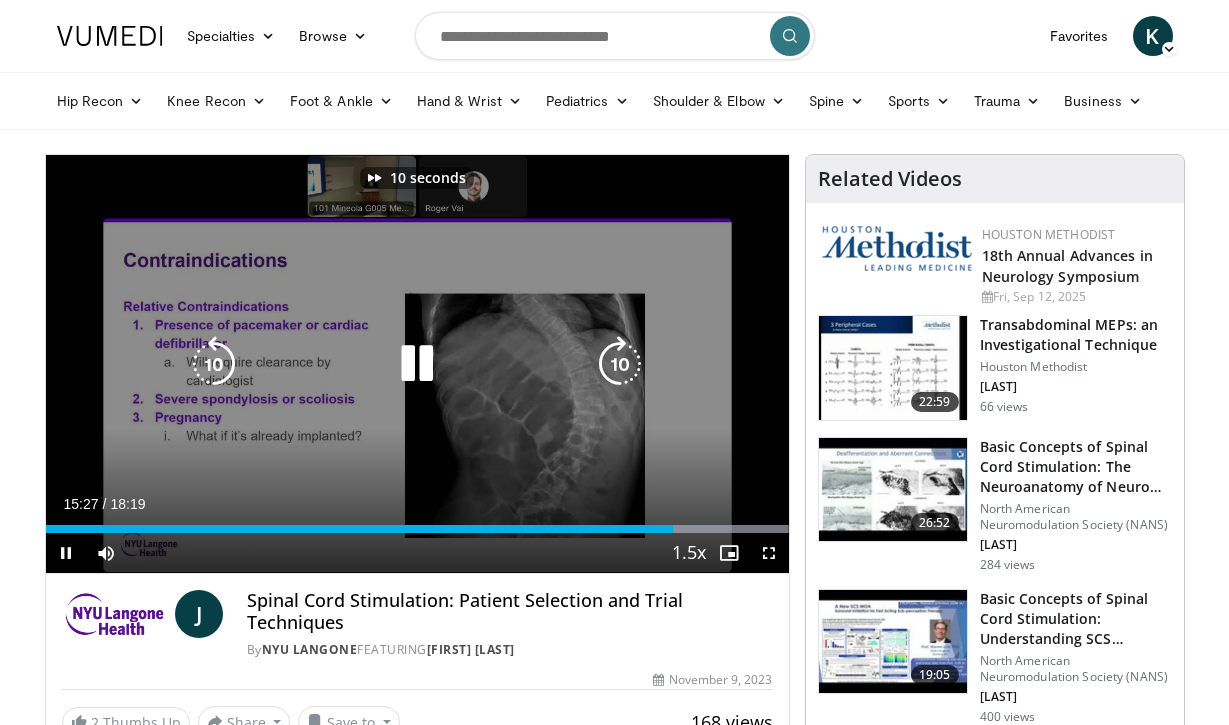 click at bounding box center (620, 364) 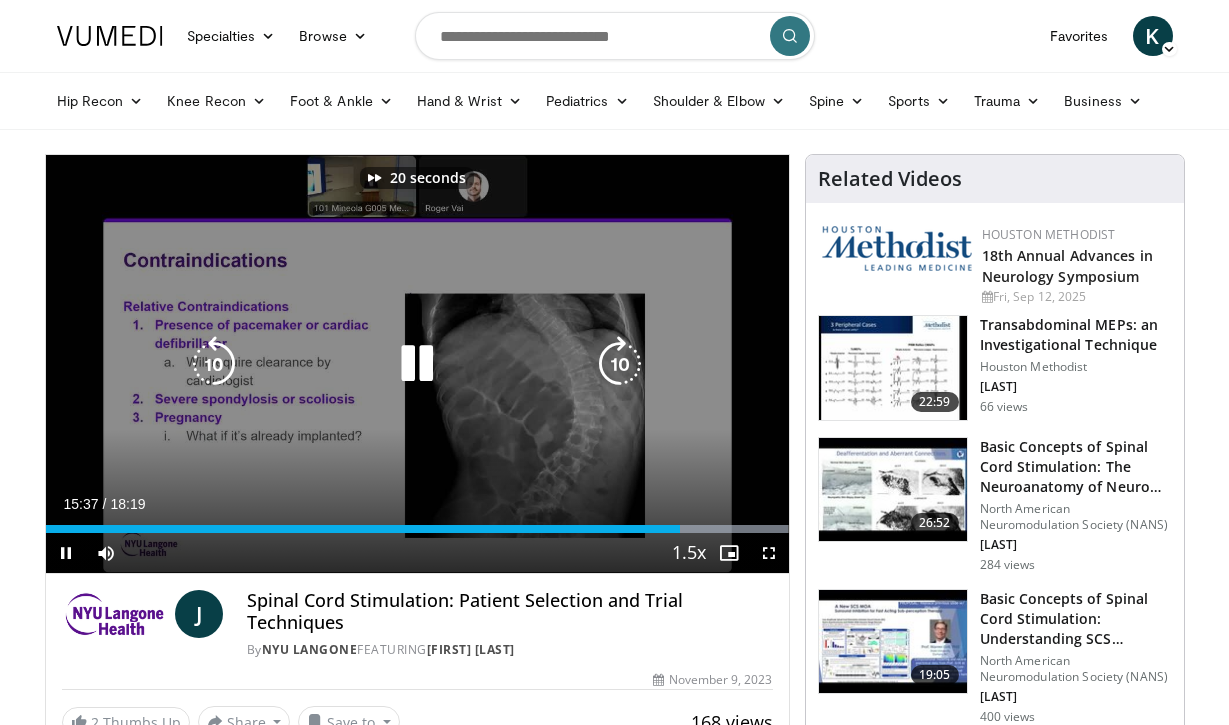 click at bounding box center (620, 364) 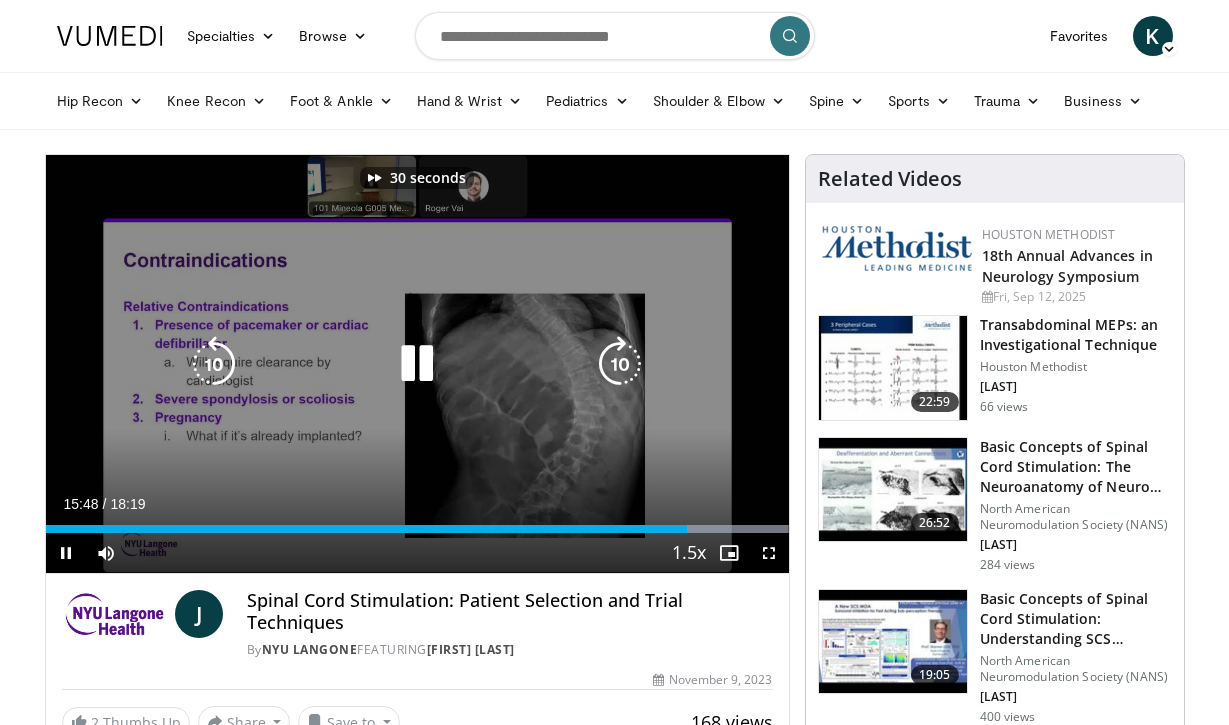 click at bounding box center [620, 364] 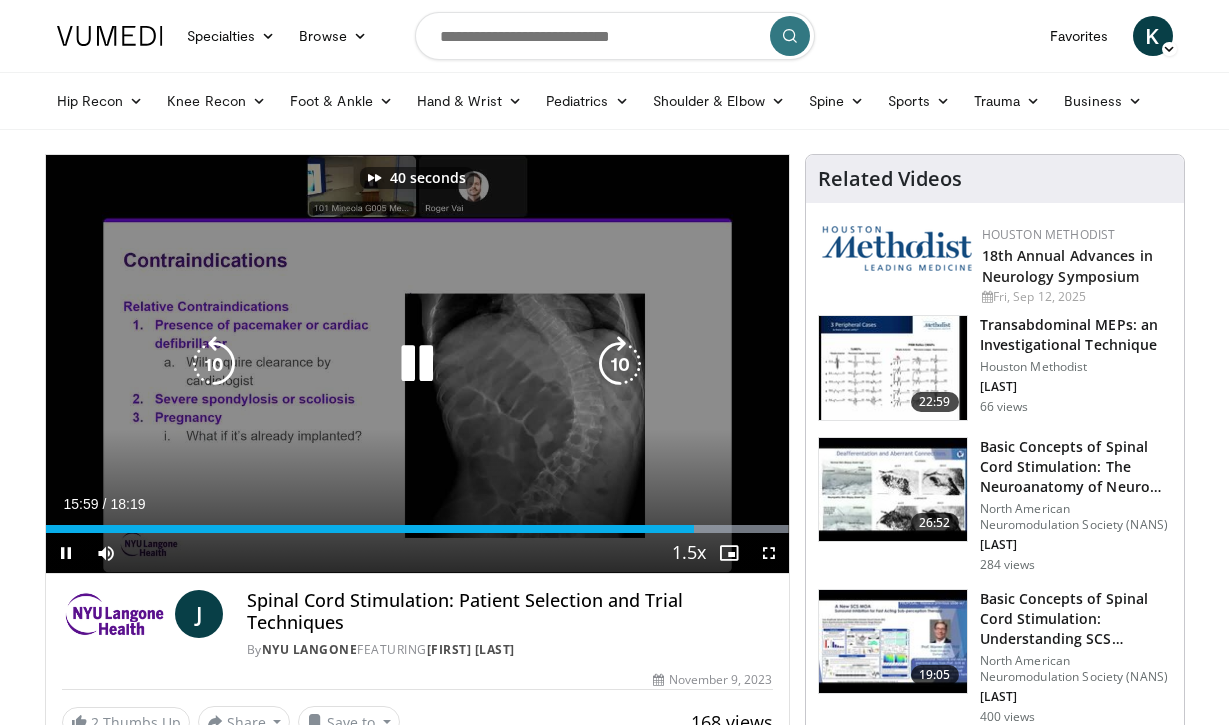 click at bounding box center (620, 364) 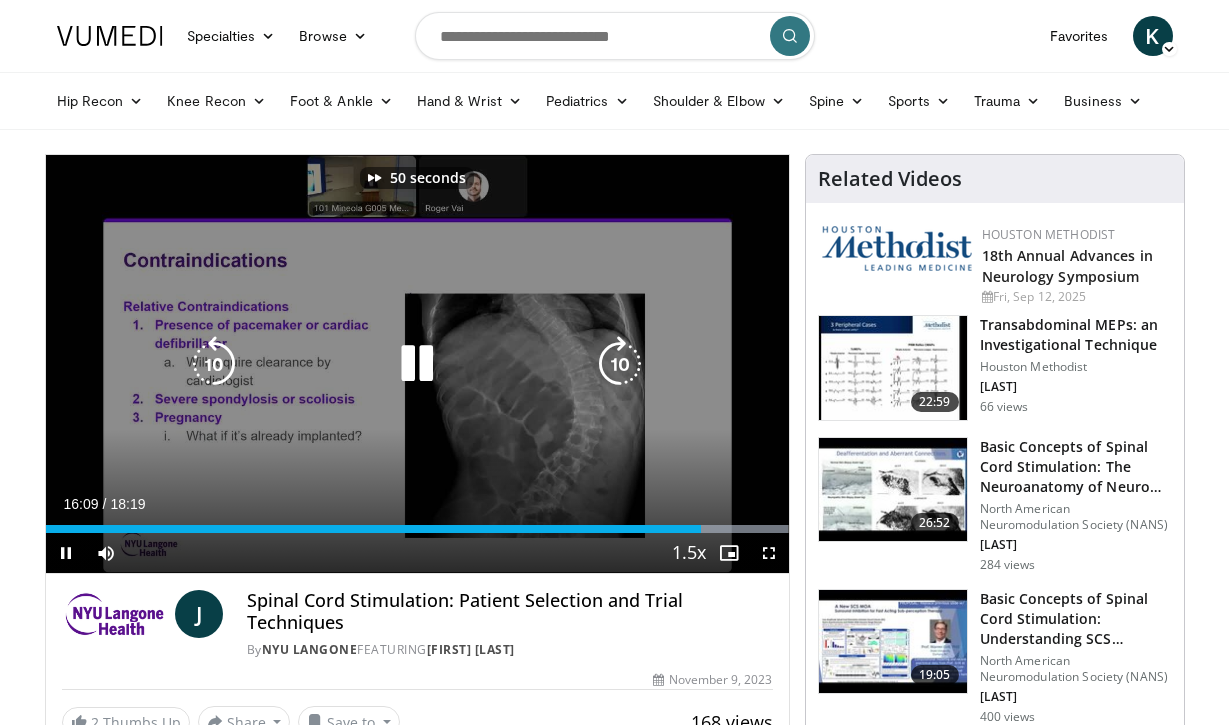 click at bounding box center [620, 364] 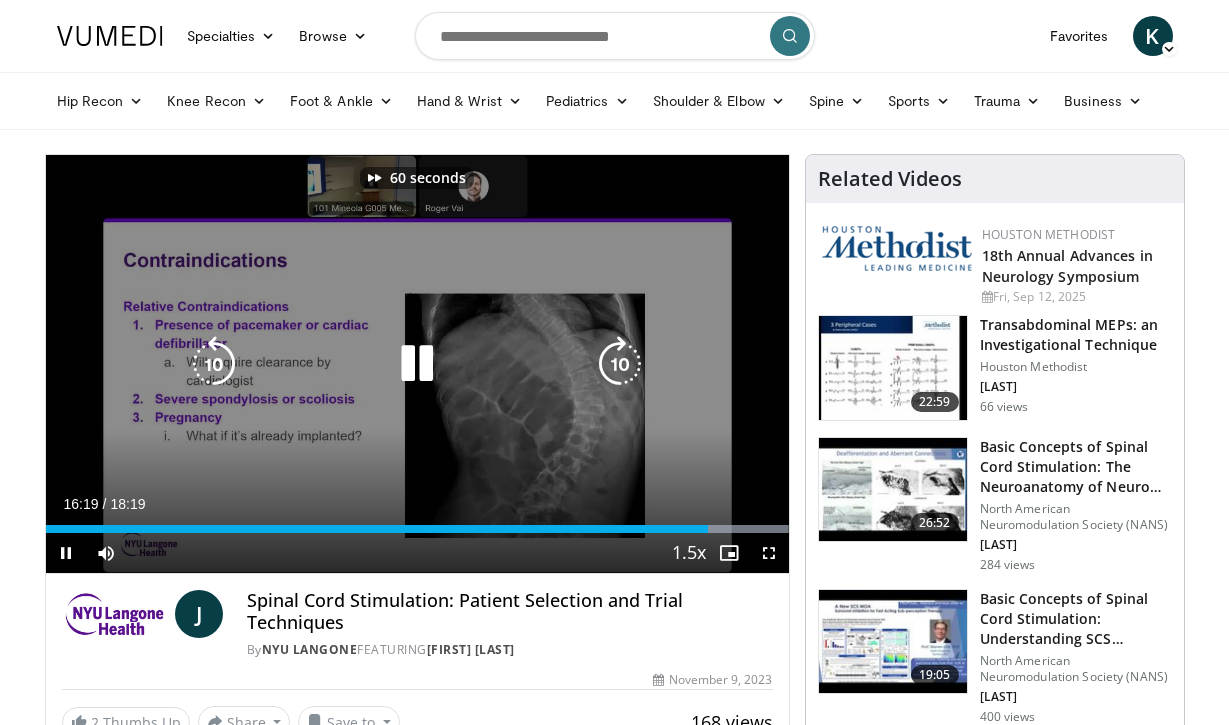 click at bounding box center (620, 364) 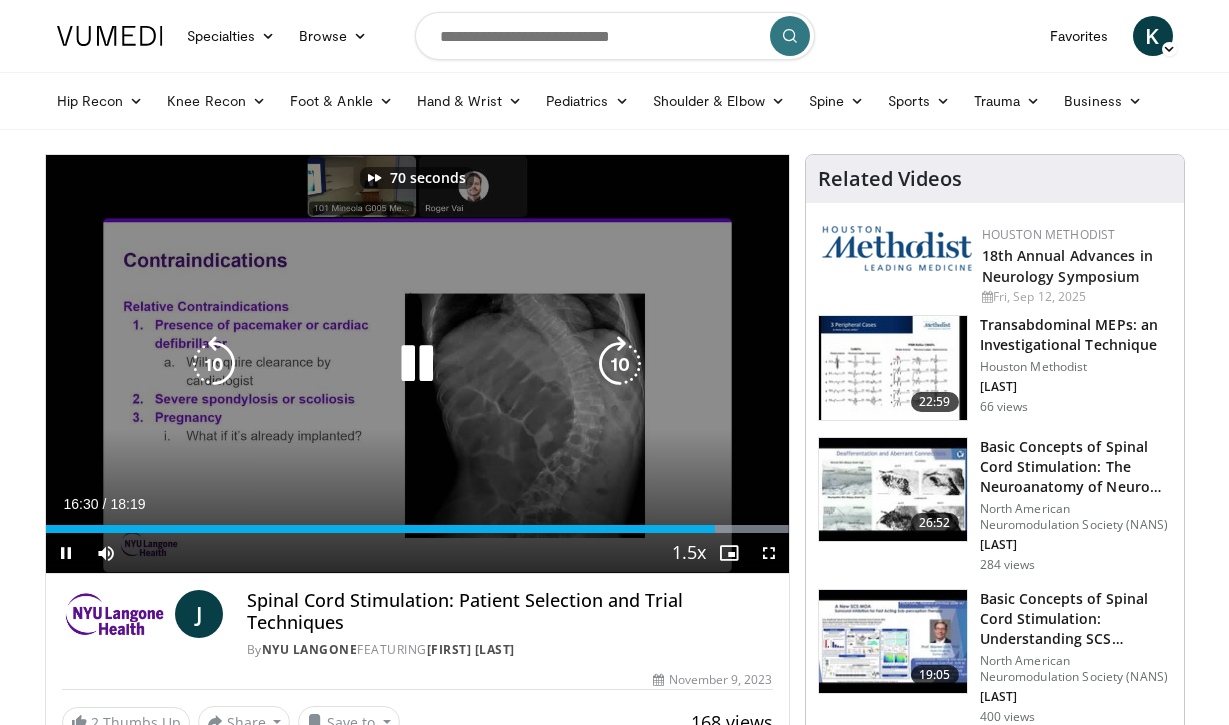 click at bounding box center (620, 364) 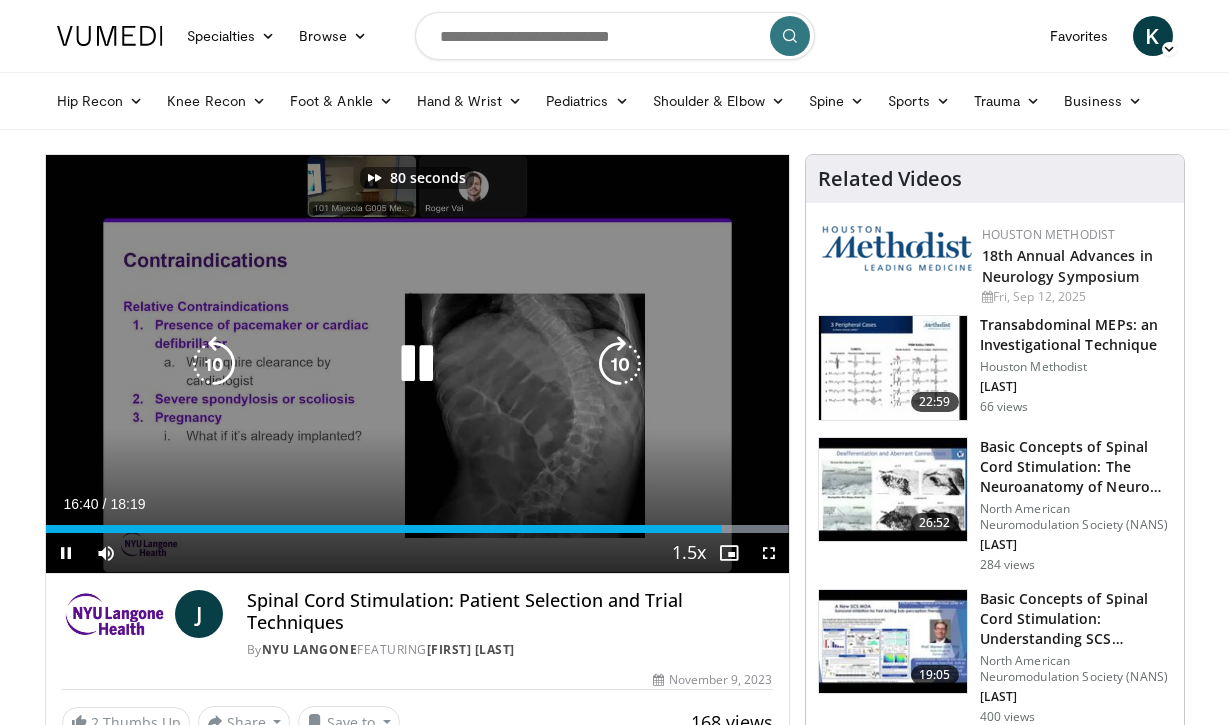 click at bounding box center [620, 364] 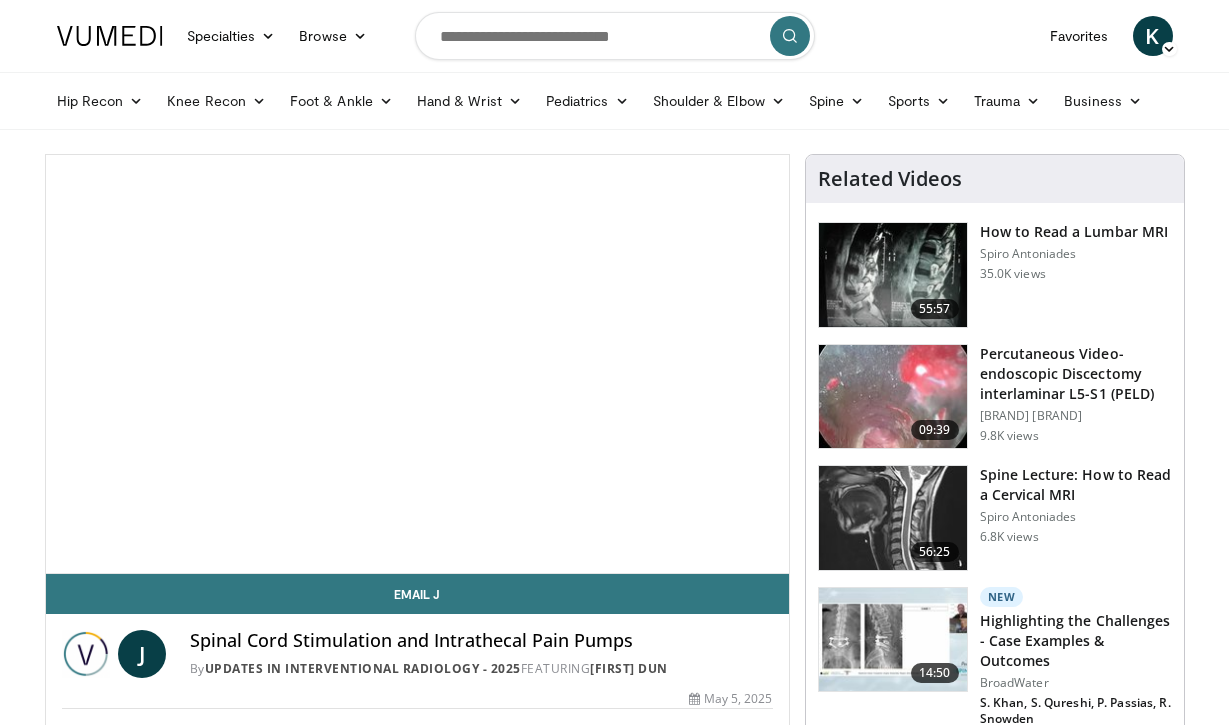 scroll, scrollTop: 0, scrollLeft: 0, axis: both 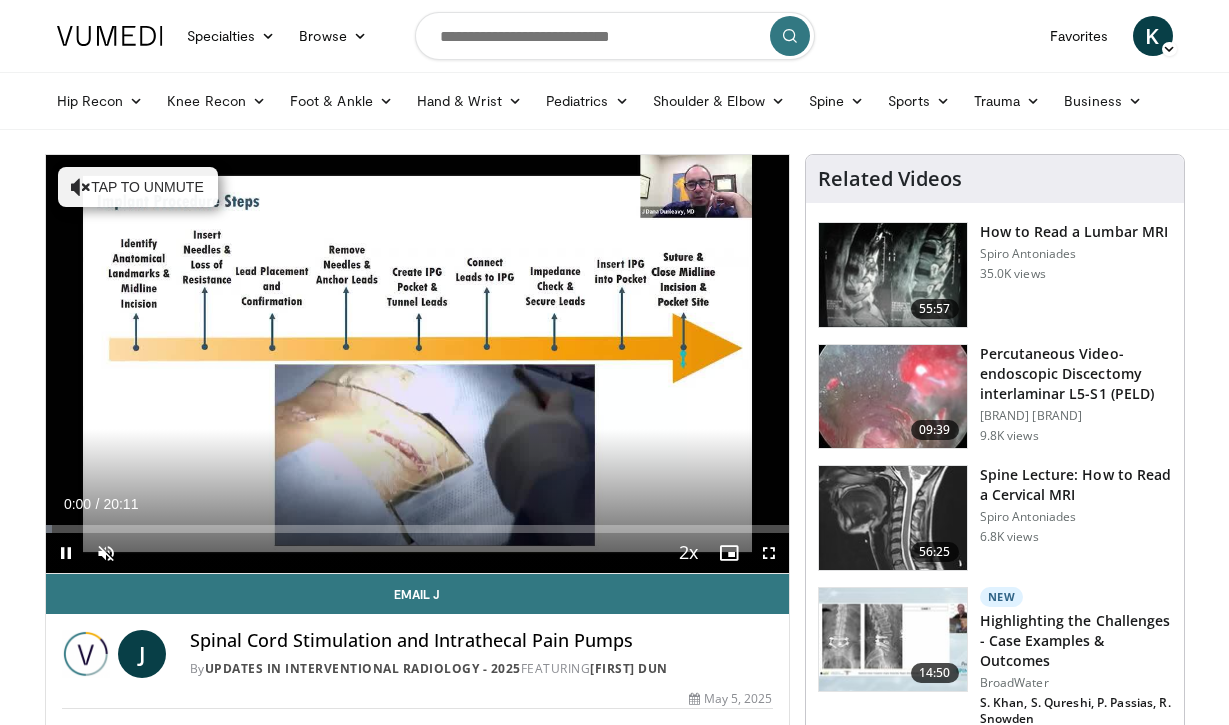 click at bounding box center [66, 553] 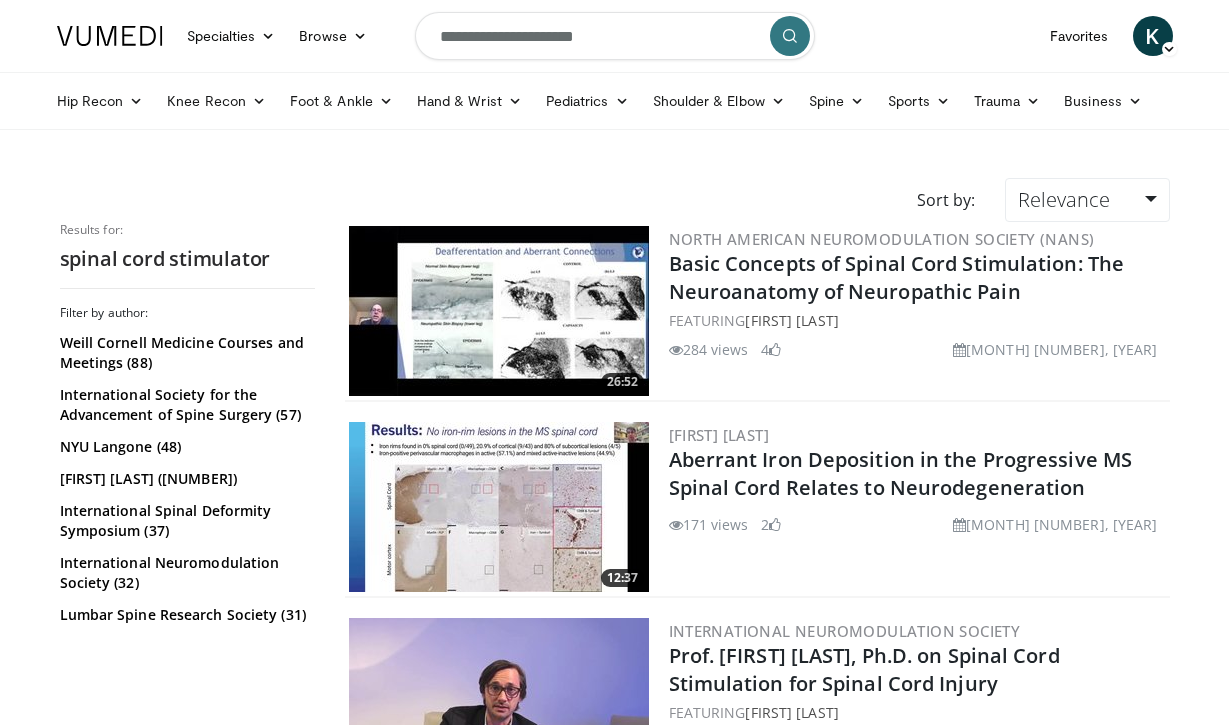 scroll, scrollTop: 0, scrollLeft: 0, axis: both 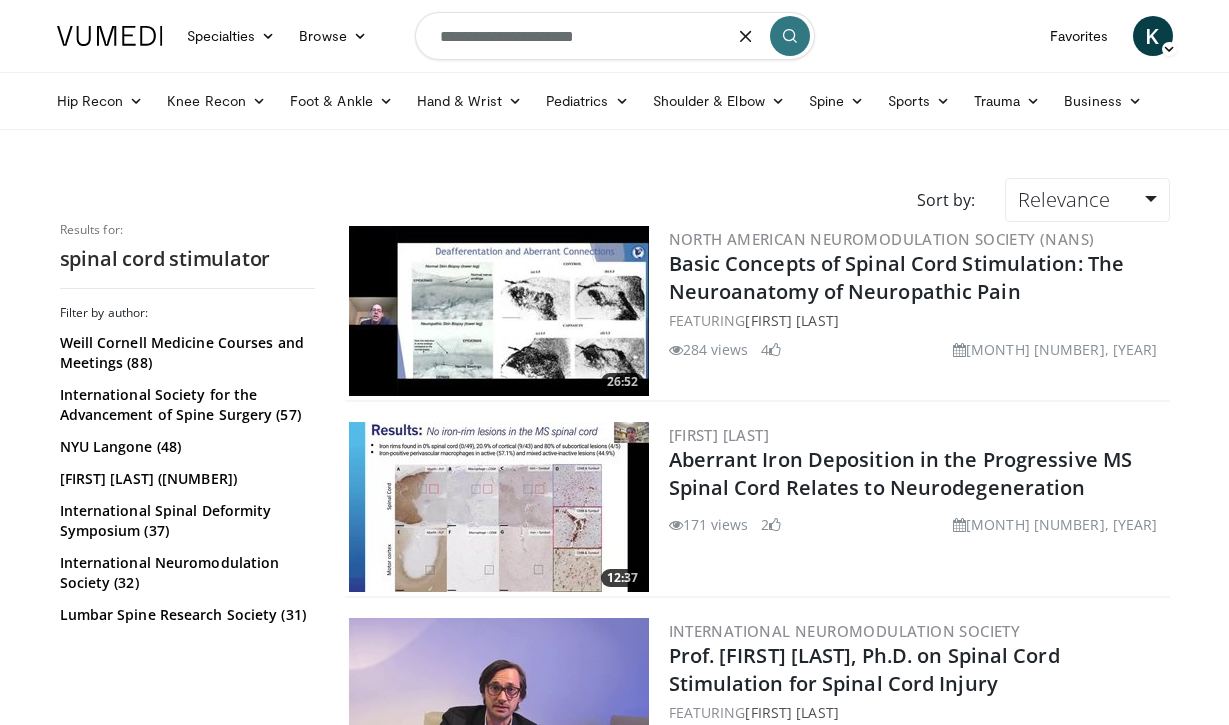 click on "**********" at bounding box center [615, 36] 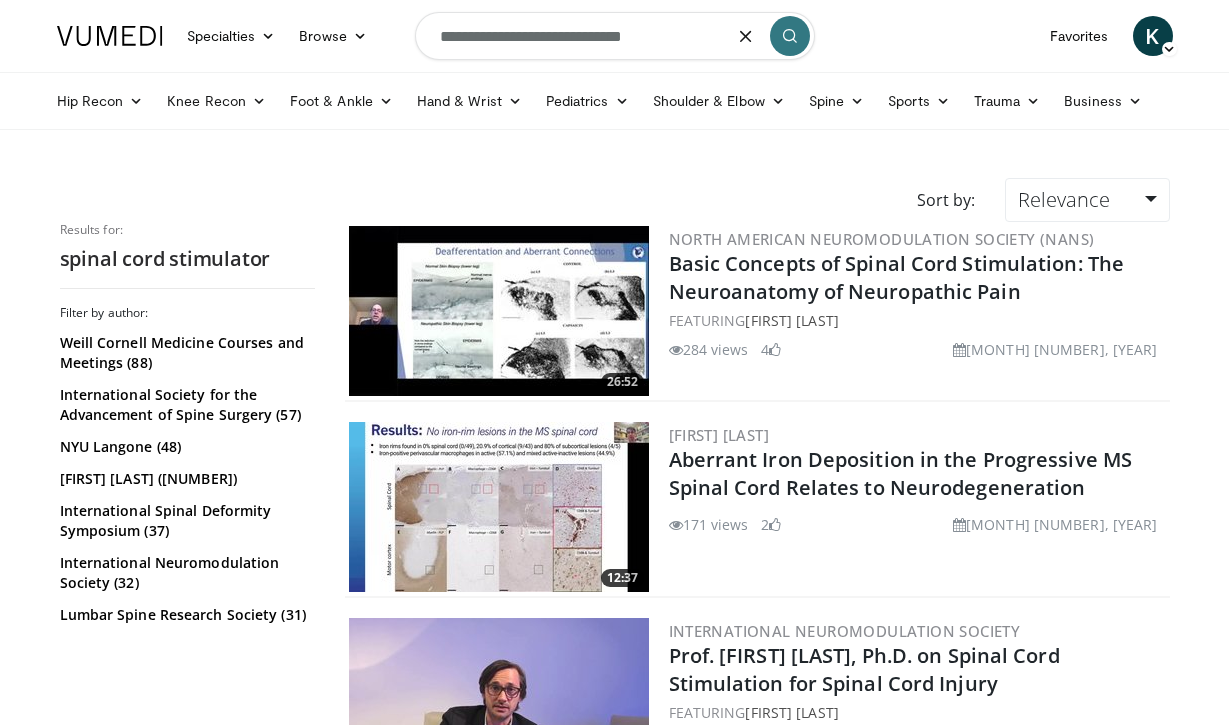 type on "**********" 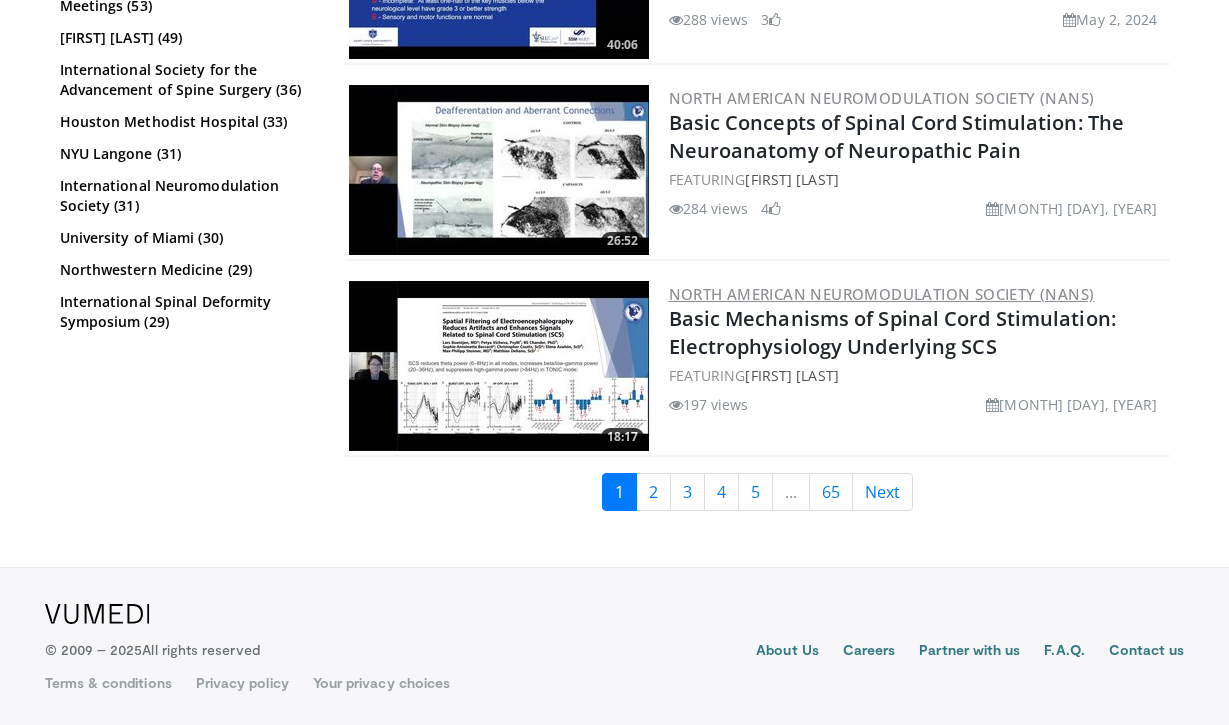 scroll, scrollTop: 4453, scrollLeft: 0, axis: vertical 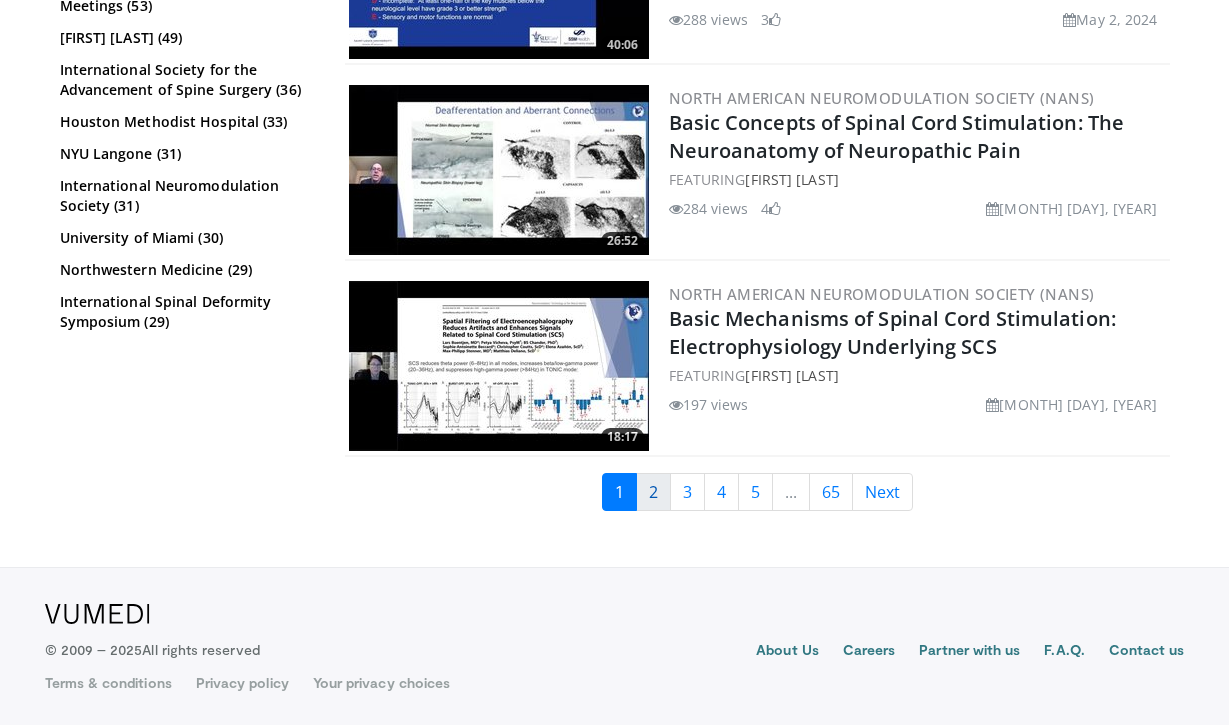 click on "2" at bounding box center (653, 492) 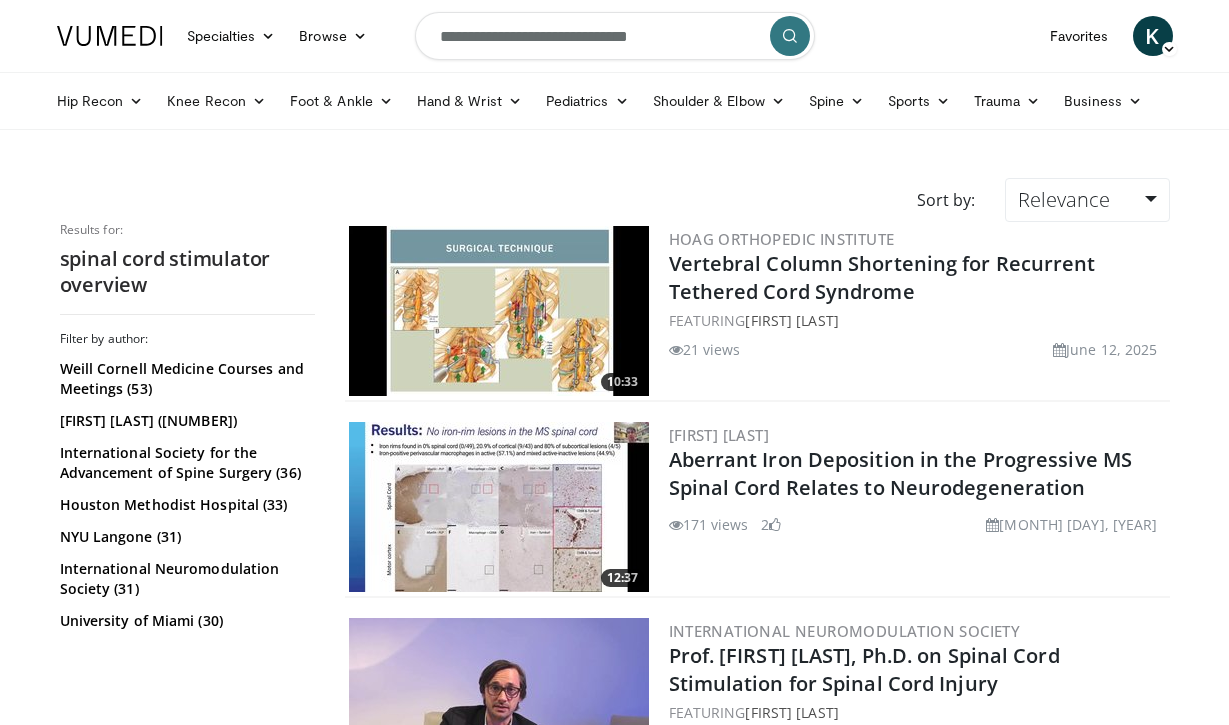 scroll, scrollTop: 0, scrollLeft: 0, axis: both 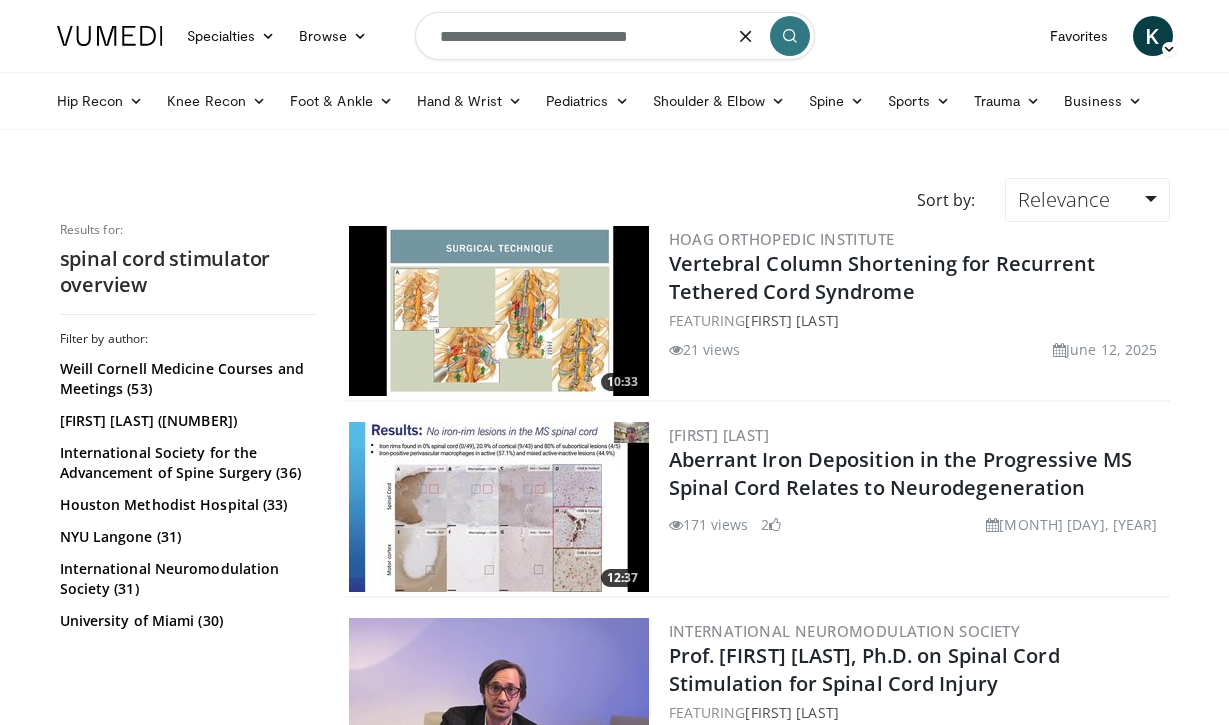 drag, startPoint x: 687, startPoint y: 39, endPoint x: 600, endPoint y: 39, distance: 87 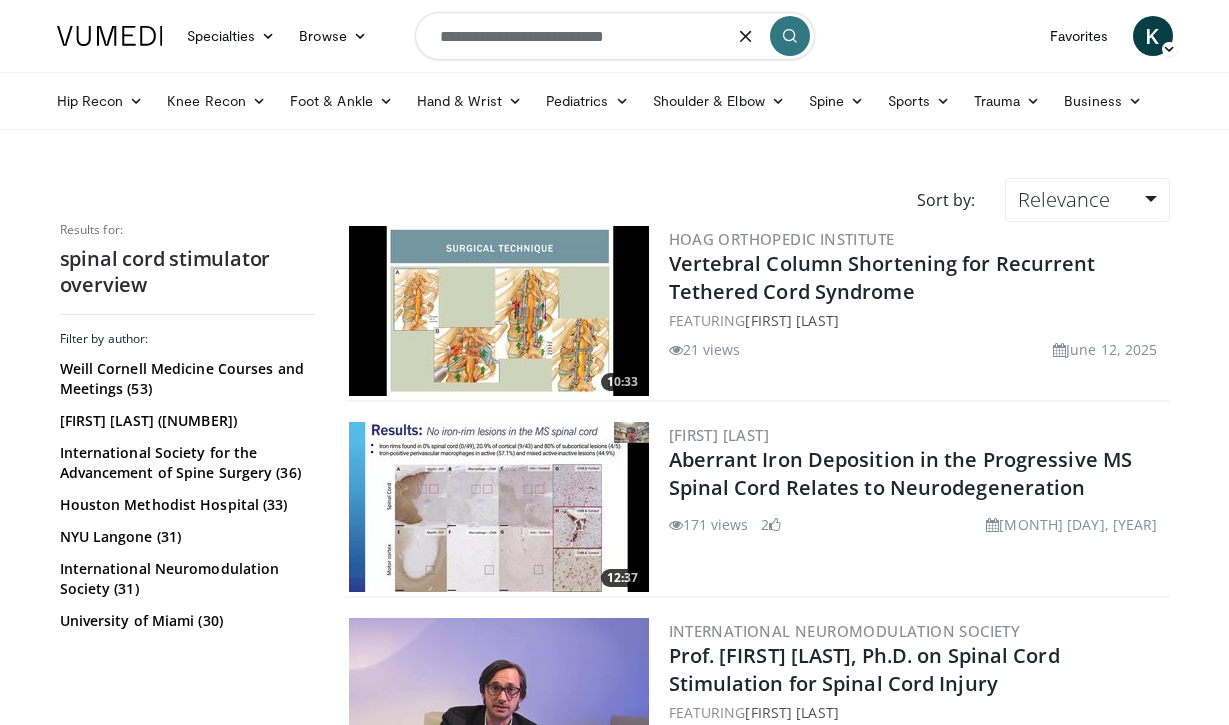 type on "**********" 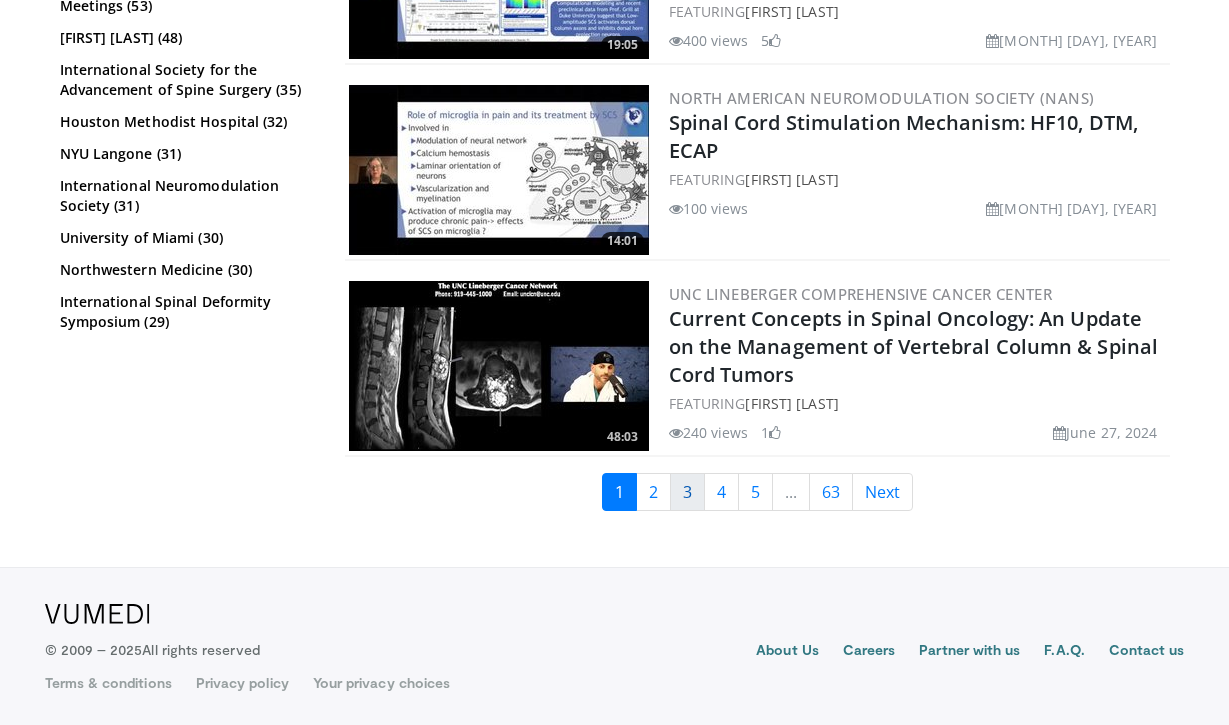scroll, scrollTop: 4453, scrollLeft: 0, axis: vertical 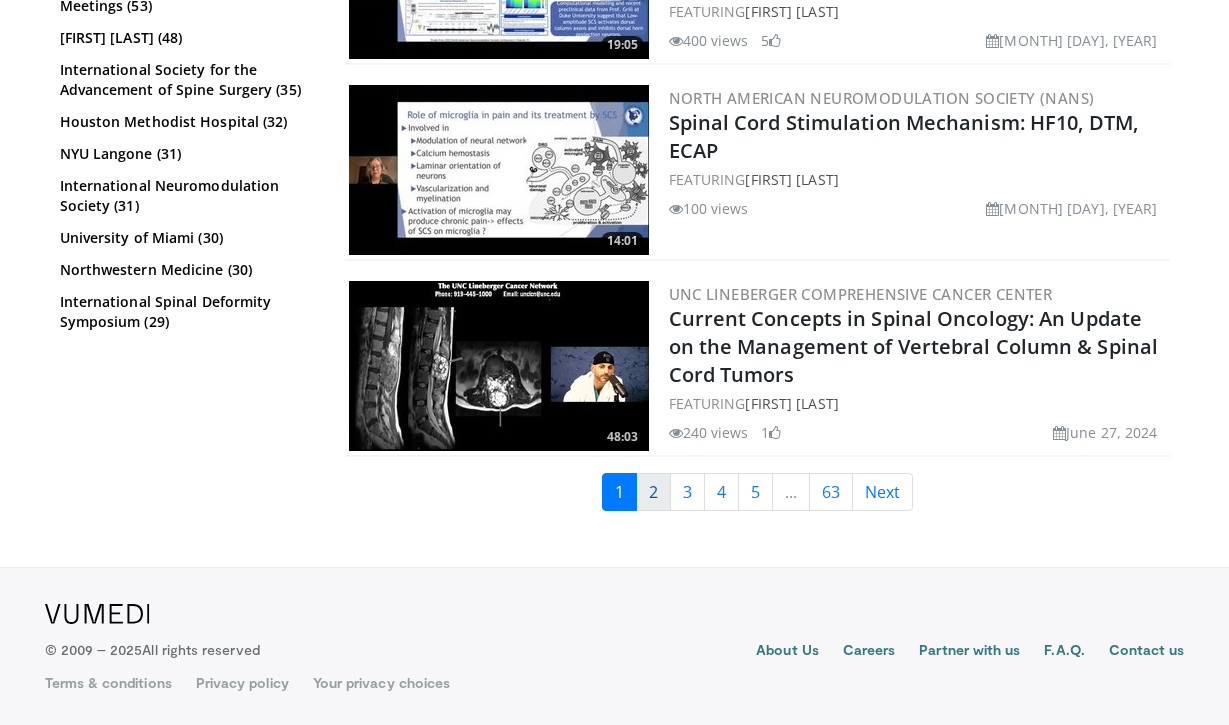click on "2" at bounding box center [653, 492] 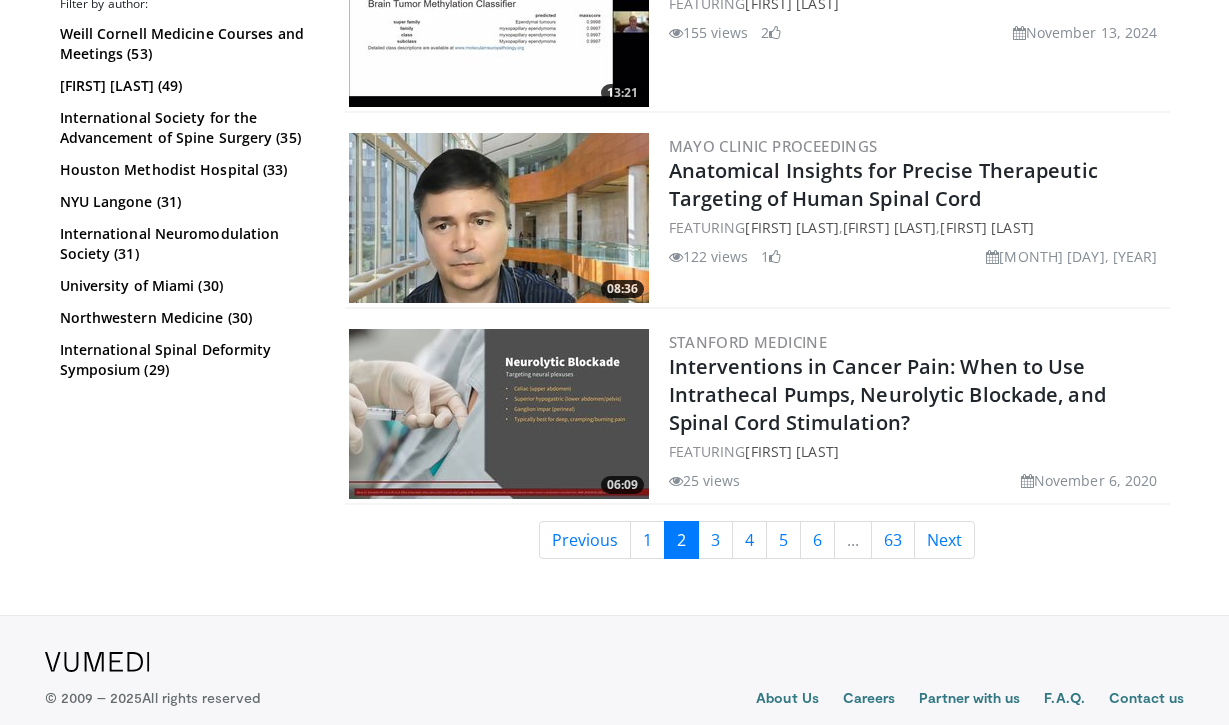 scroll, scrollTop: 4250, scrollLeft: 0, axis: vertical 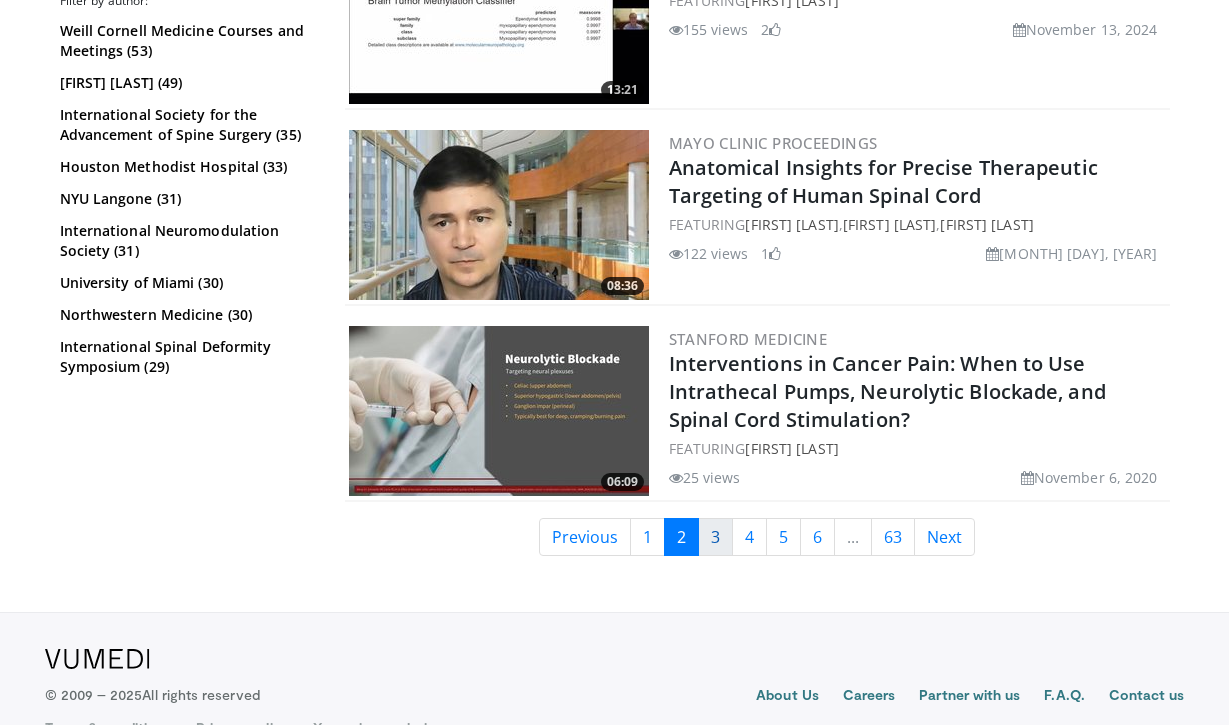 click on "3" at bounding box center (715, 537) 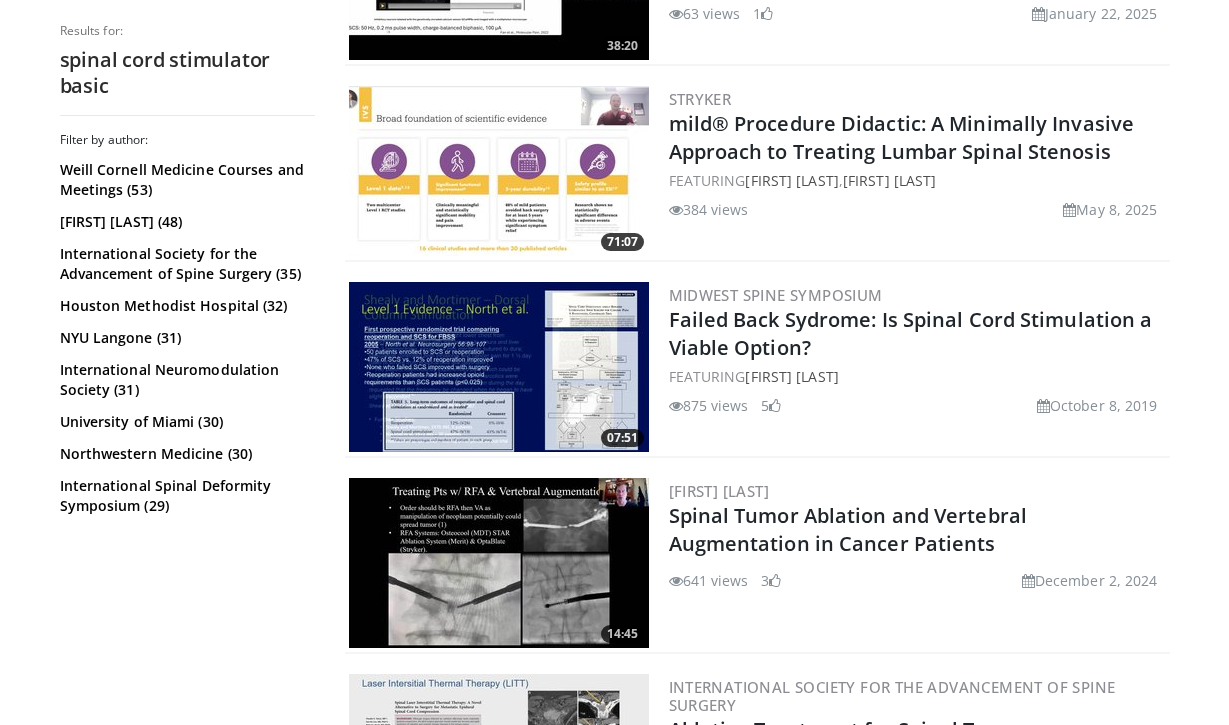 scroll, scrollTop: 924, scrollLeft: 0, axis: vertical 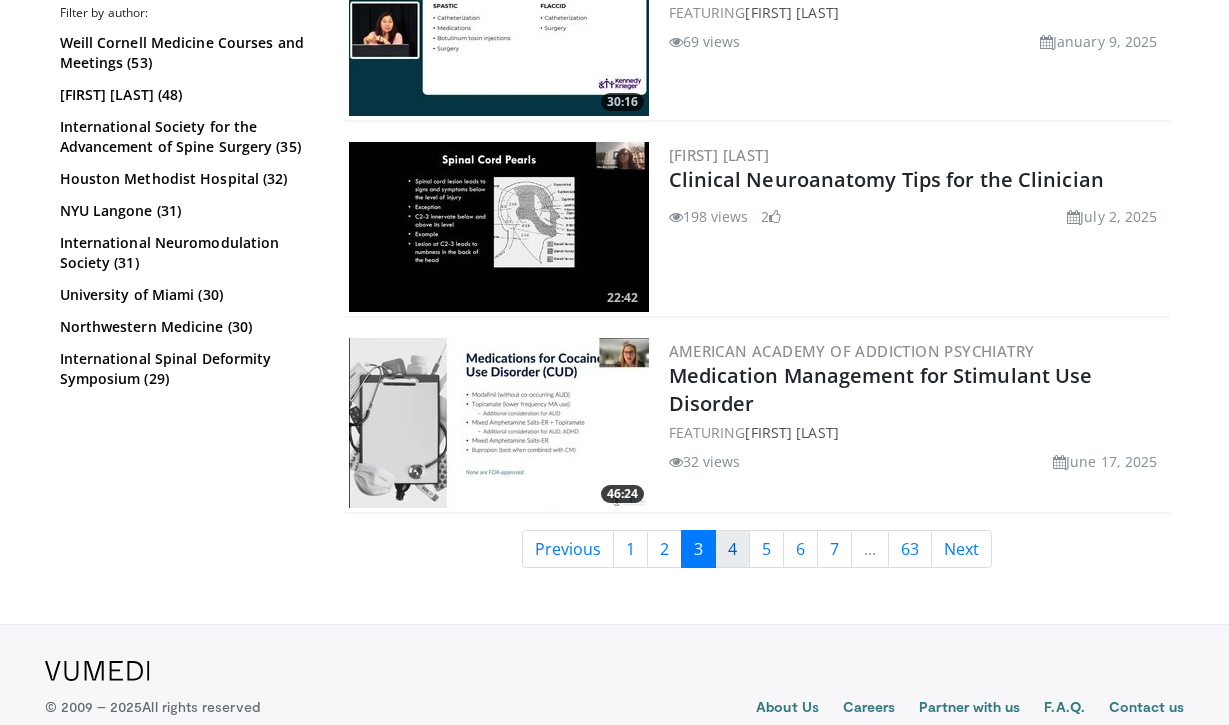 click on "4" at bounding box center (732, 549) 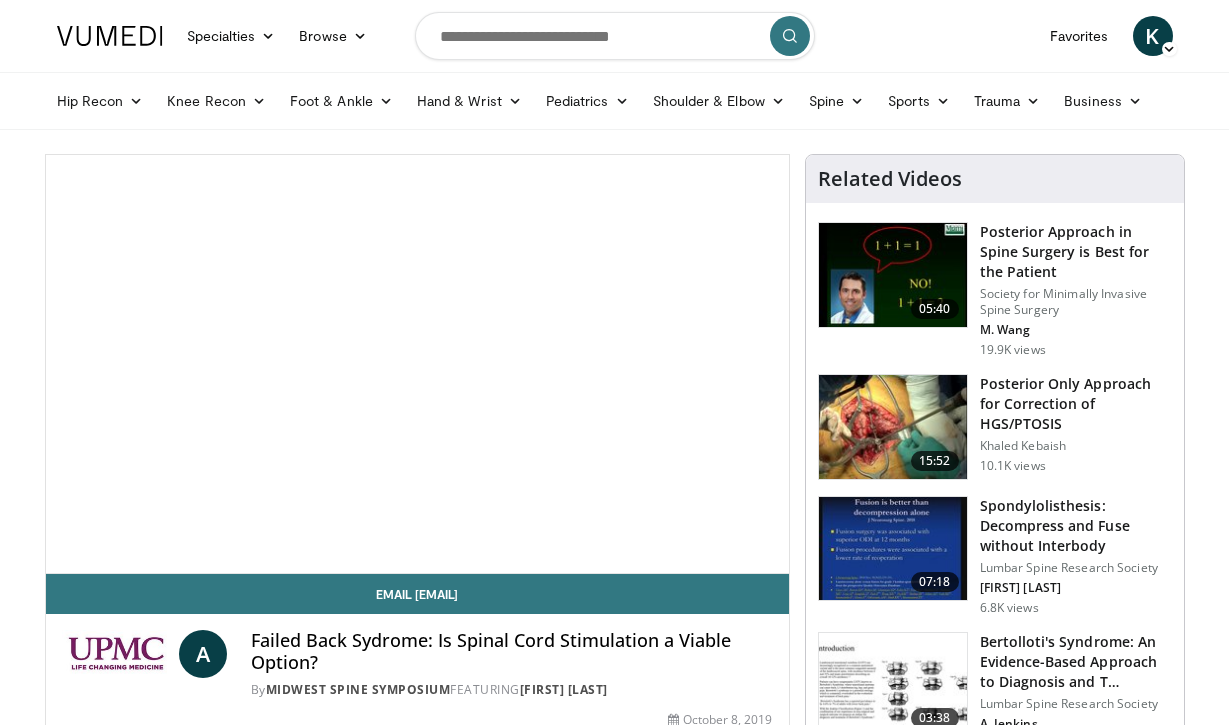 scroll, scrollTop: 0, scrollLeft: 0, axis: both 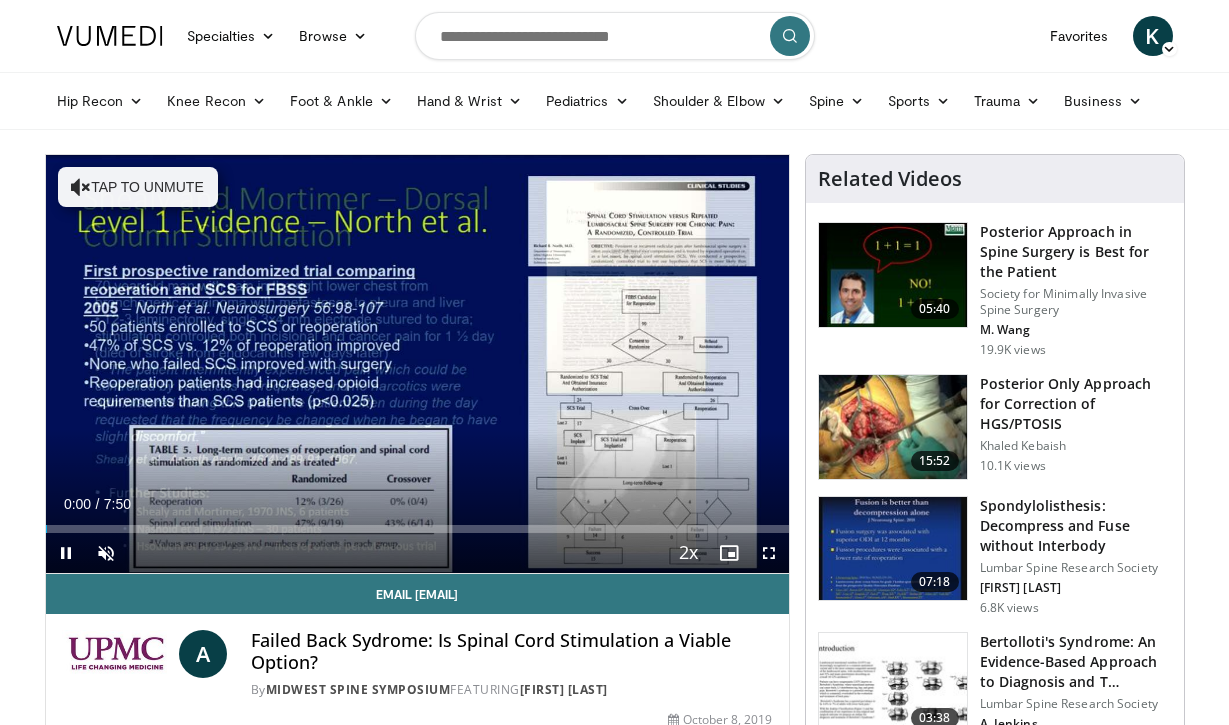 click at bounding box center (66, 553) 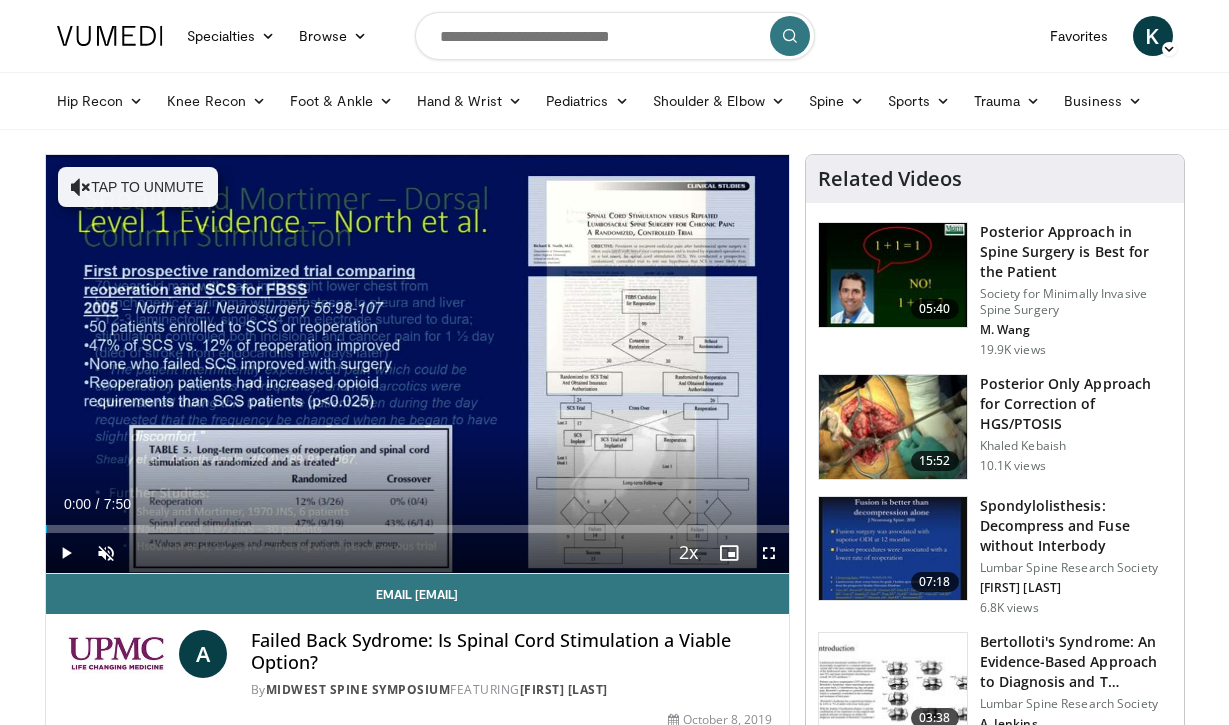 click at bounding box center (66, 553) 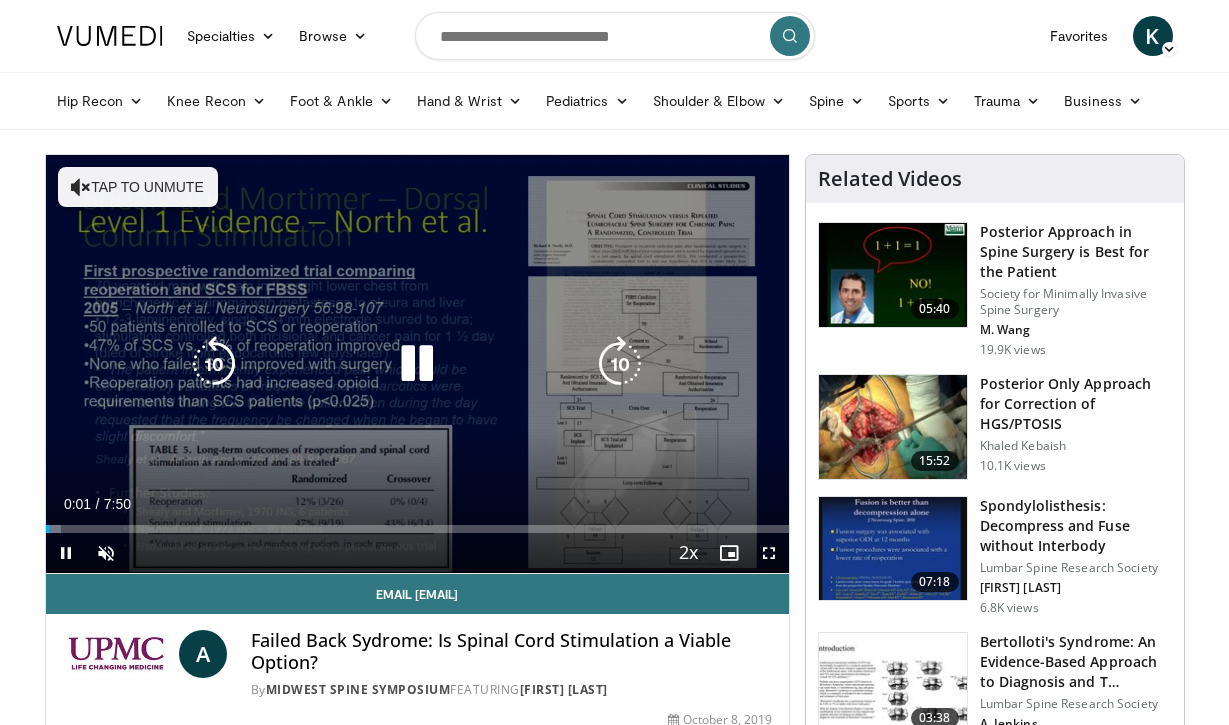 click on "Tap to unmute" at bounding box center [138, 187] 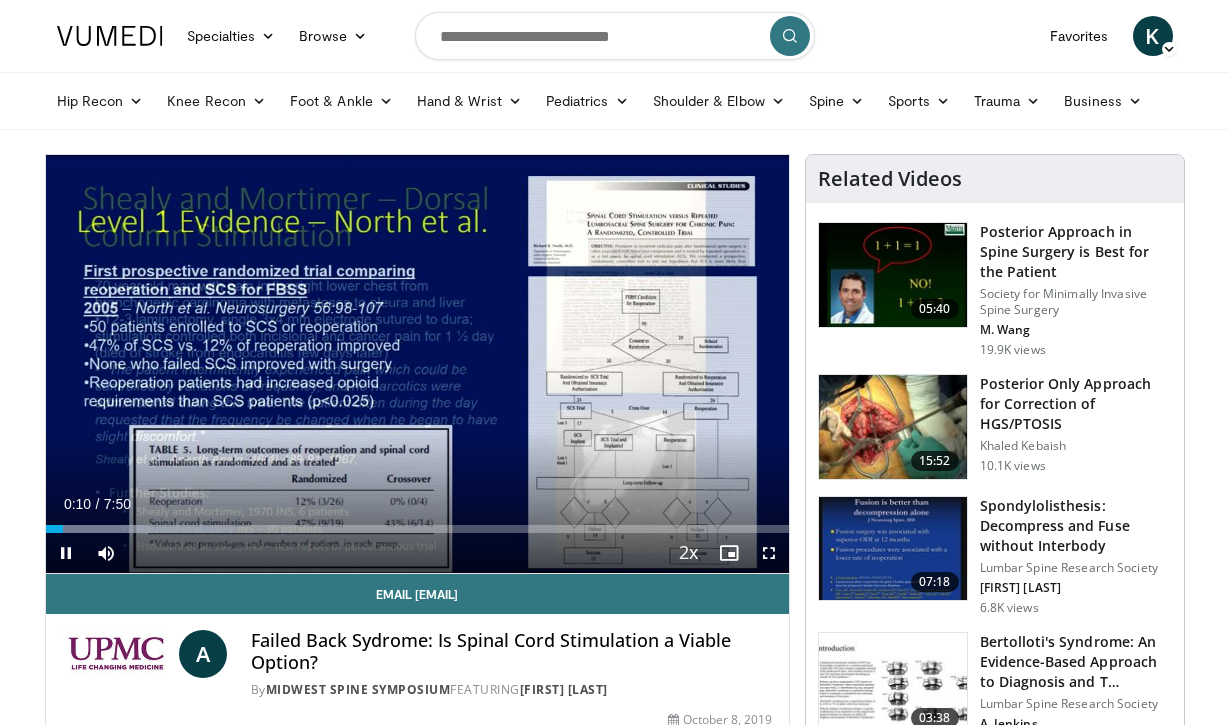 click at bounding box center (769, 553) 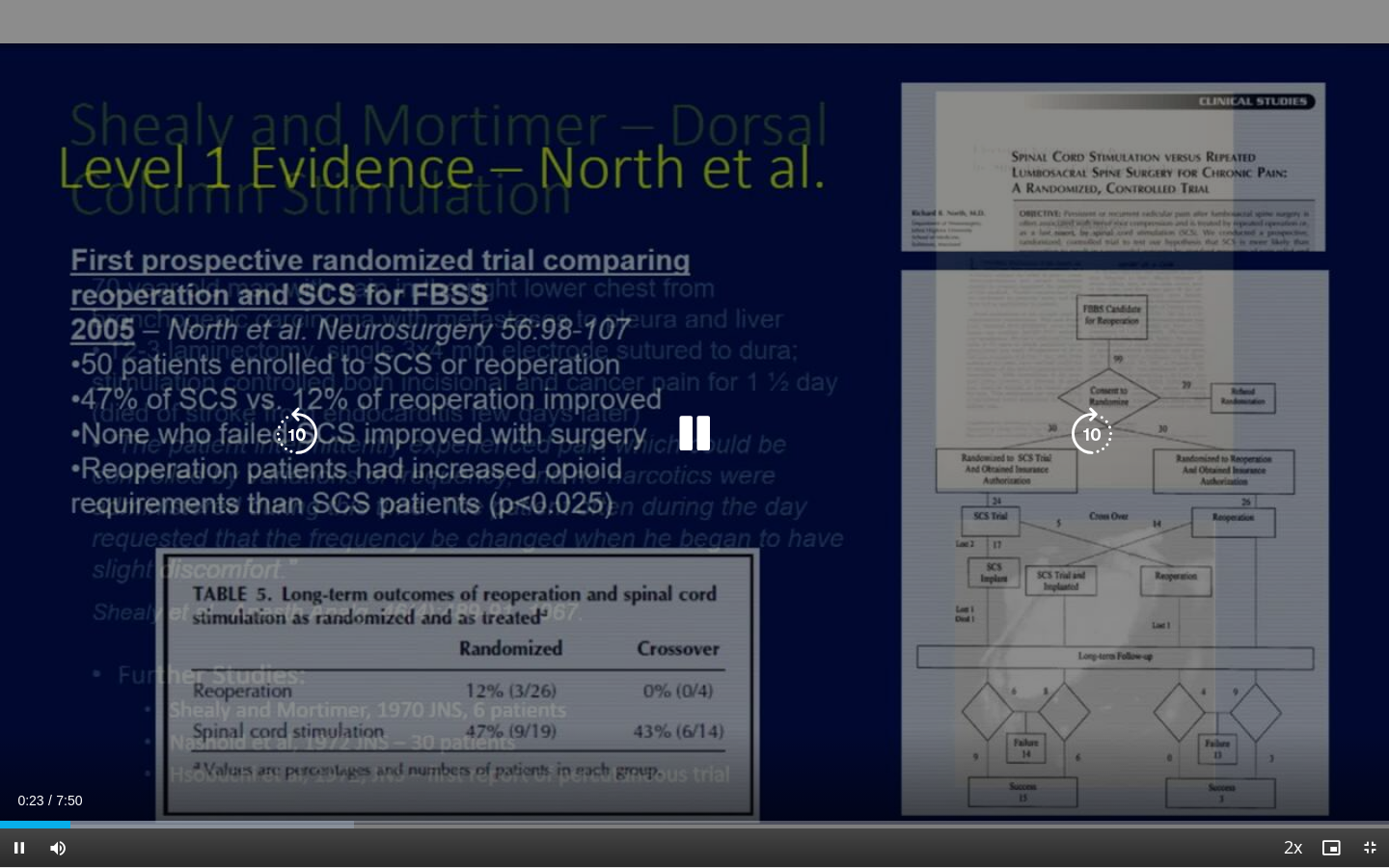 click at bounding box center (297, 434) 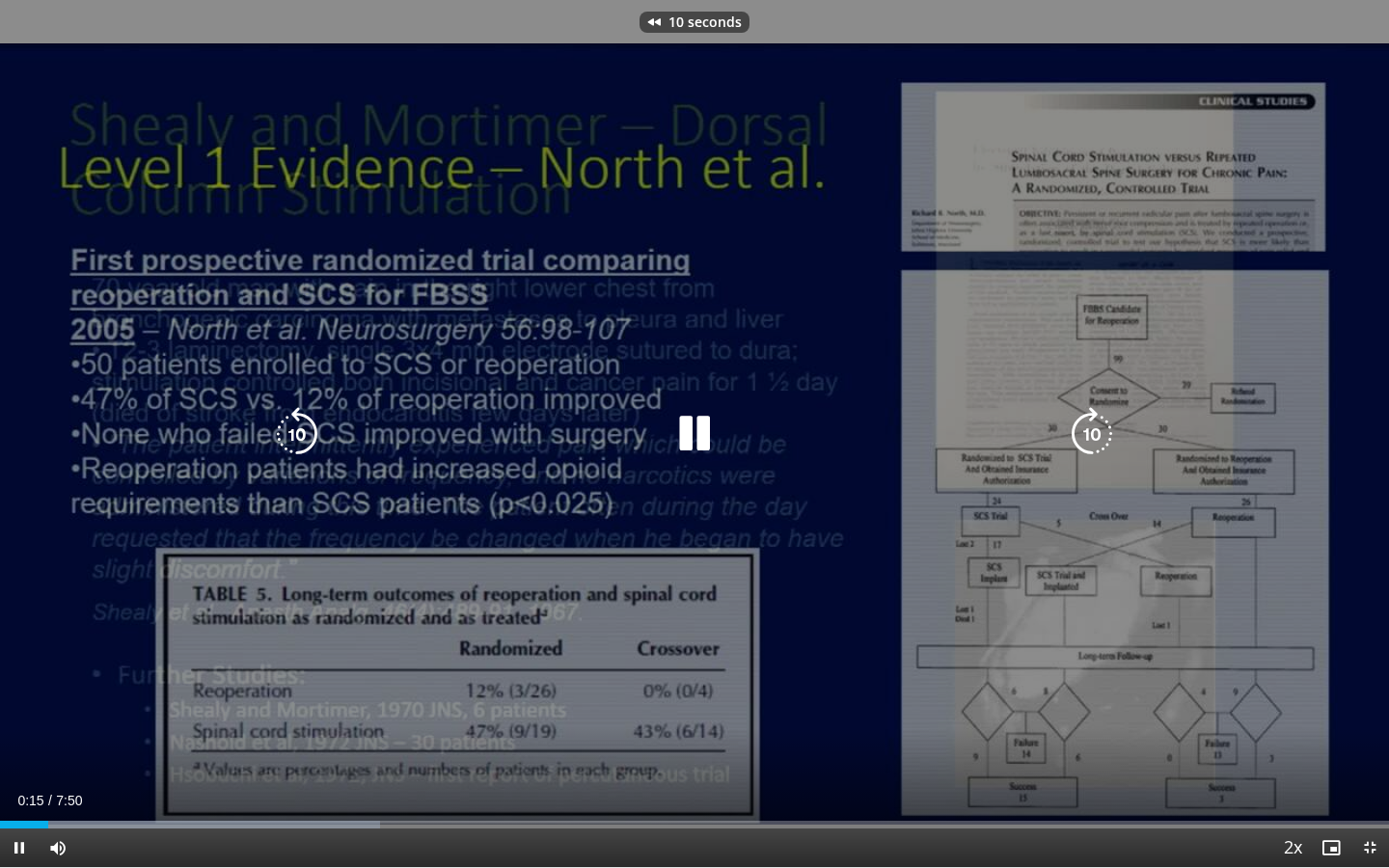 click at bounding box center (694, 434) 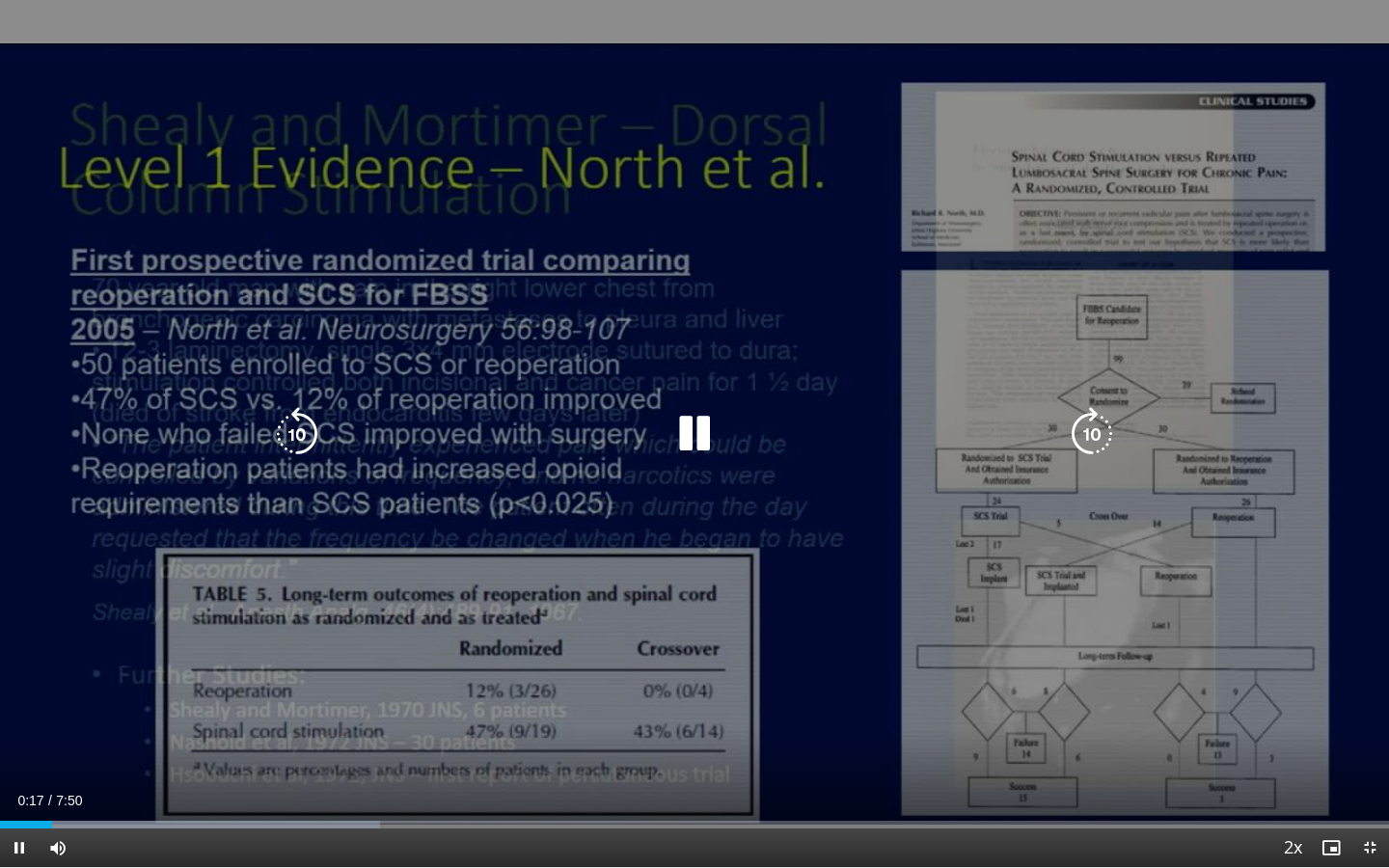 click at bounding box center [694, 434] 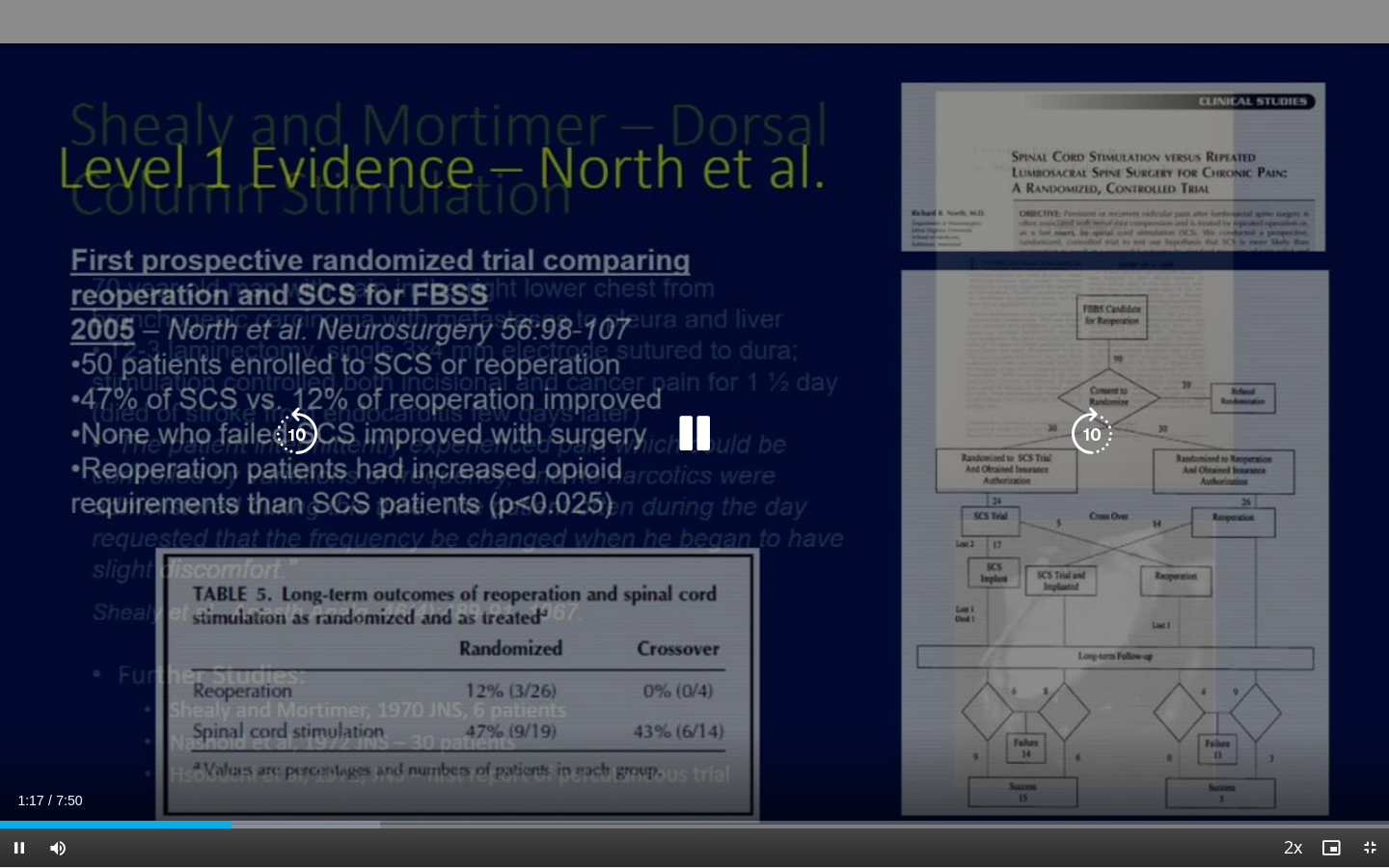 click at bounding box center (694, 434) 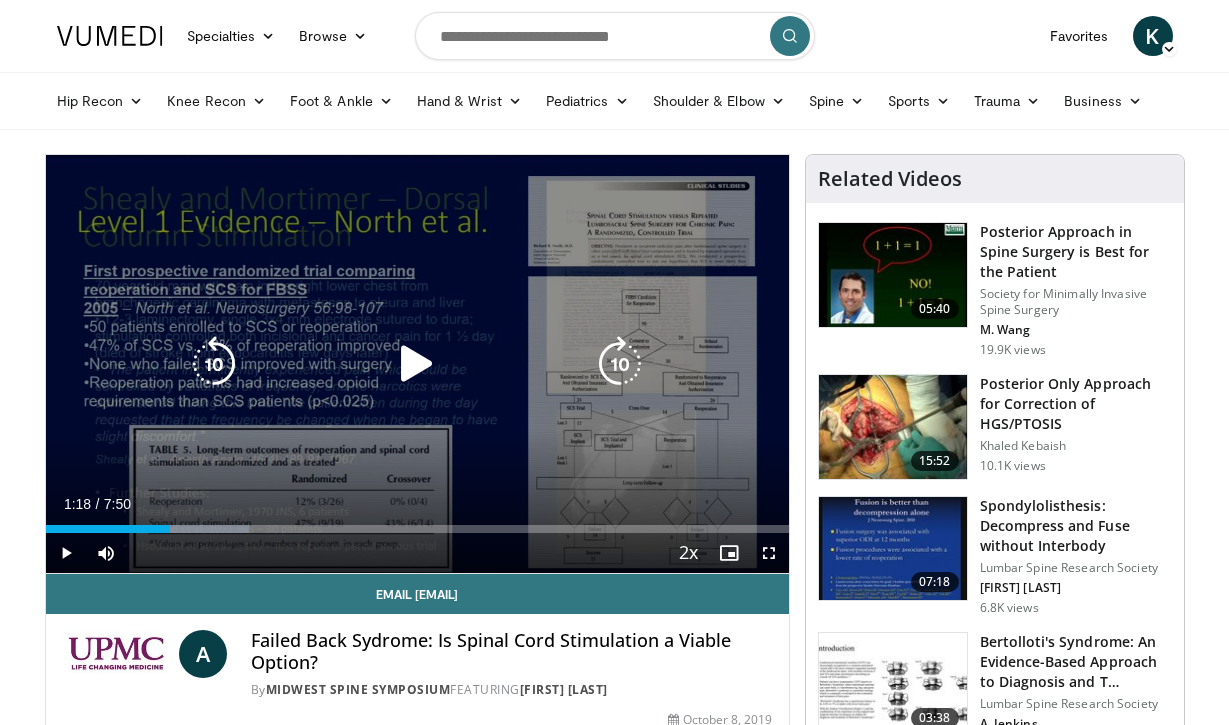 click at bounding box center (417, 364) 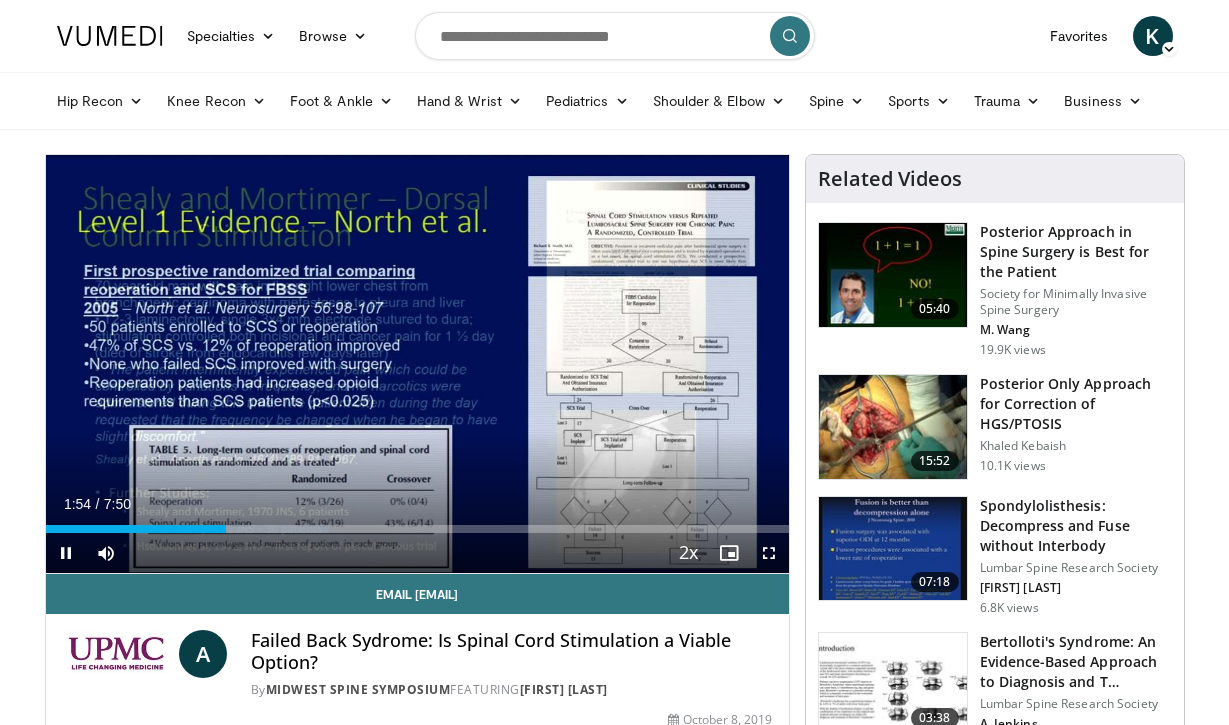 click at bounding box center (769, 553) 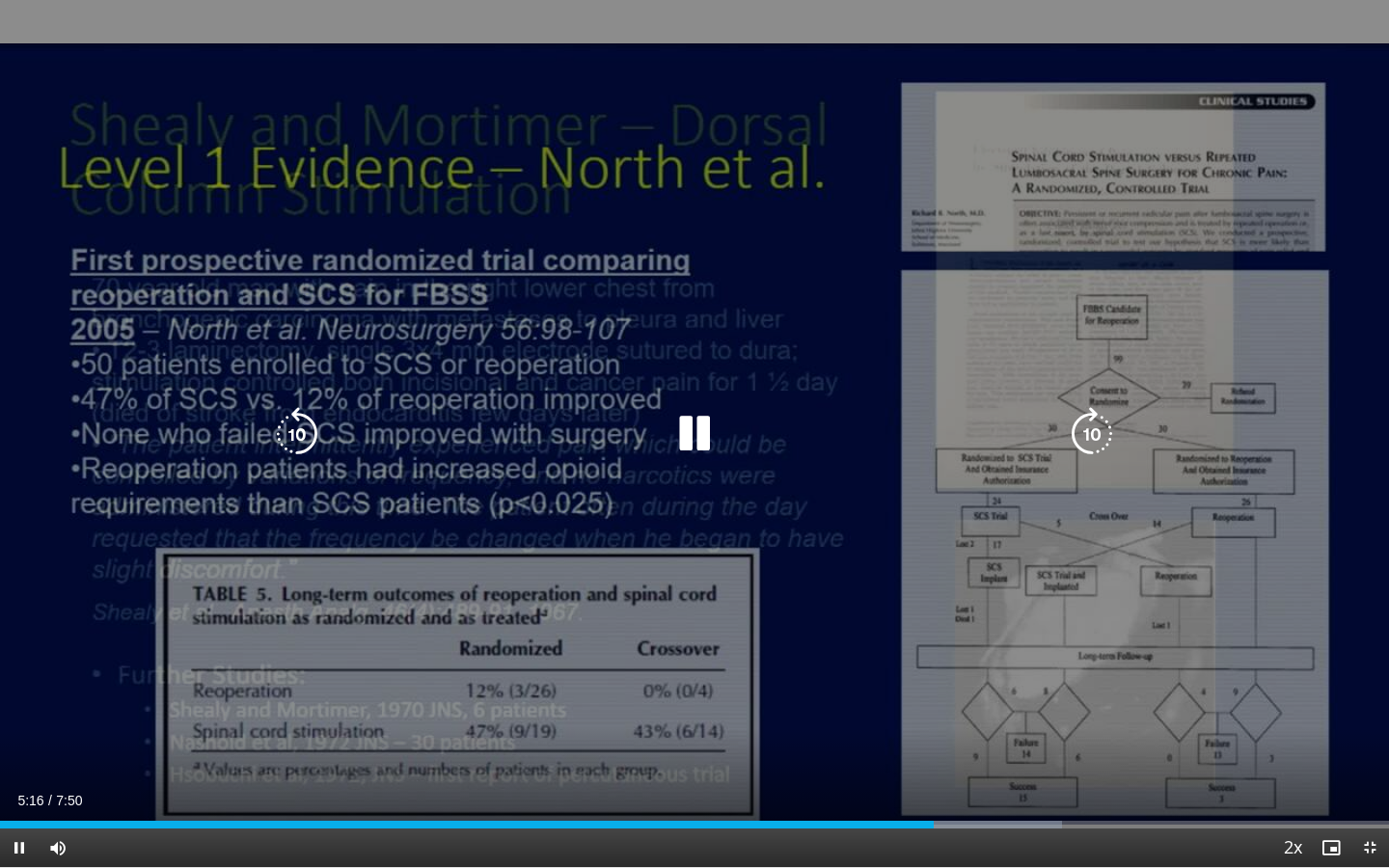 click at bounding box center (1092, 434) 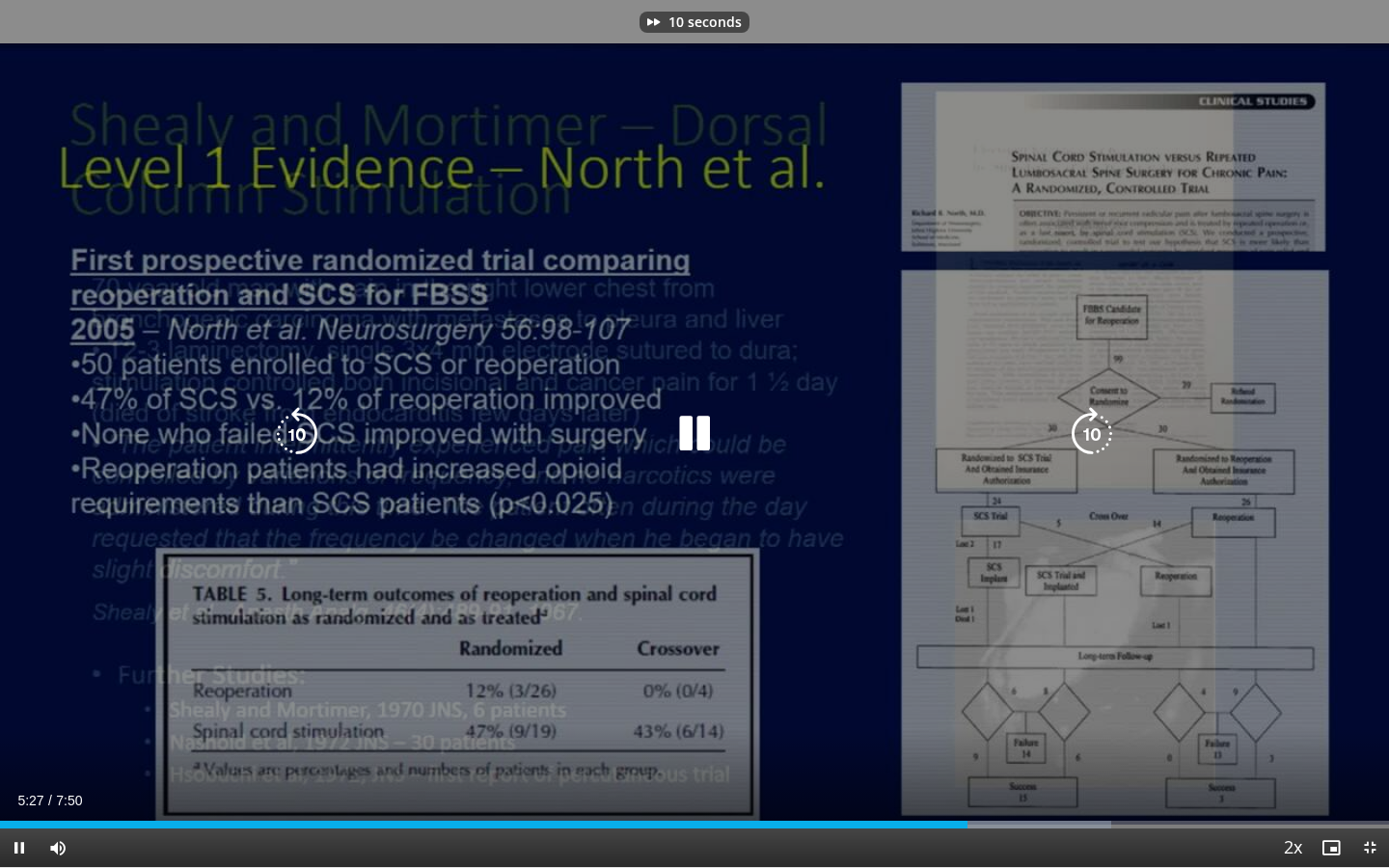 click at bounding box center (1092, 434) 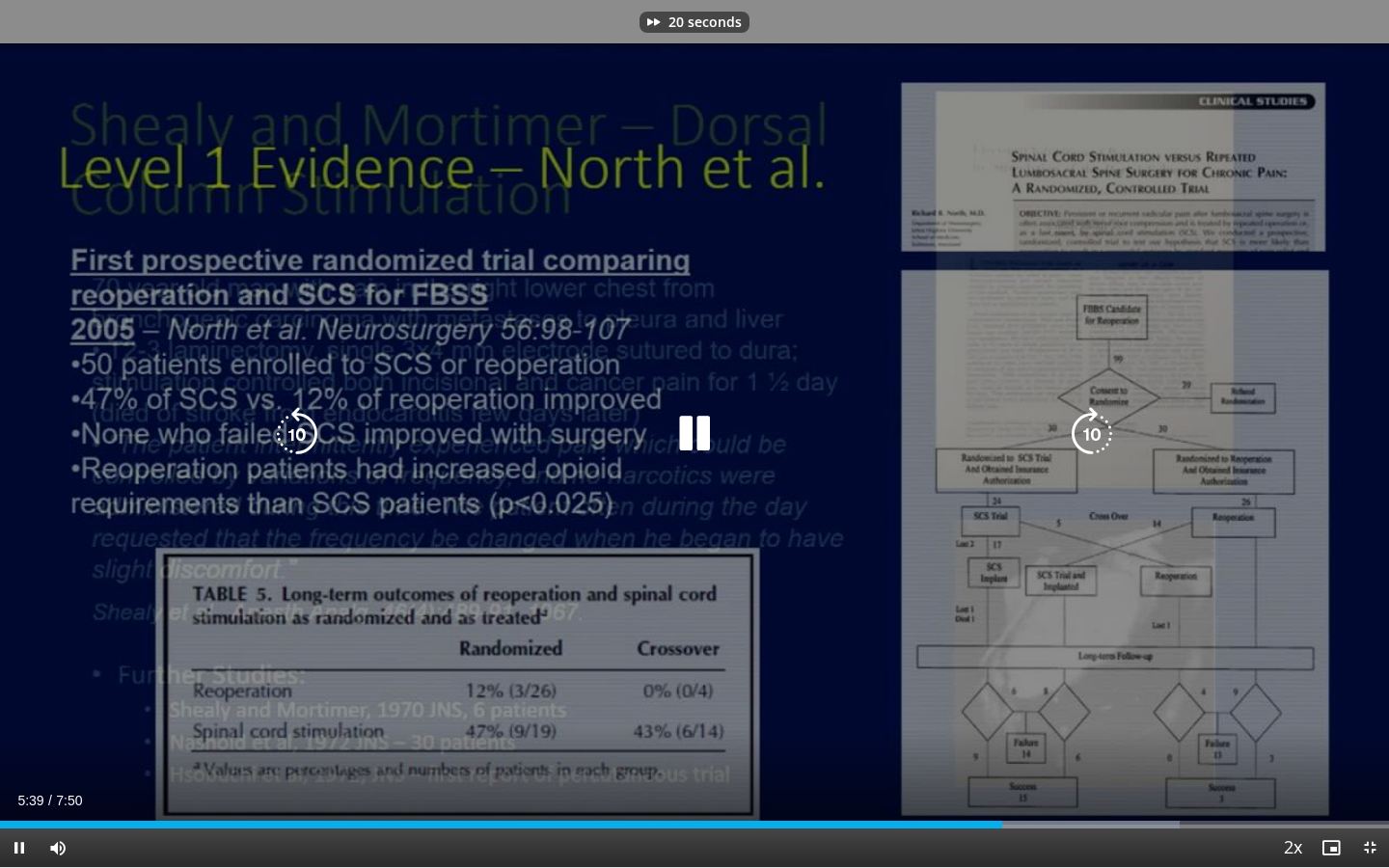 click at bounding box center (1092, 434) 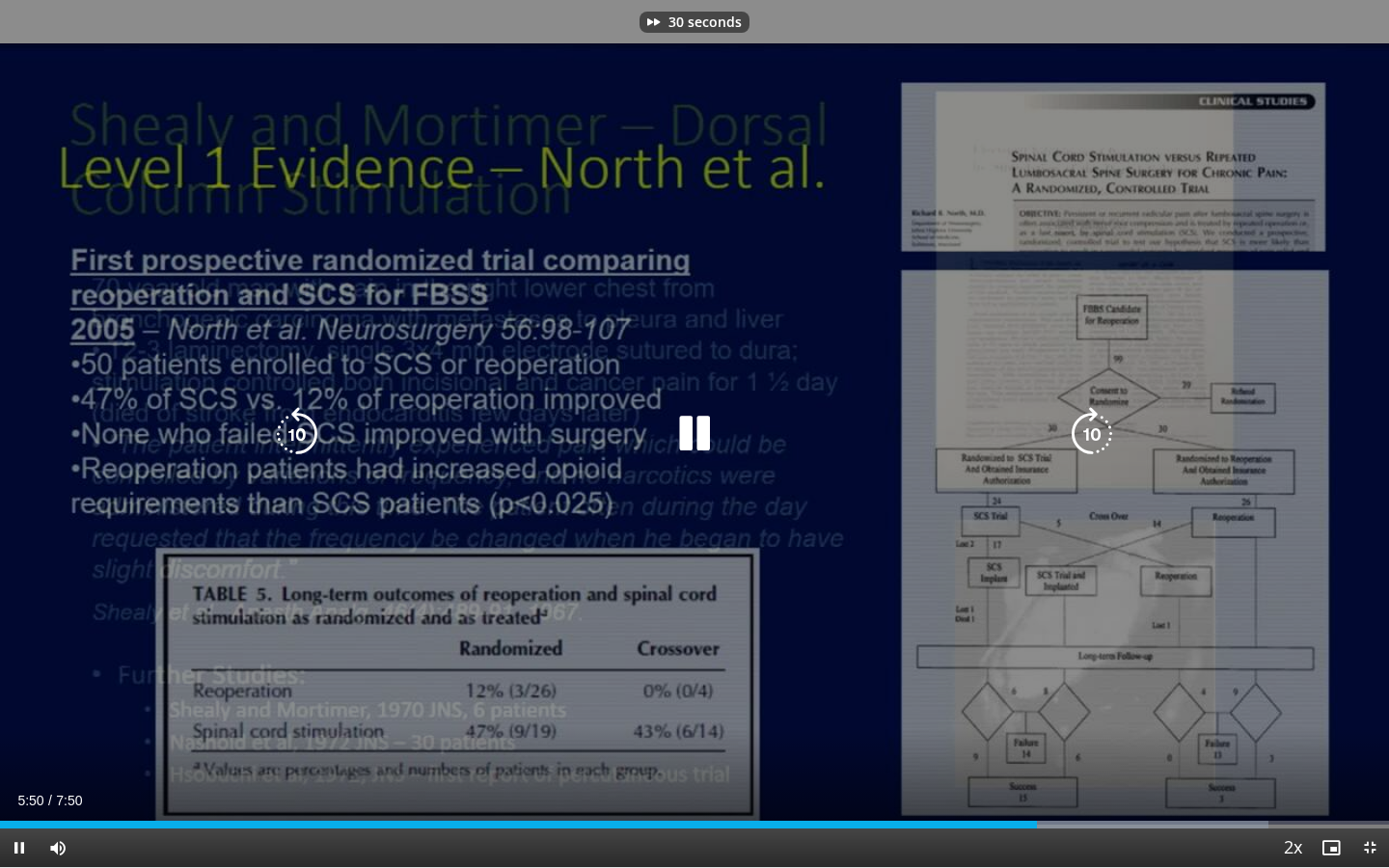 click at bounding box center (1092, 434) 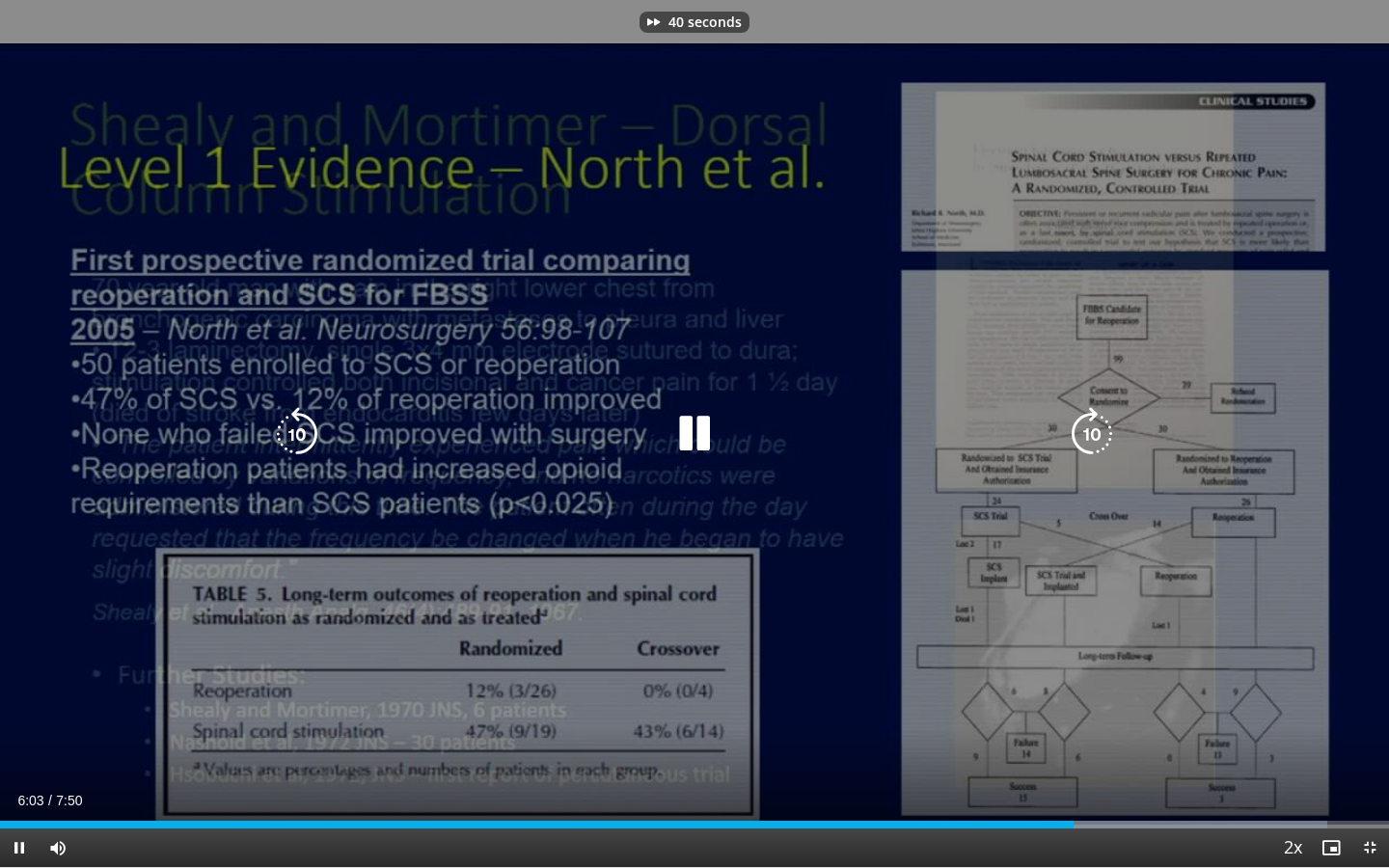 click at bounding box center (1092, 434) 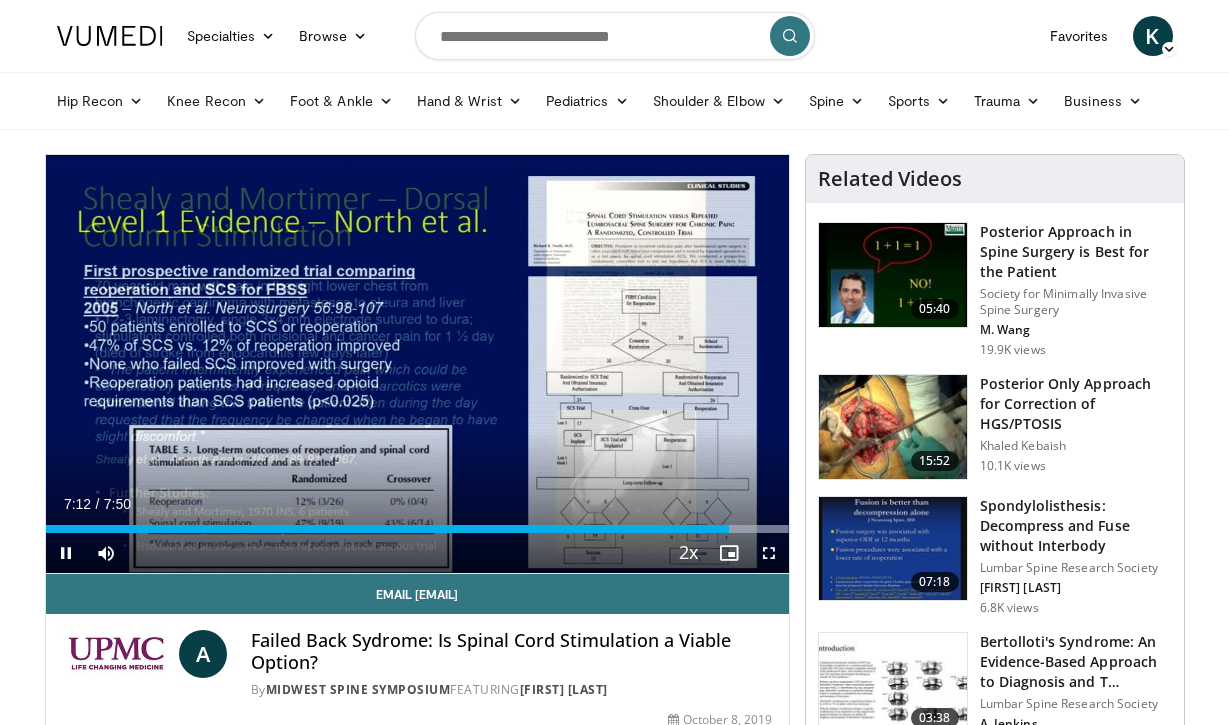click at bounding box center [769, 553] 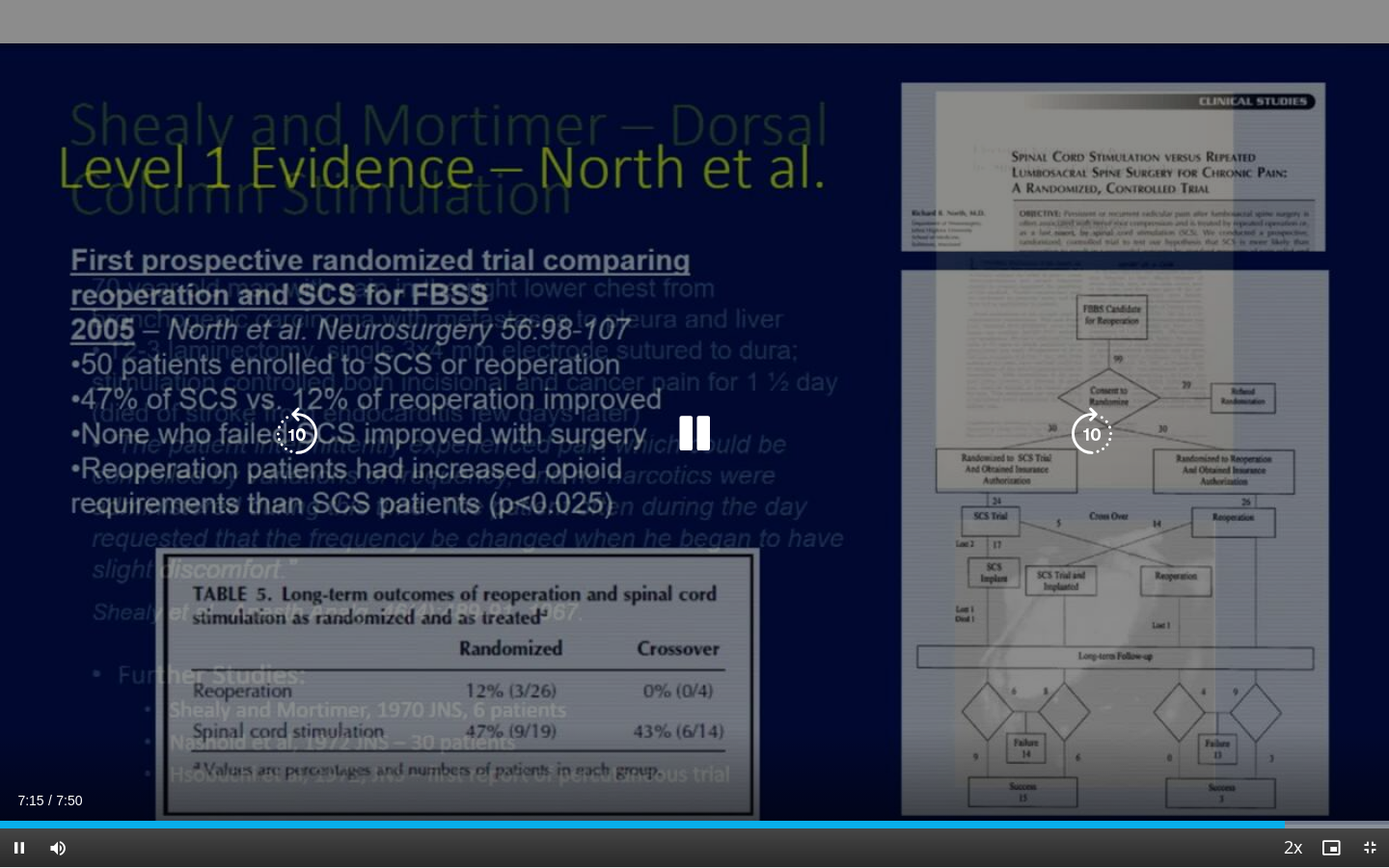 click at bounding box center [1092, 434] 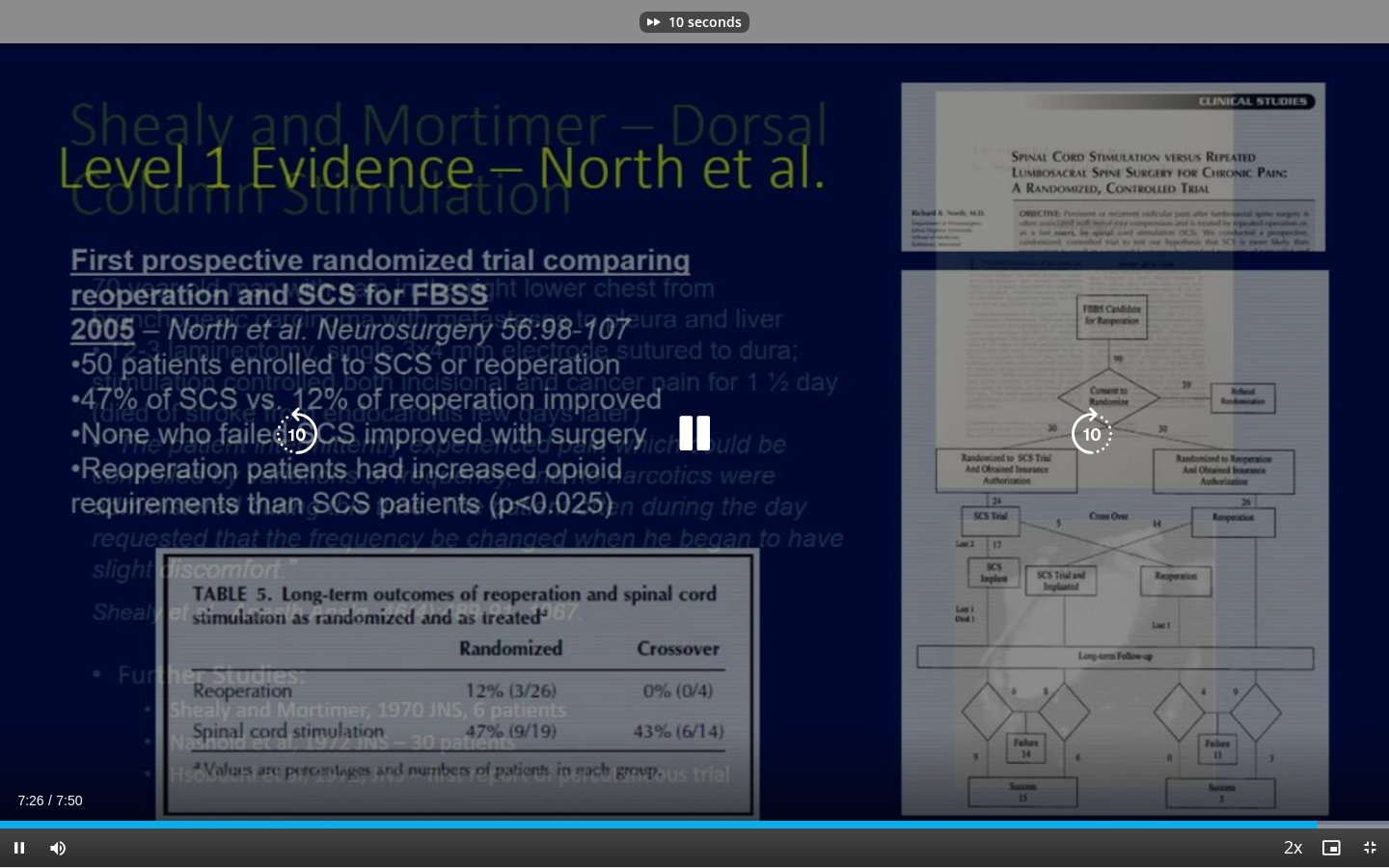 click at bounding box center [1092, 434] 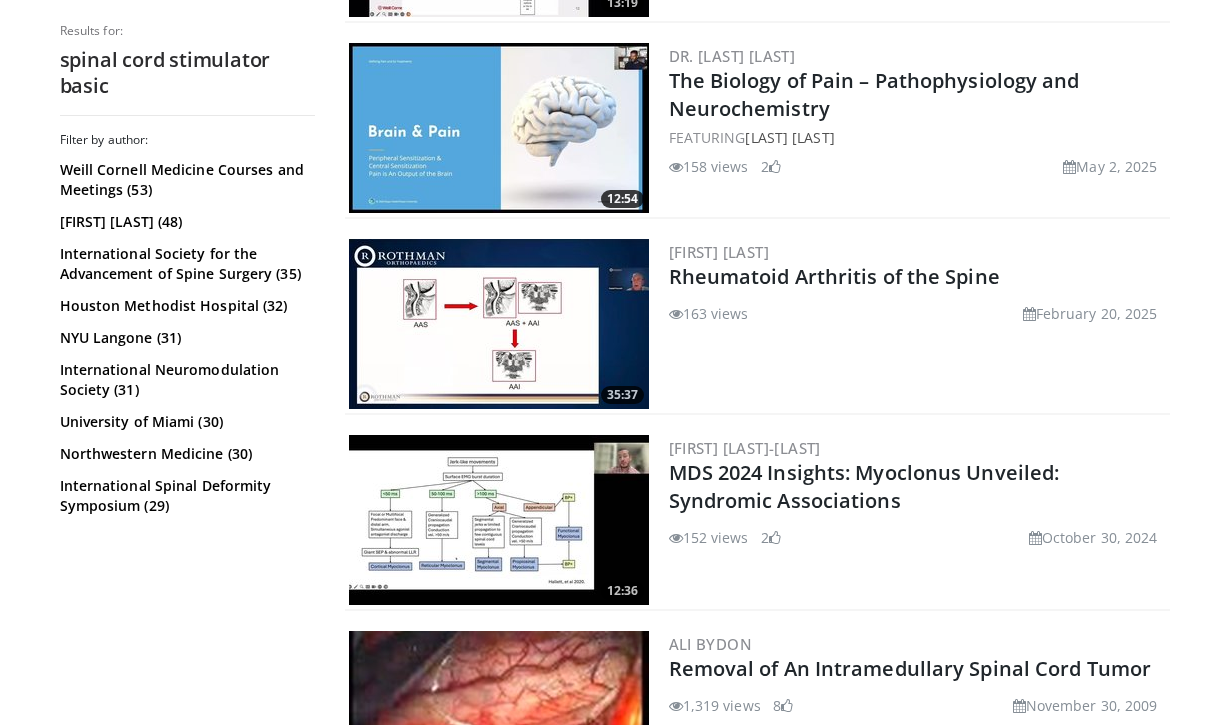 scroll, scrollTop: 4458, scrollLeft: 0, axis: vertical 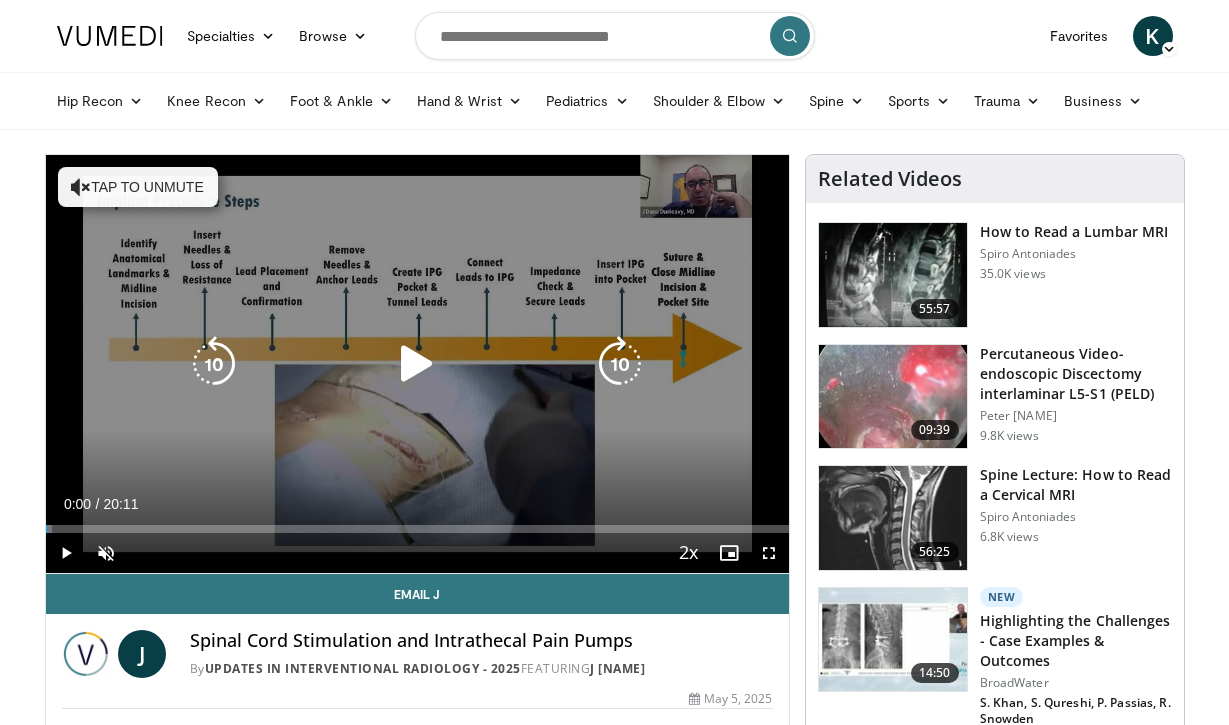 drag, startPoint x: 0, startPoint y: 0, endPoint x: 399, endPoint y: 388, distance: 556.54736 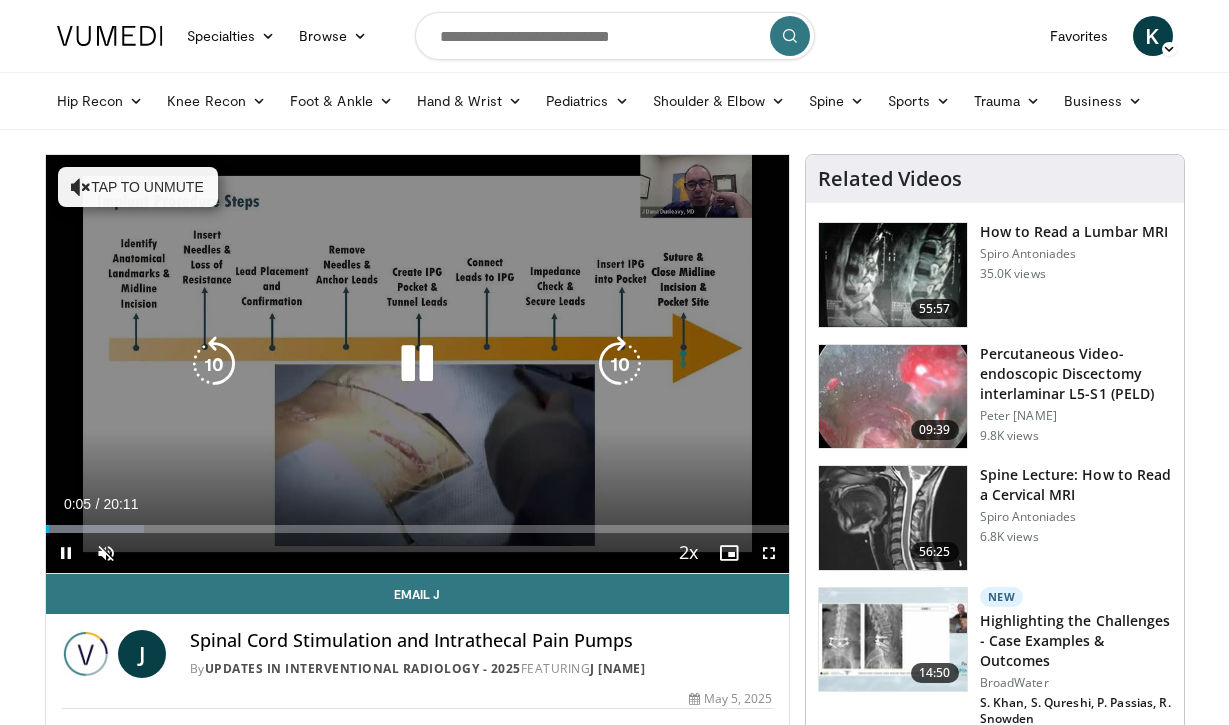 click on "Tap to unmute" at bounding box center (138, 187) 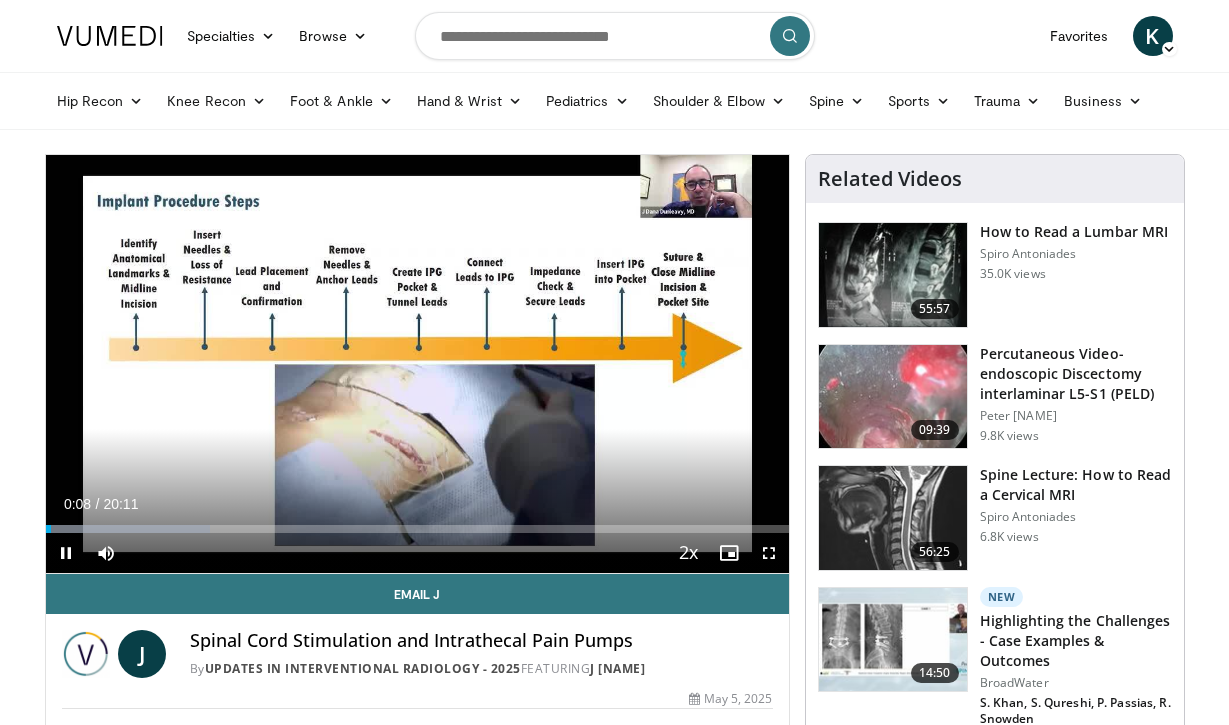 click at bounding box center [769, 553] 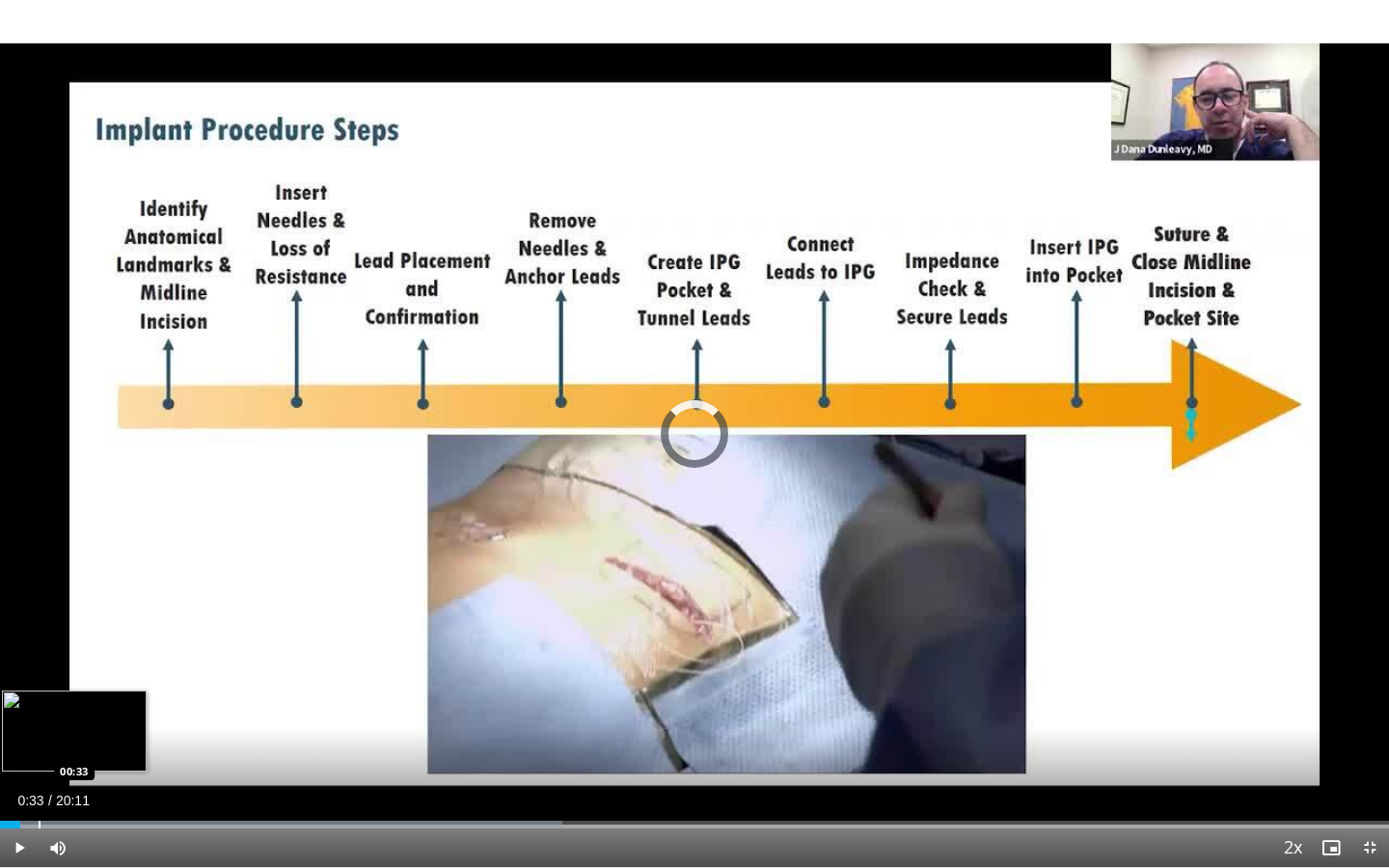 click at bounding box center (40, 825) 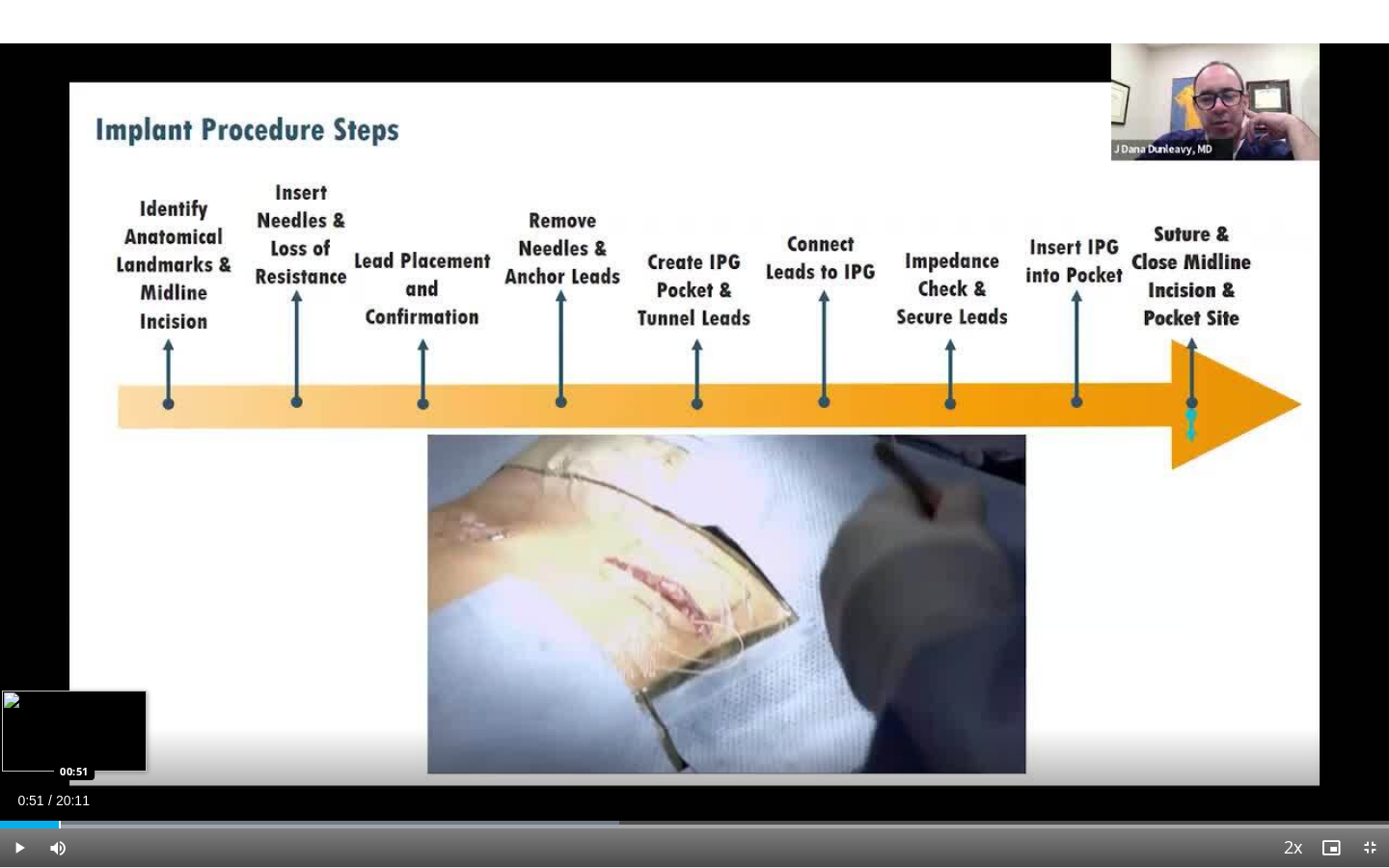 click at bounding box center (60, 825) 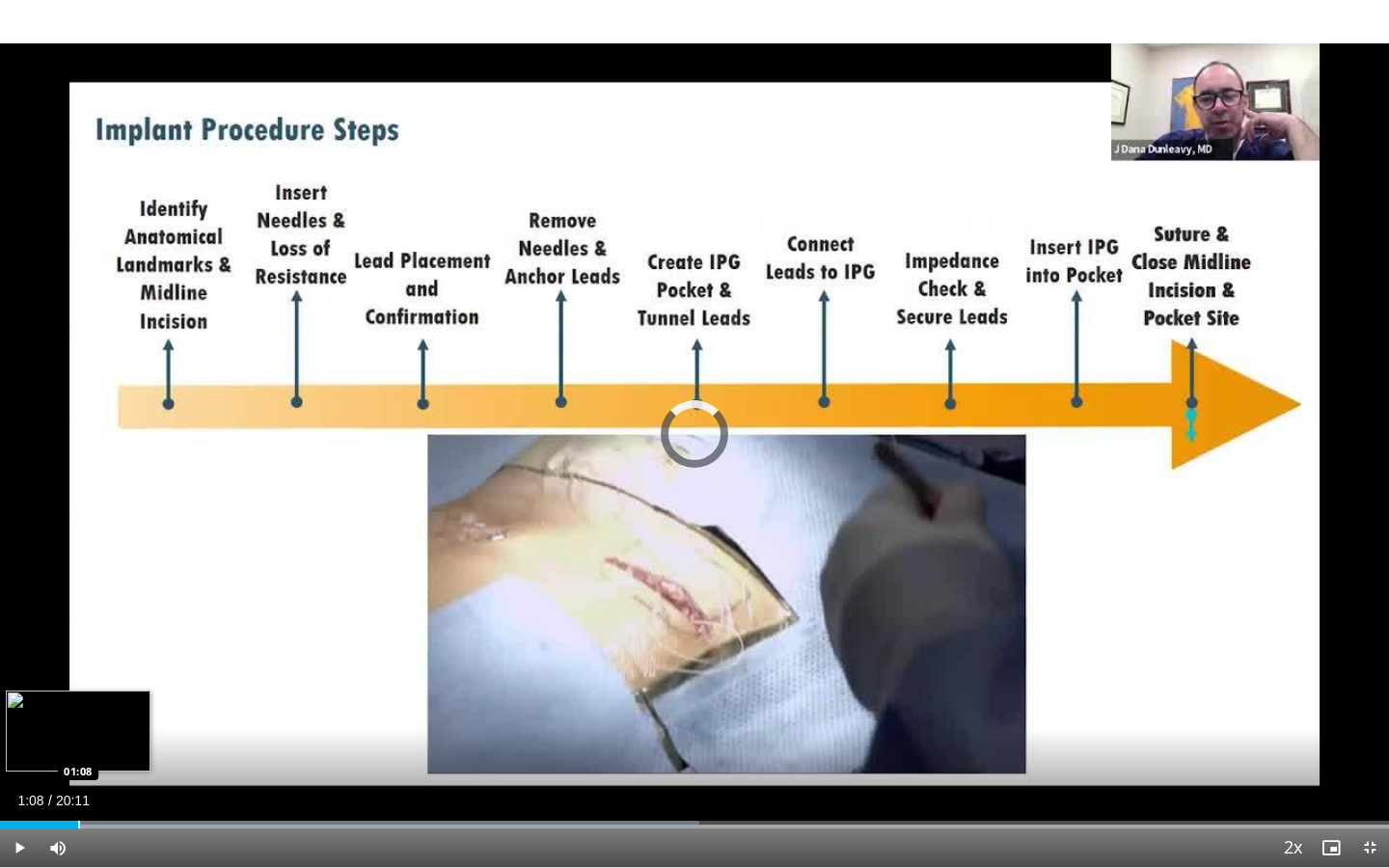 click at bounding box center (79, 825) 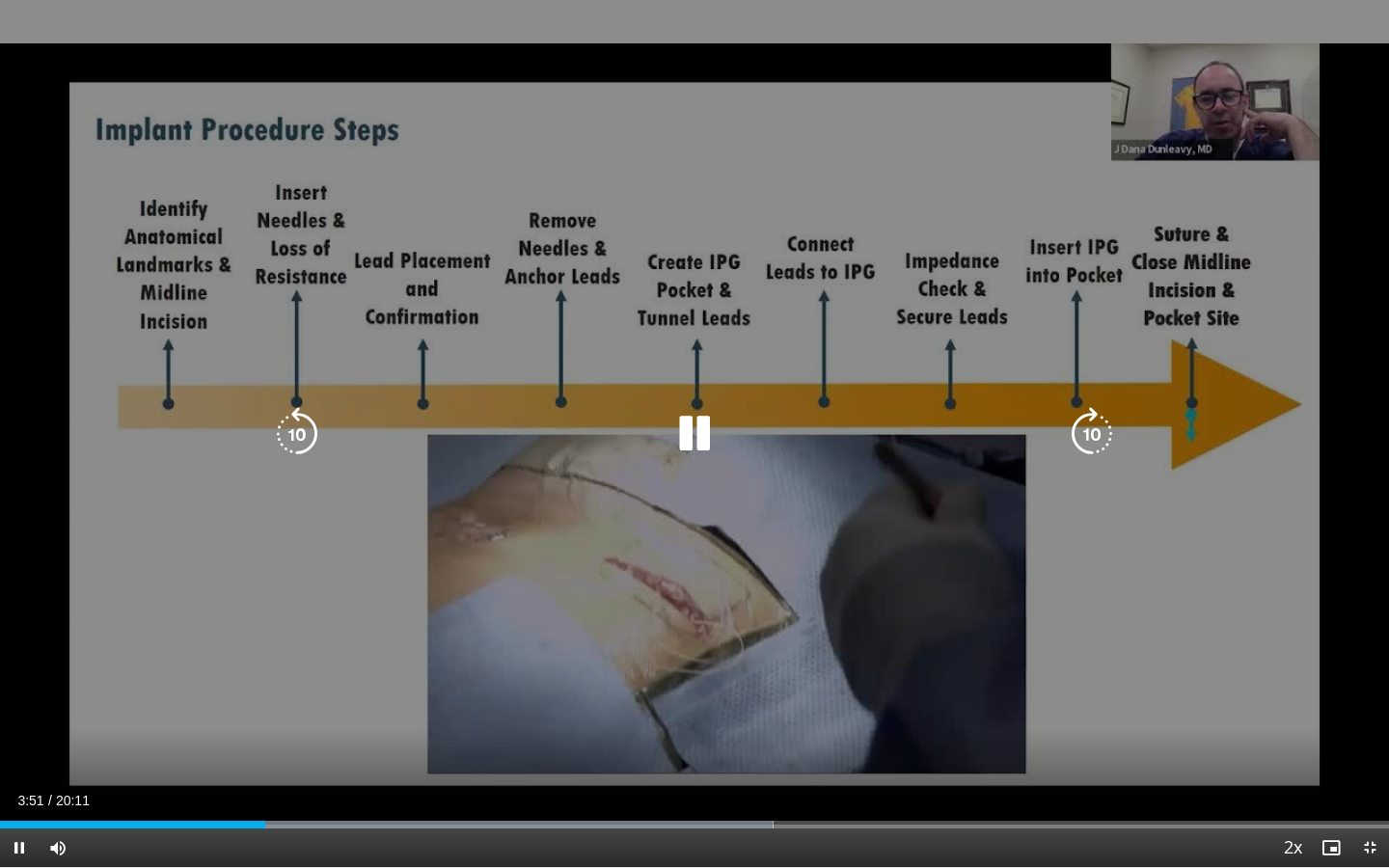 click at bounding box center [1092, 434] 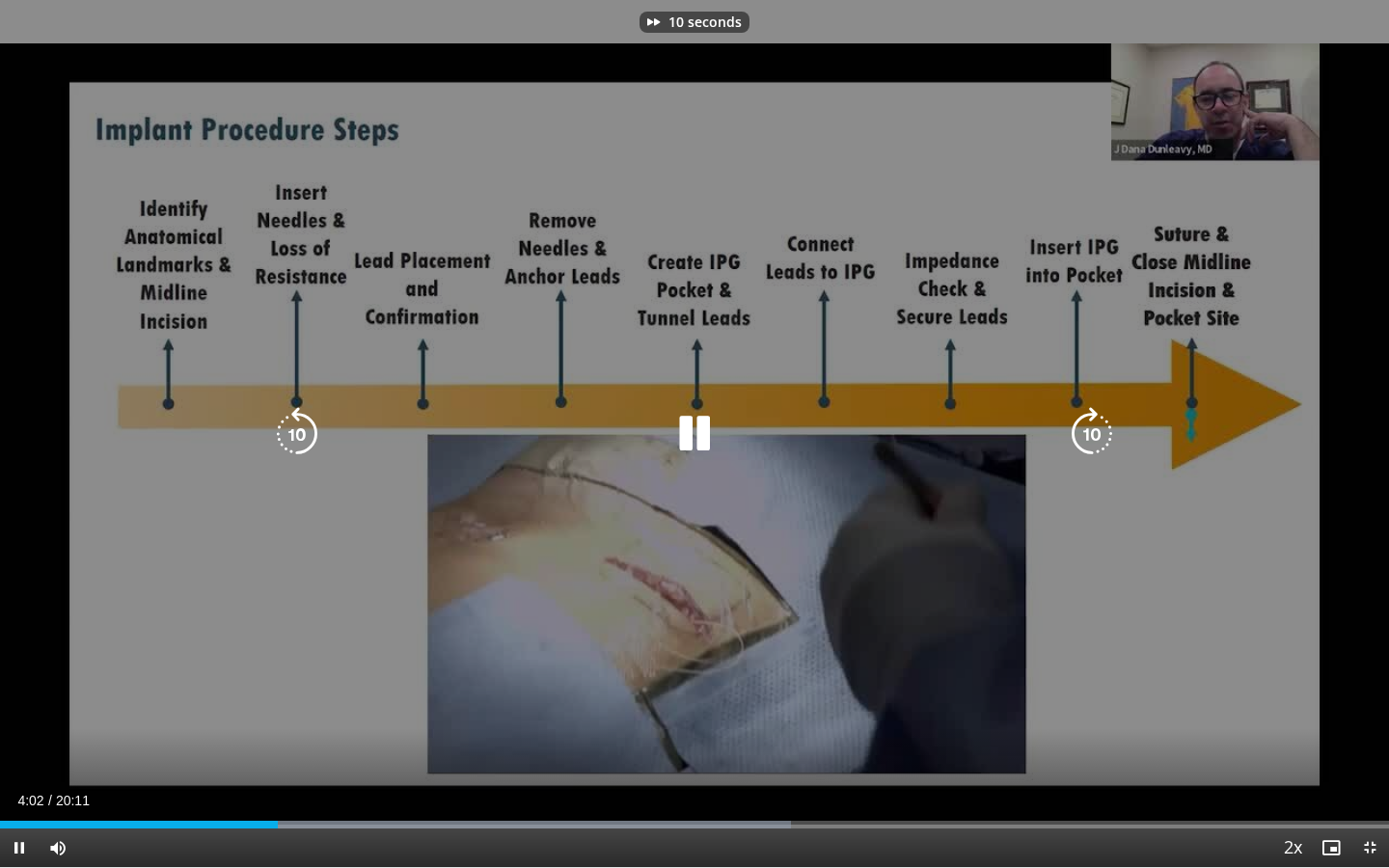 click at bounding box center (1092, 434) 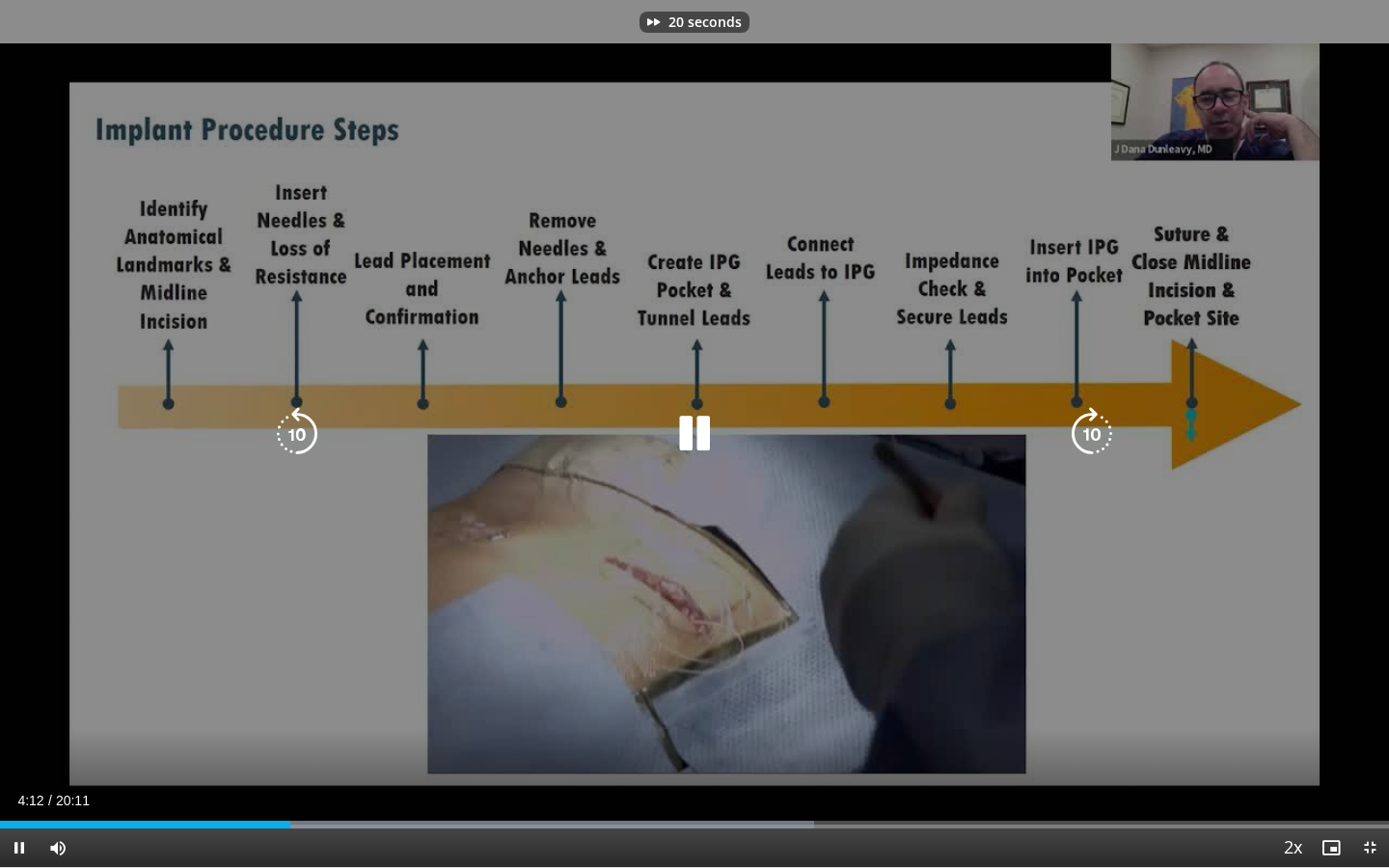 click at bounding box center (1092, 434) 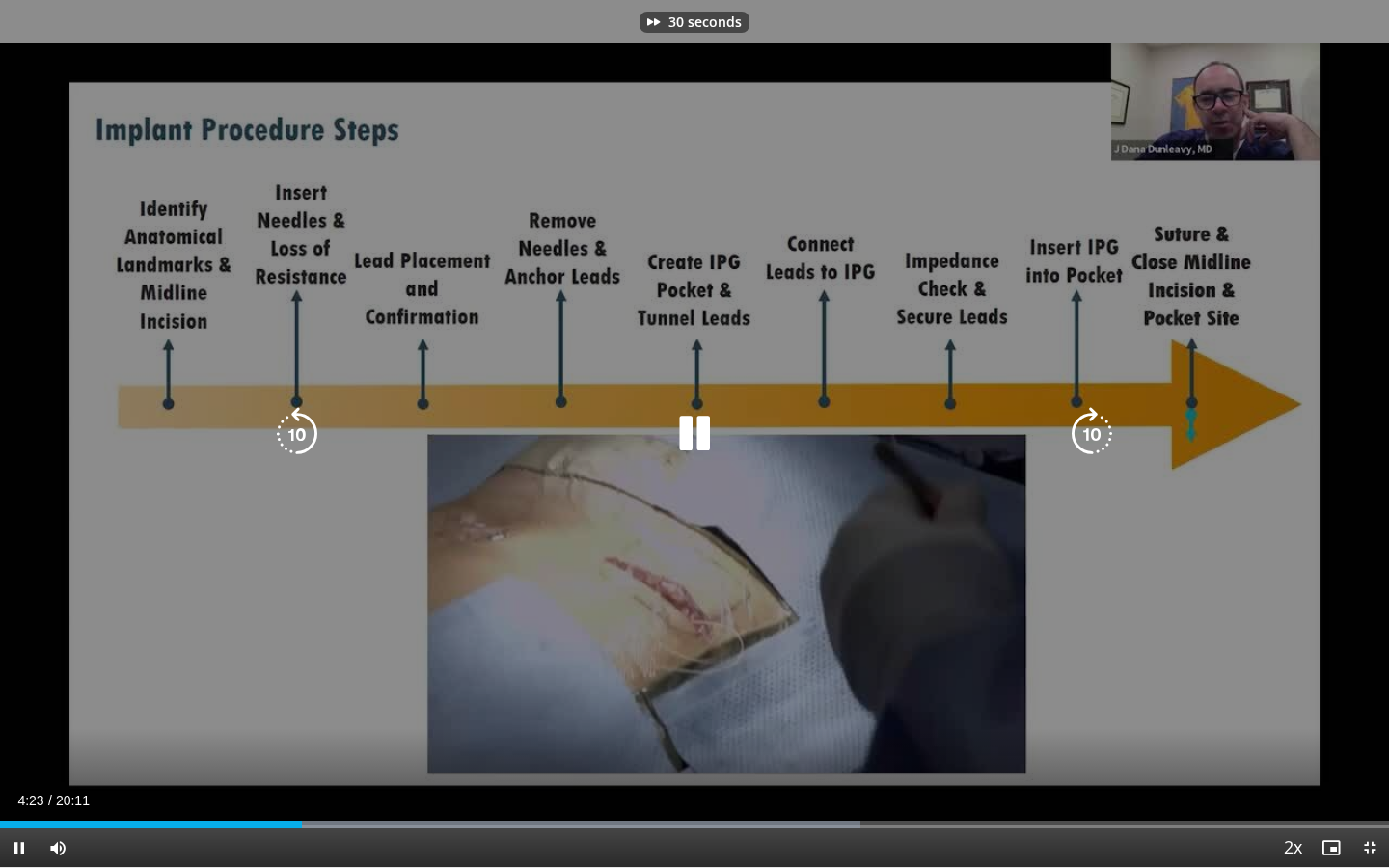 click at bounding box center [1092, 434] 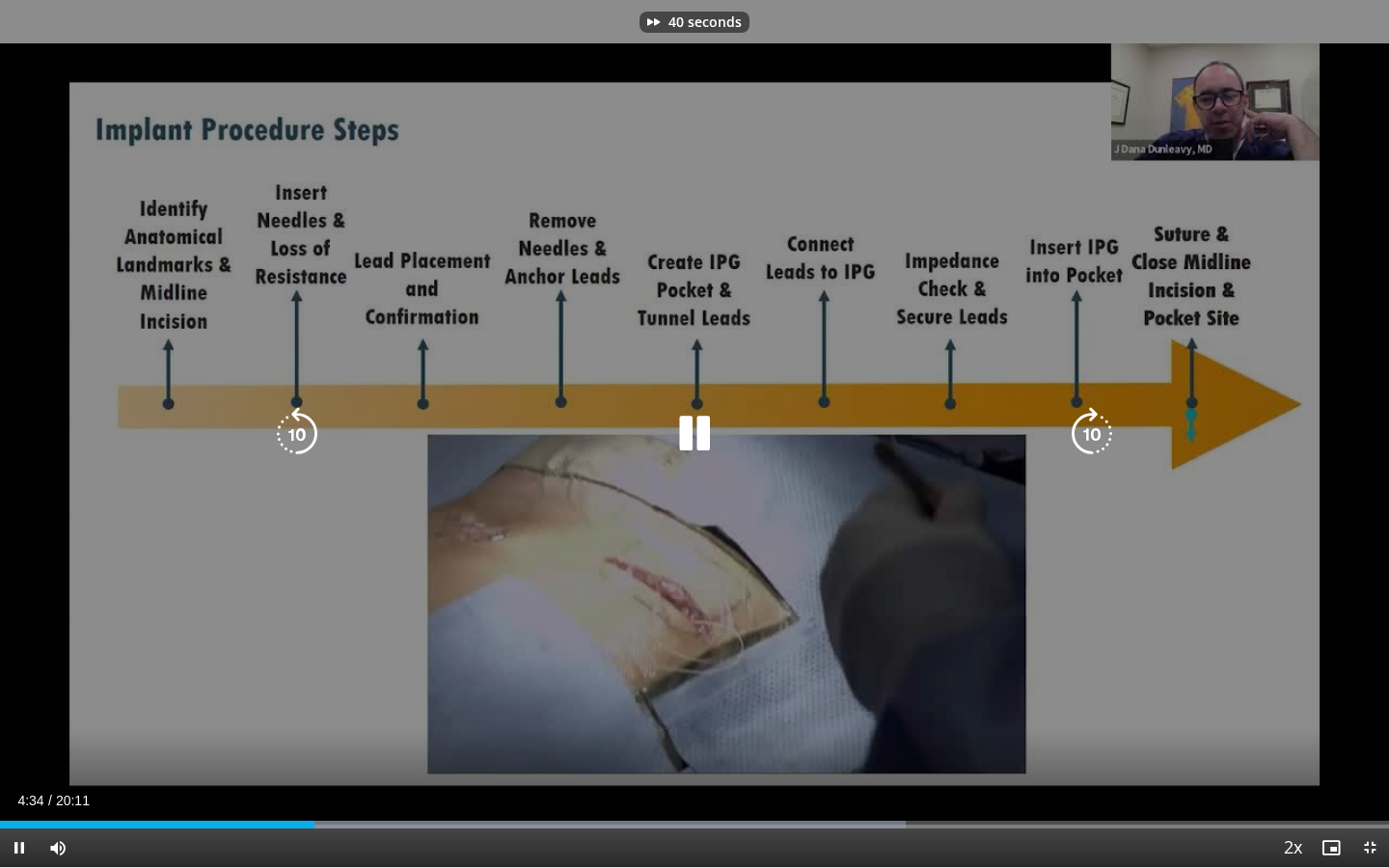click at bounding box center (1092, 434) 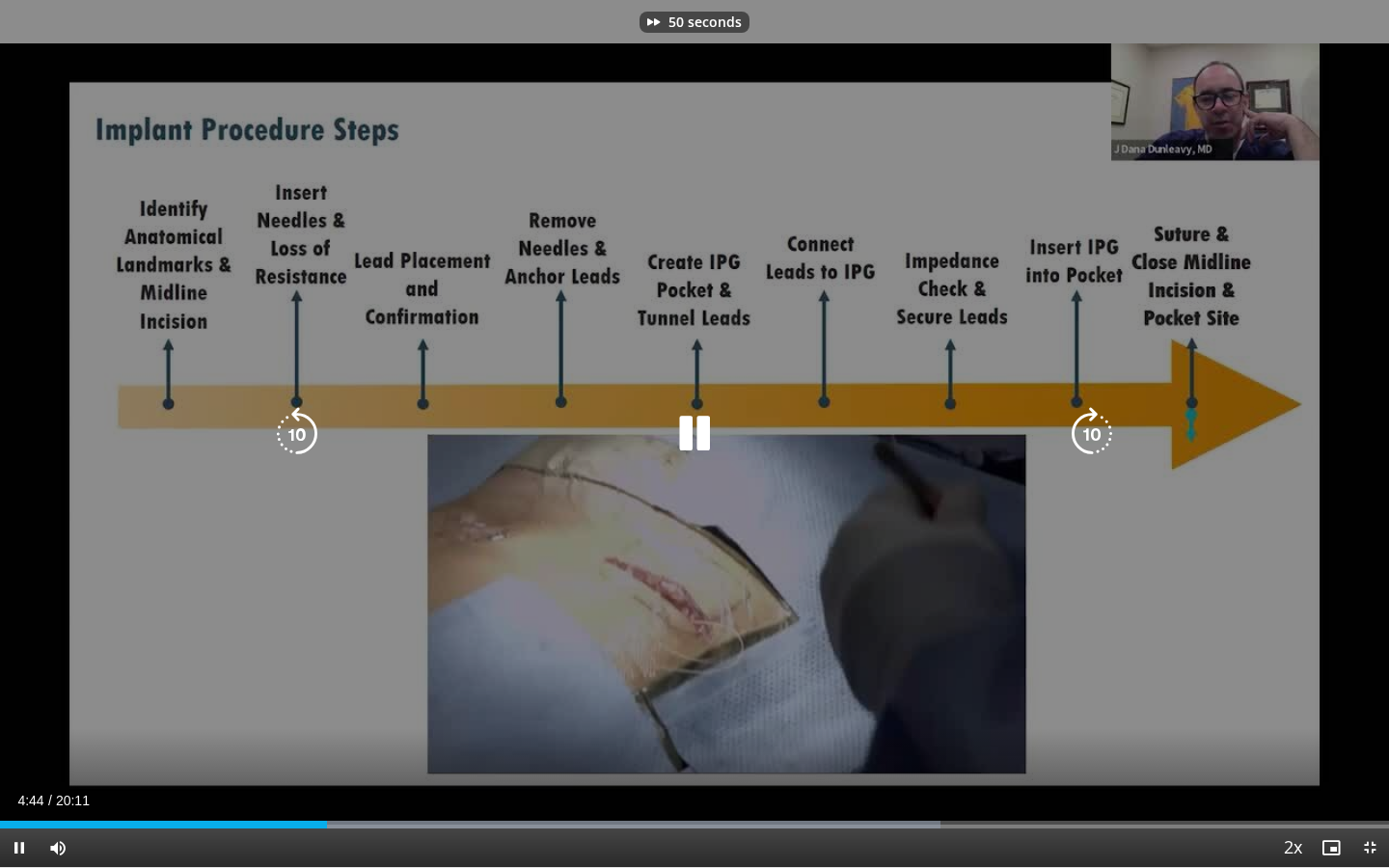 click at bounding box center [1092, 434] 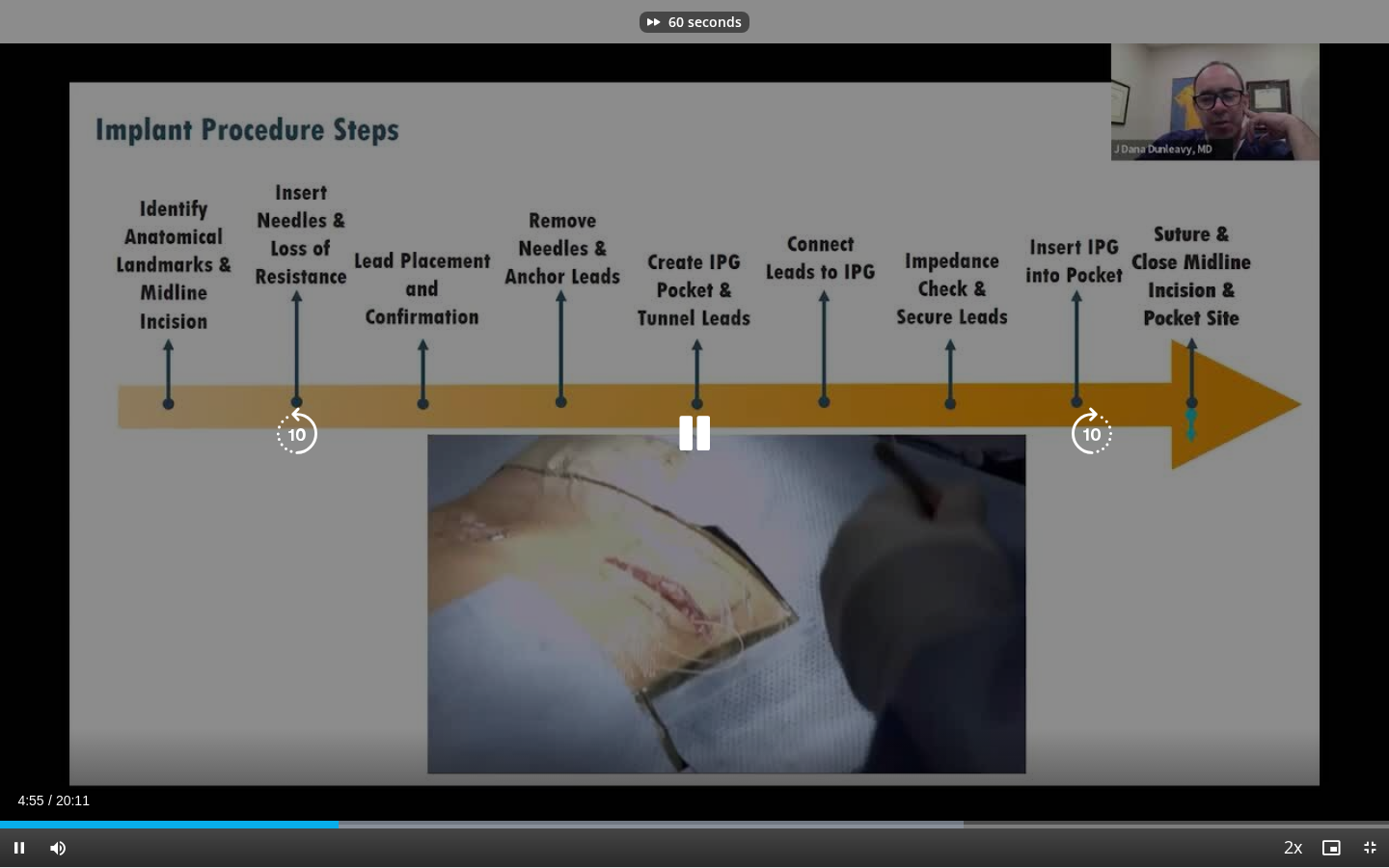 click at bounding box center [1092, 434] 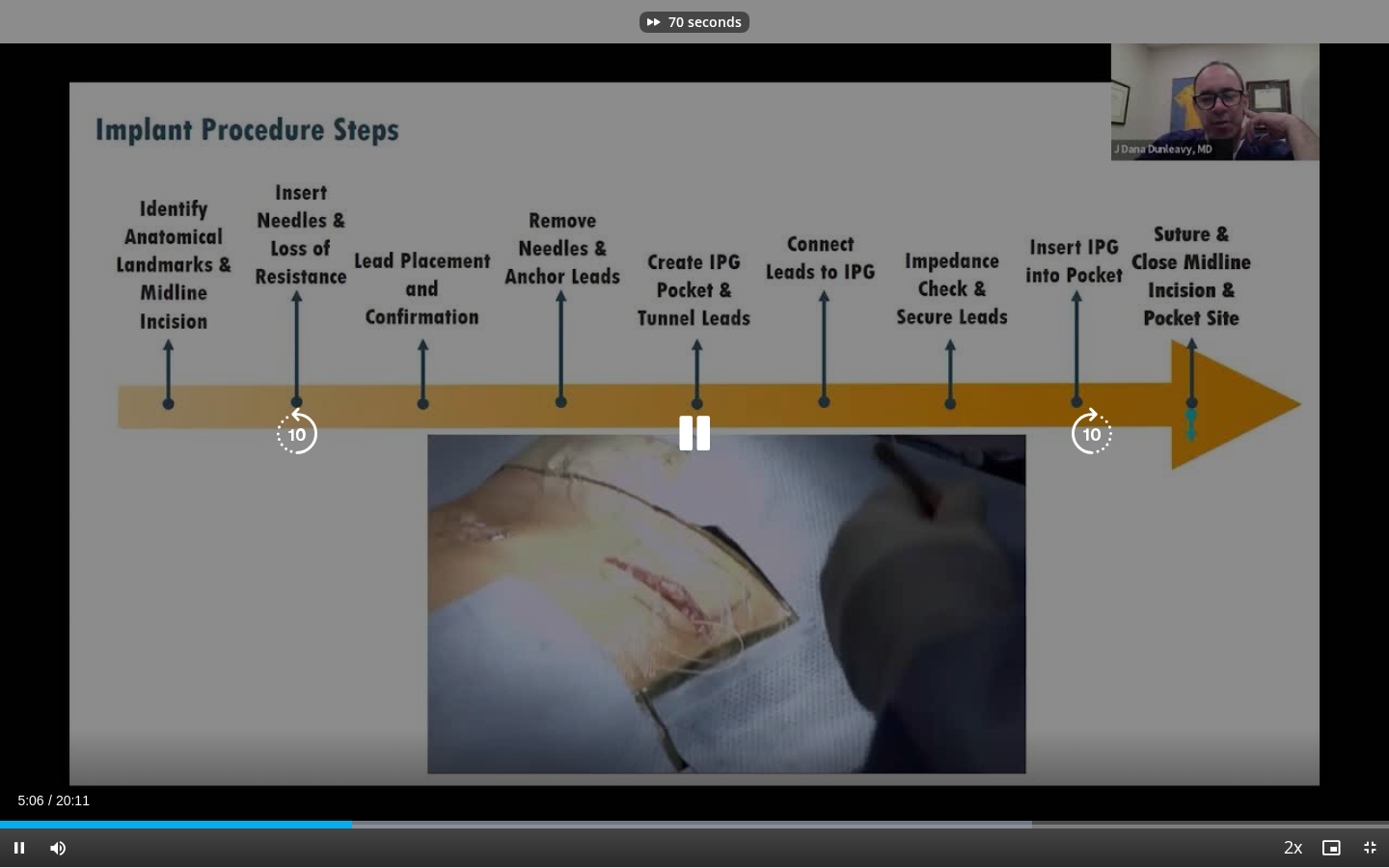 click at bounding box center [1092, 434] 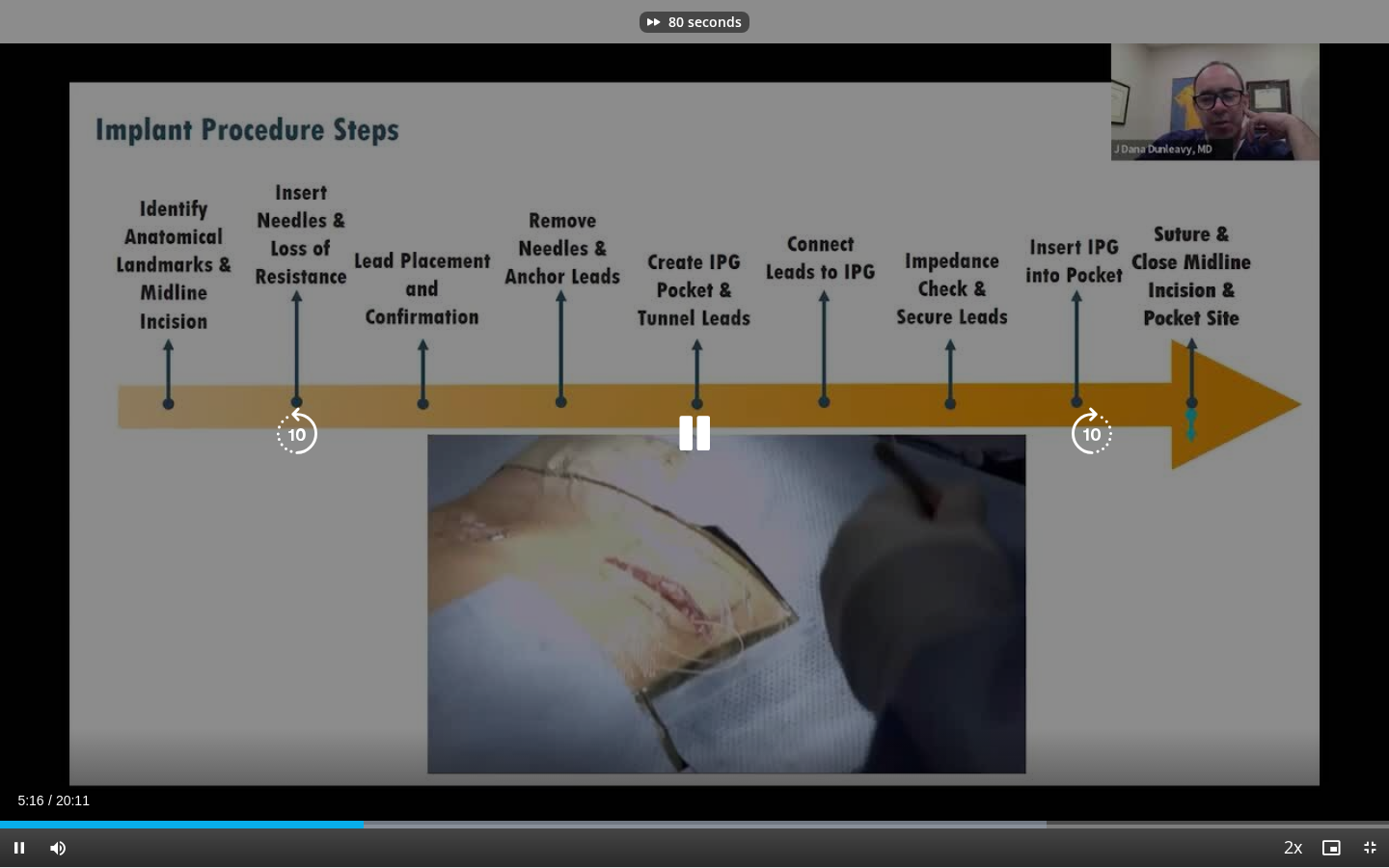 click at bounding box center [1092, 434] 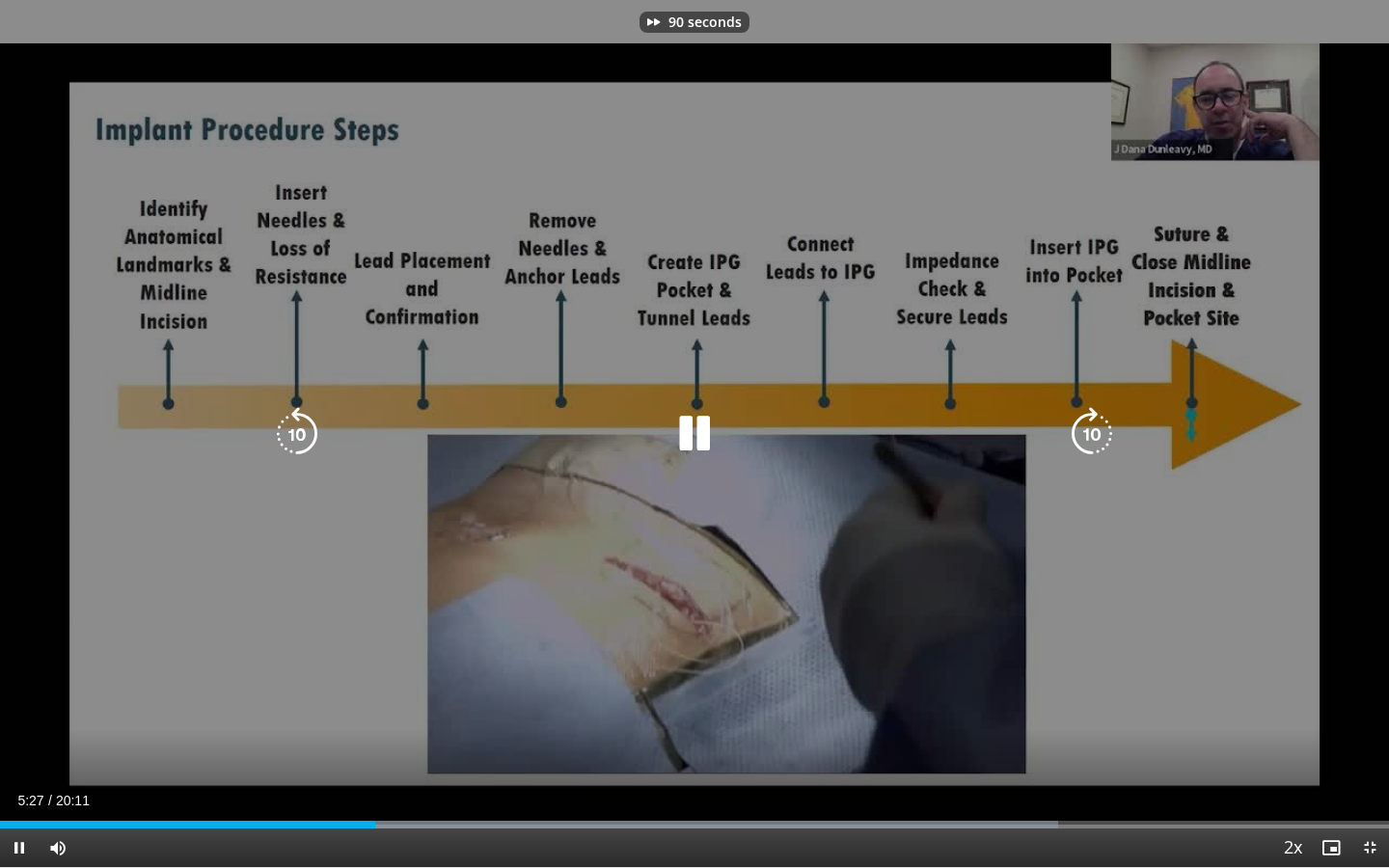 click at bounding box center [1092, 434] 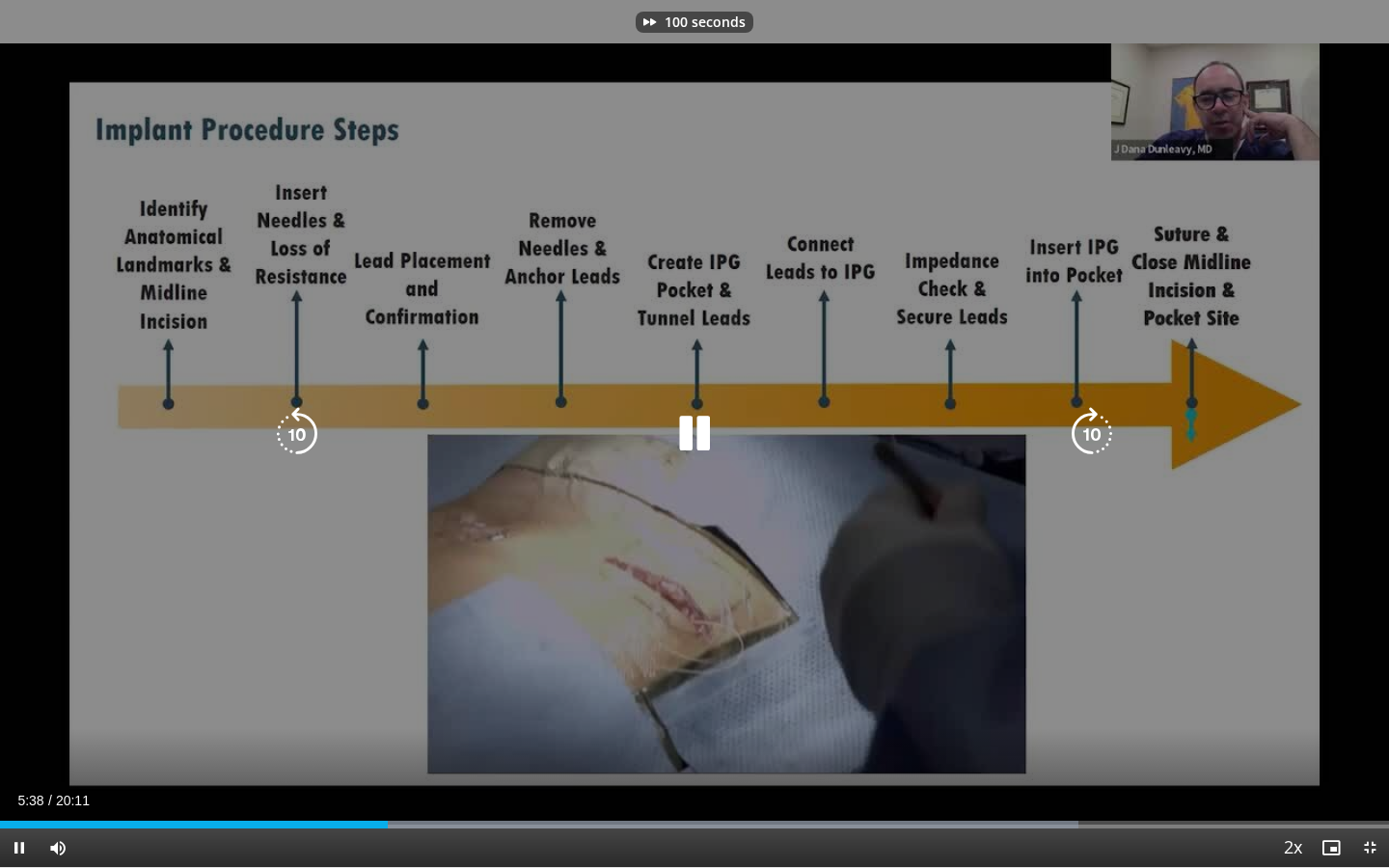 click at bounding box center (1092, 434) 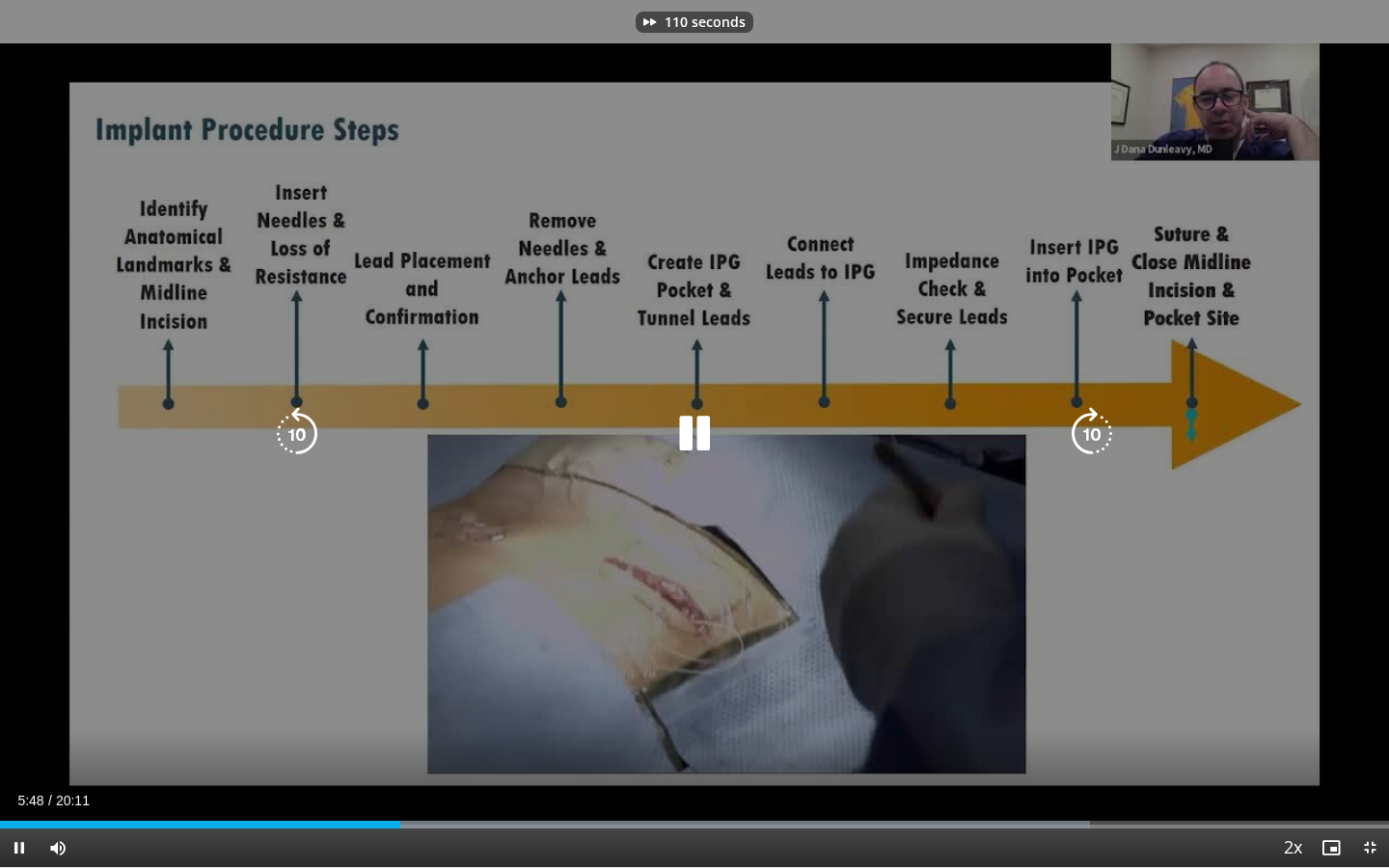 click at bounding box center (1092, 434) 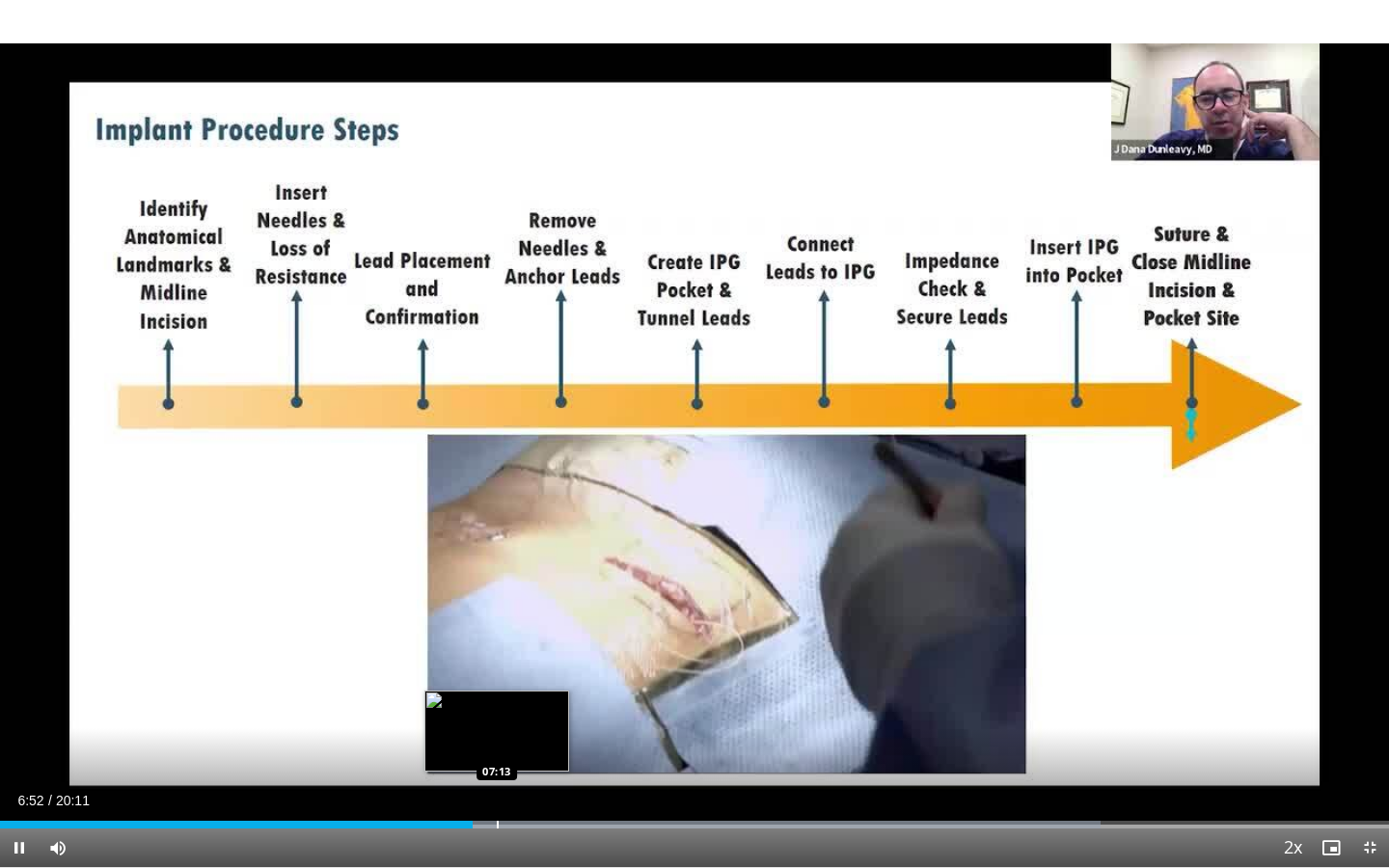 click at bounding box center (498, 825) 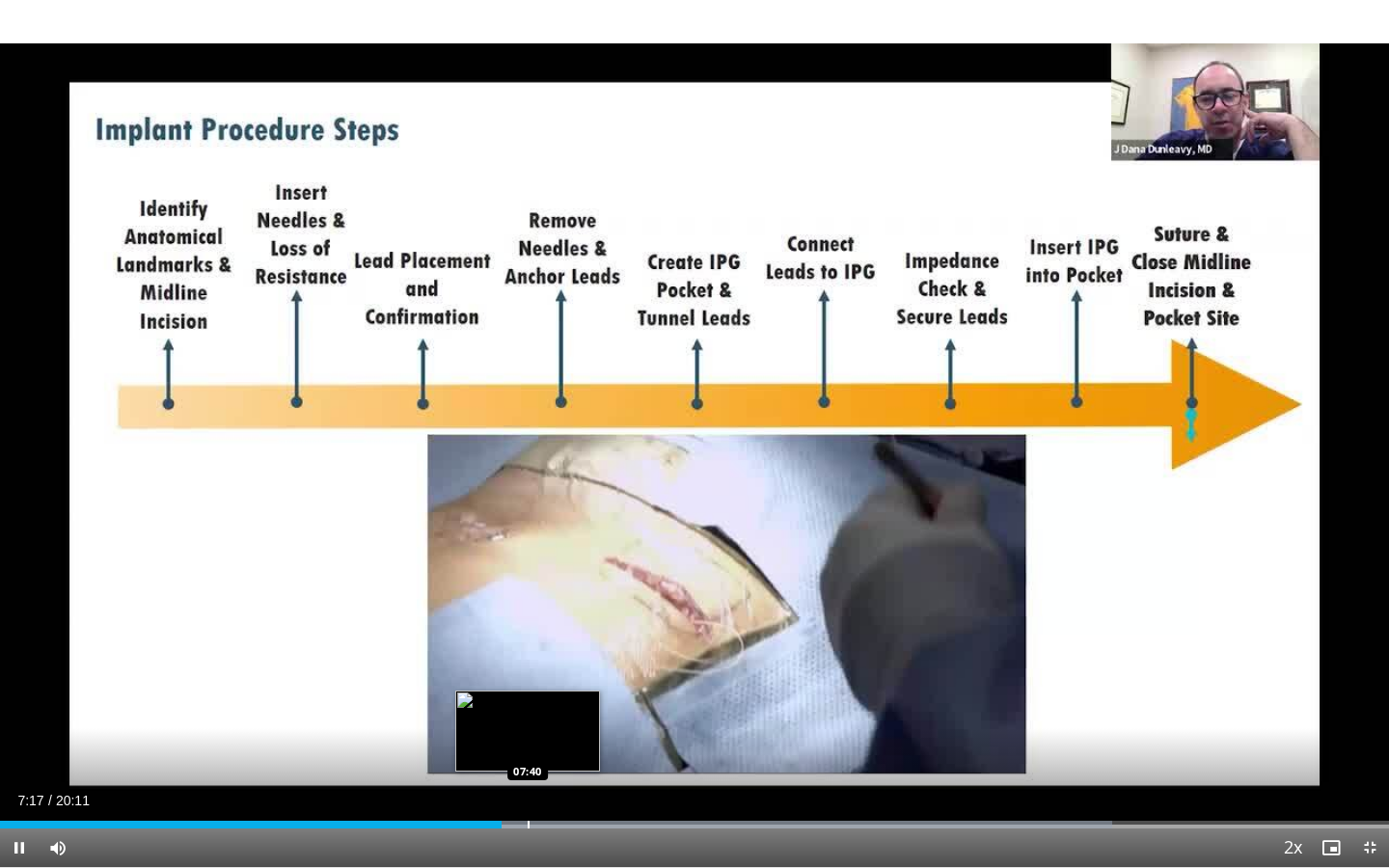 click at bounding box center [529, 825] 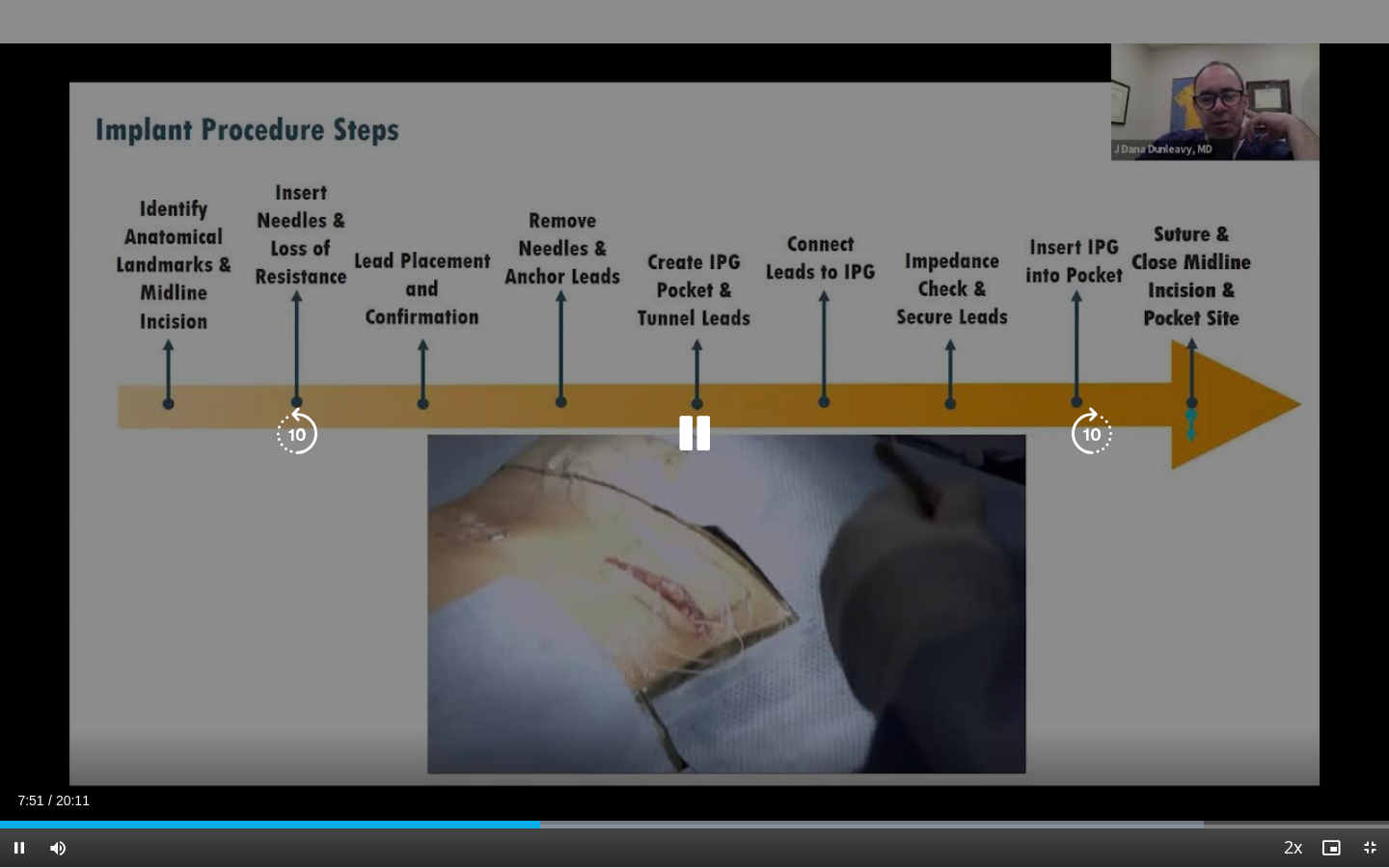 click on "Loaded :  86.70% 07:51 08:09" at bounding box center [694, 825] 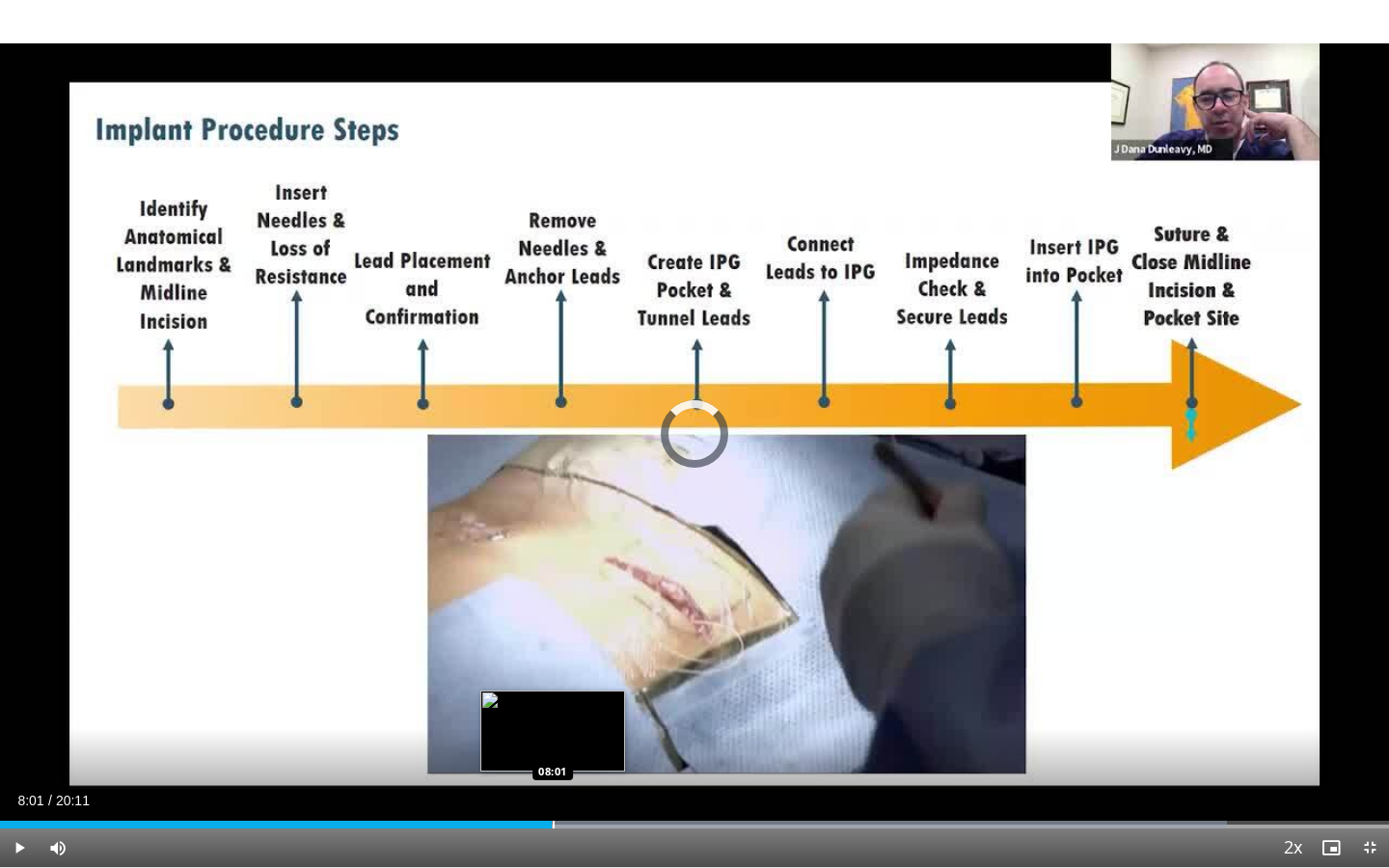 click on "Loaded :  88.35% 08:01 08:01" at bounding box center [694, 825] 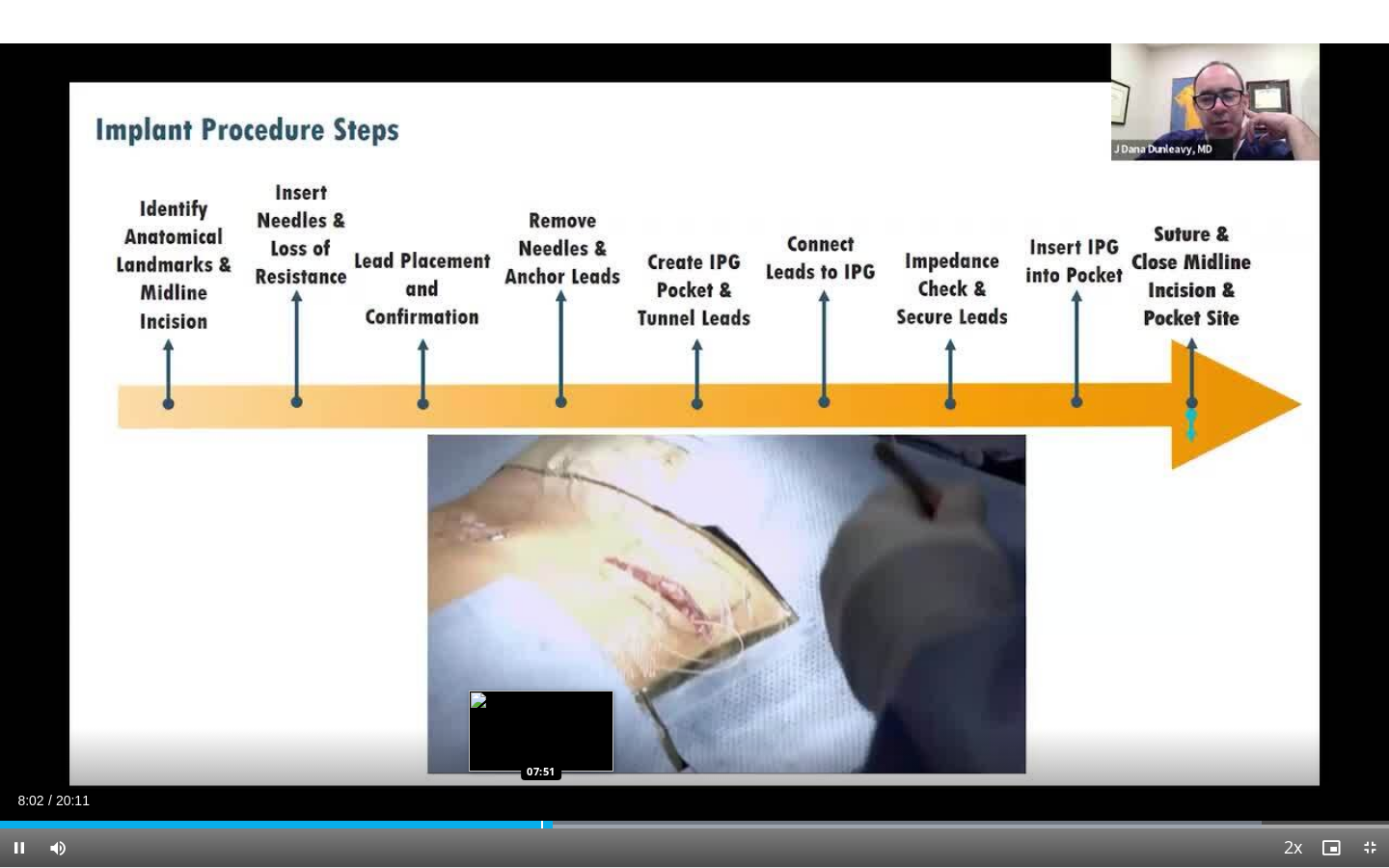 click on "08:02" at bounding box center [276, 825] 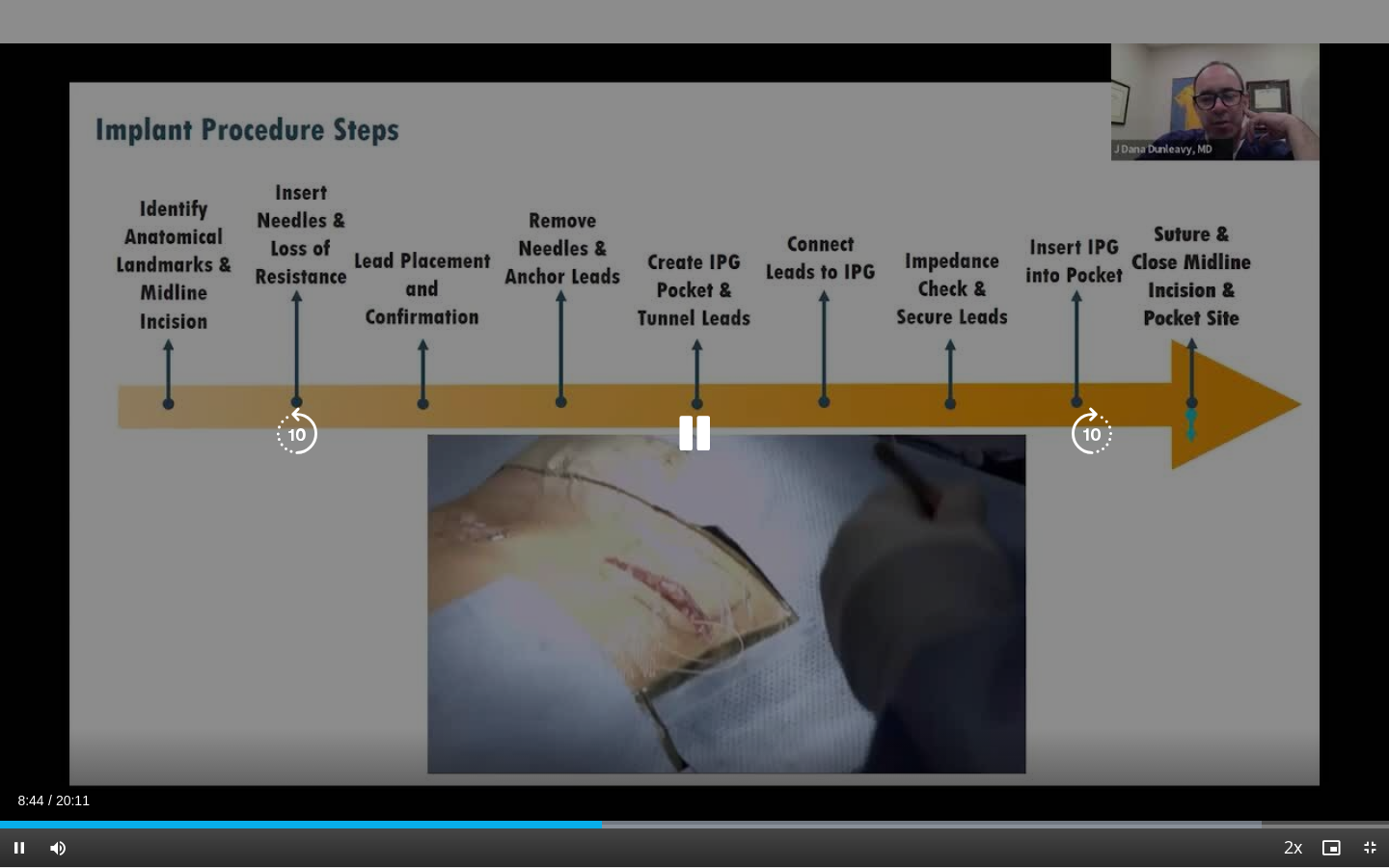 click at bounding box center [1092, 434] 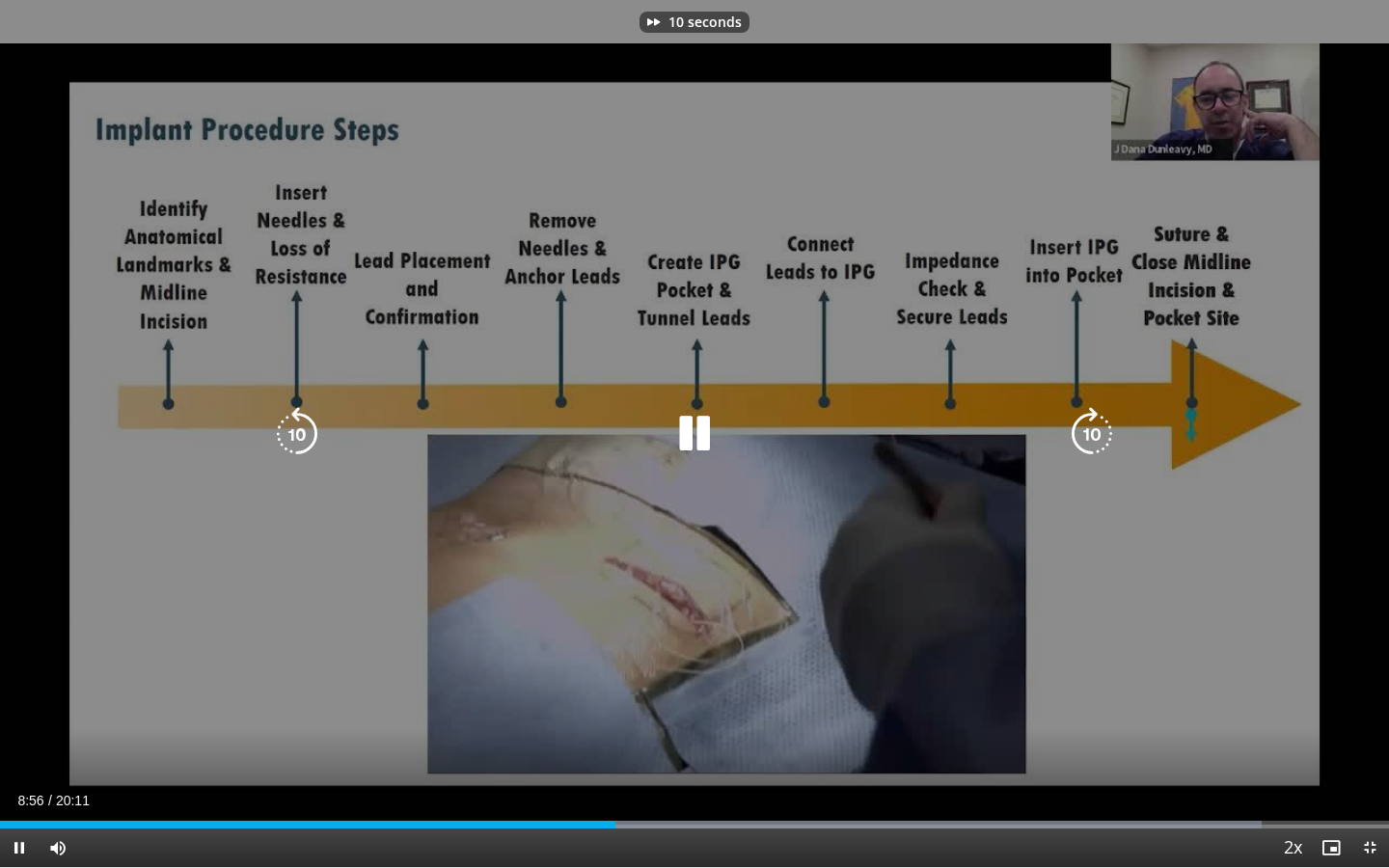 click at bounding box center [1092, 434] 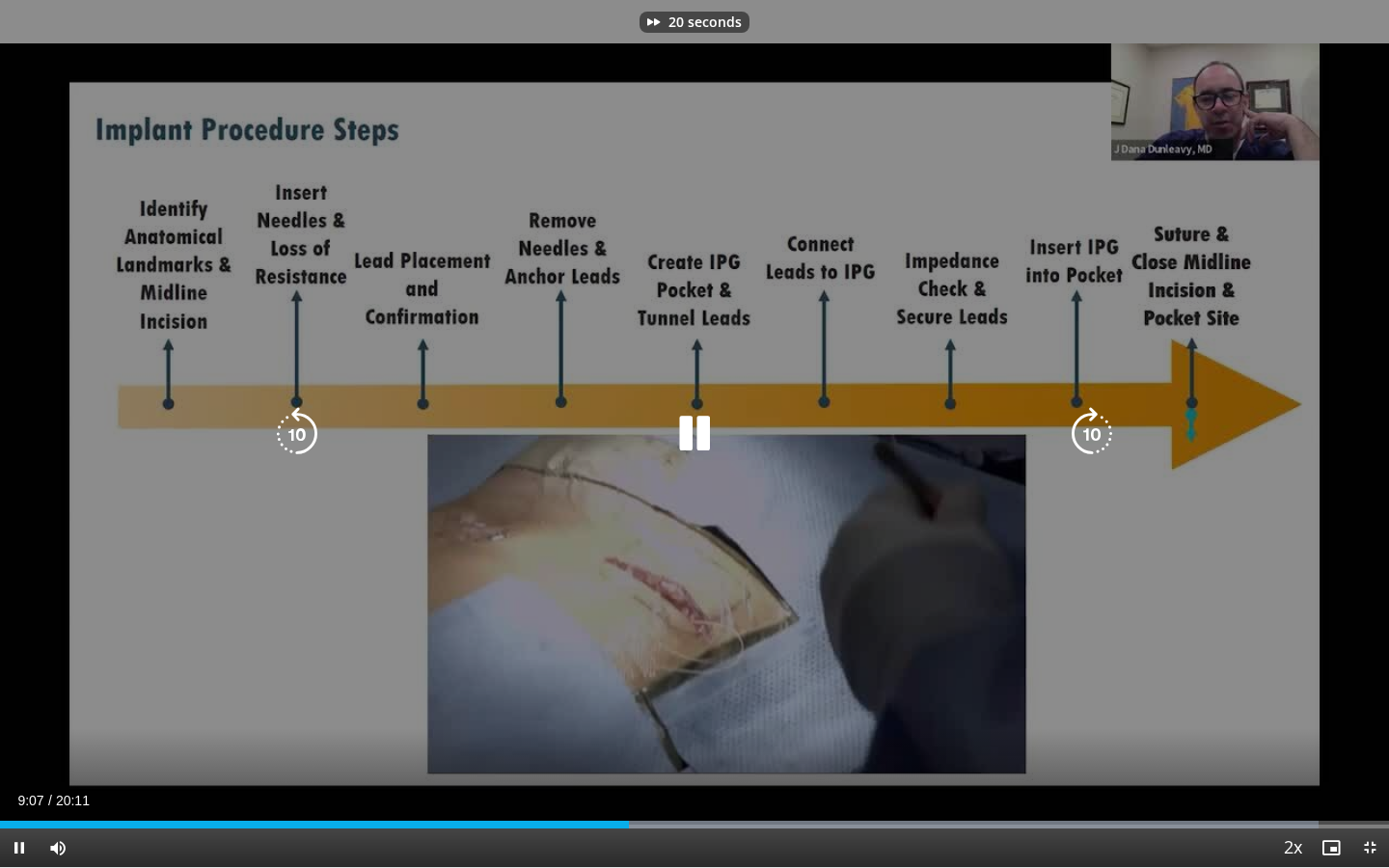 click at bounding box center (1092, 434) 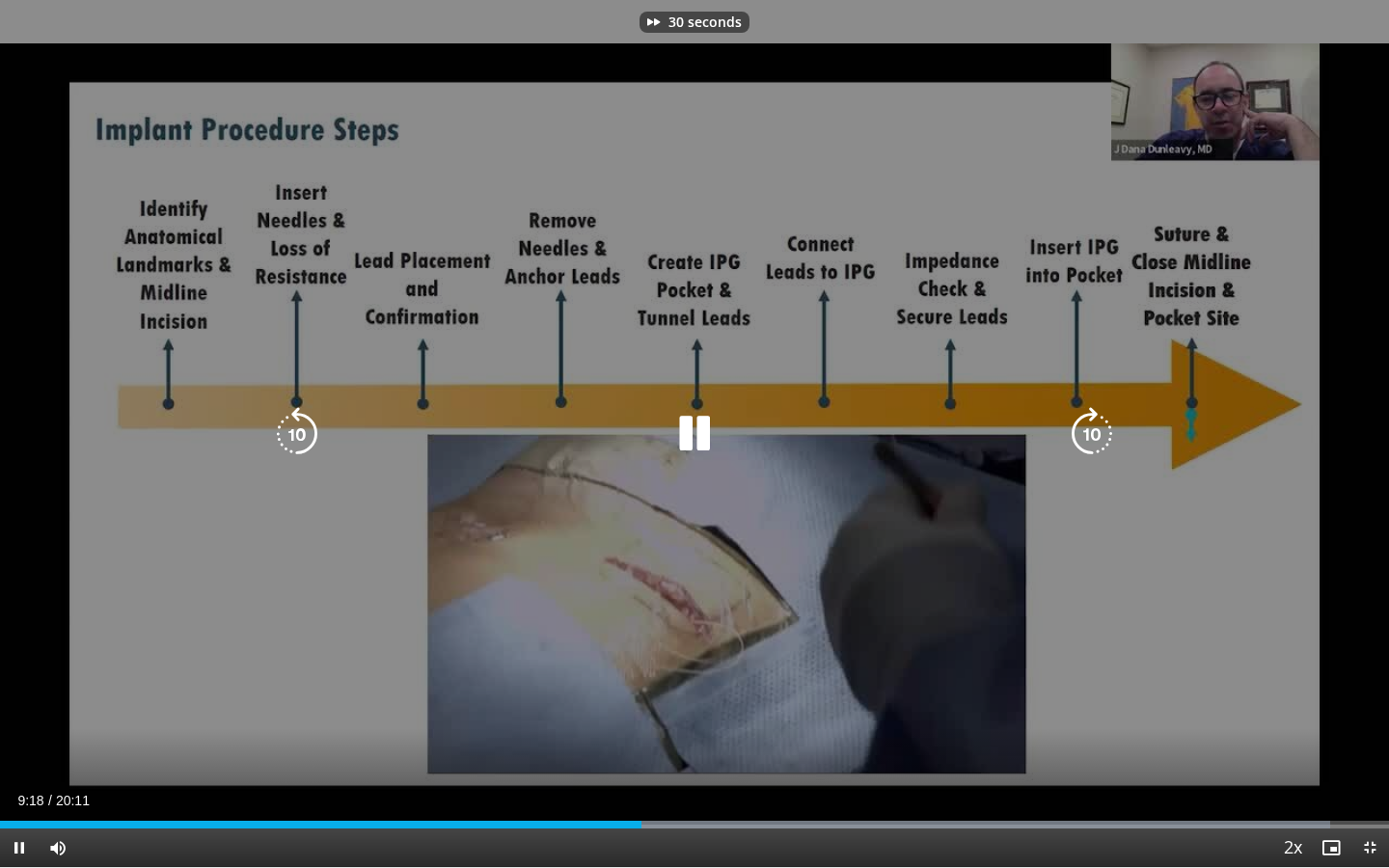 click at bounding box center (1092, 434) 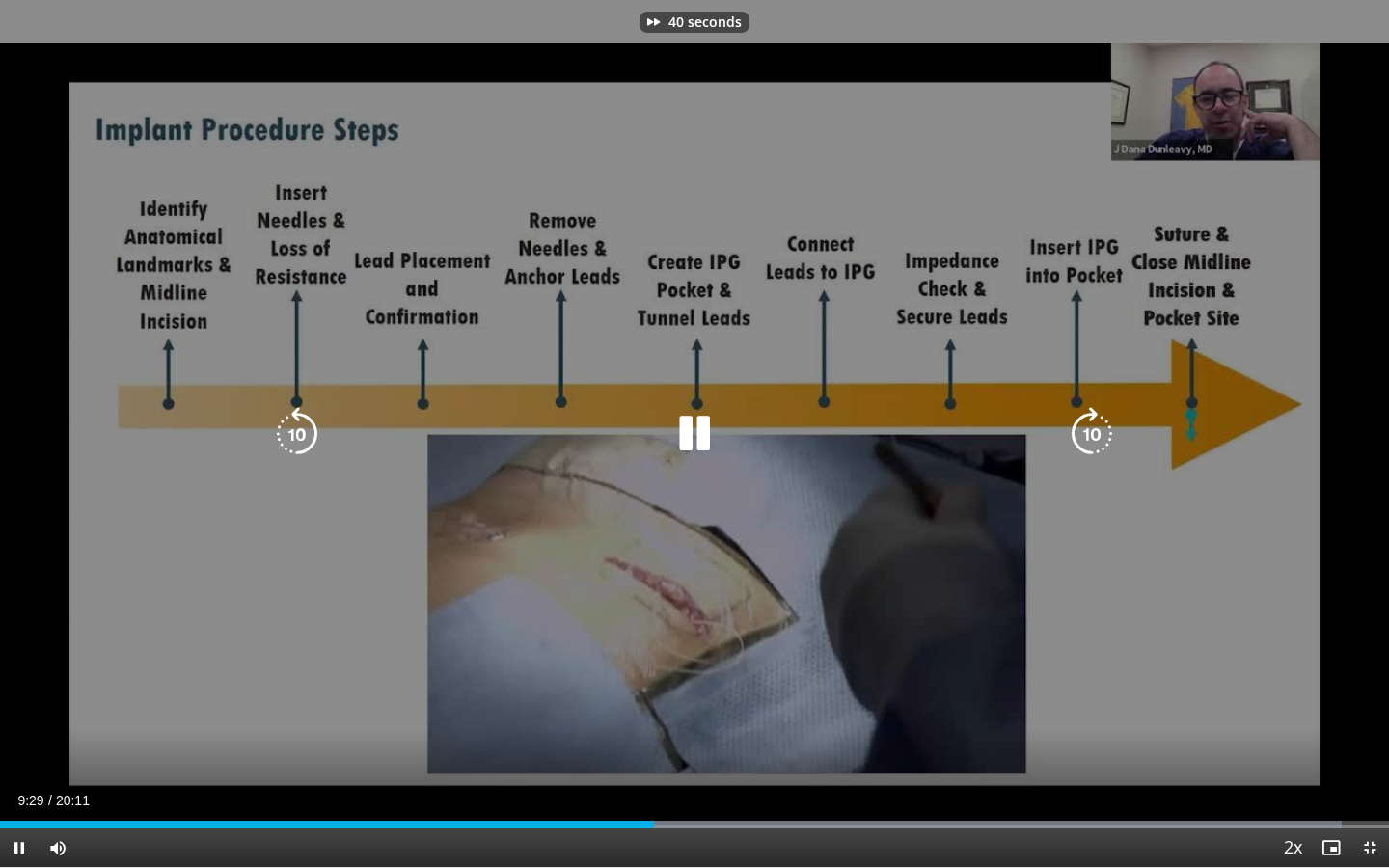 click at bounding box center [1092, 434] 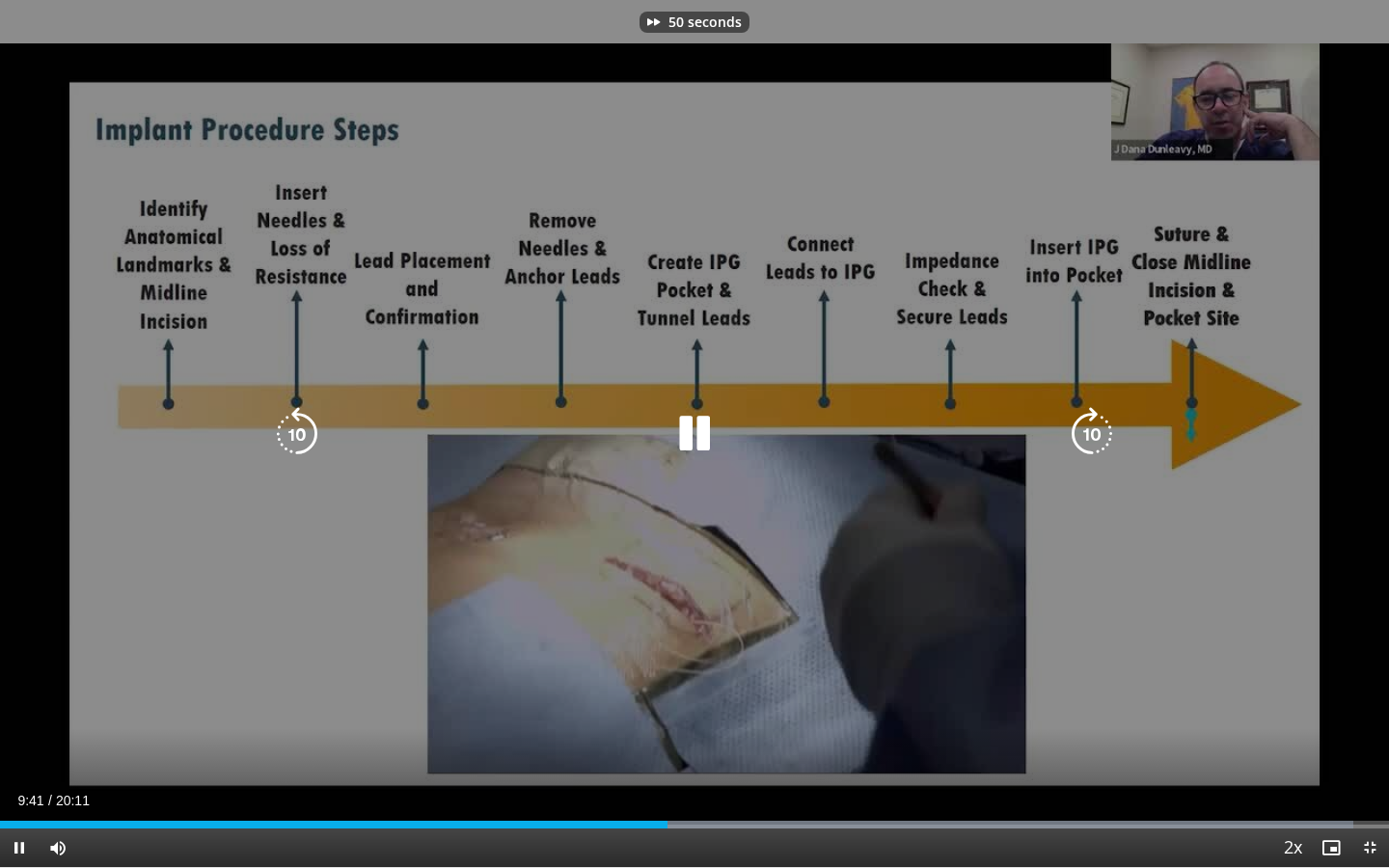 click at bounding box center [1092, 434] 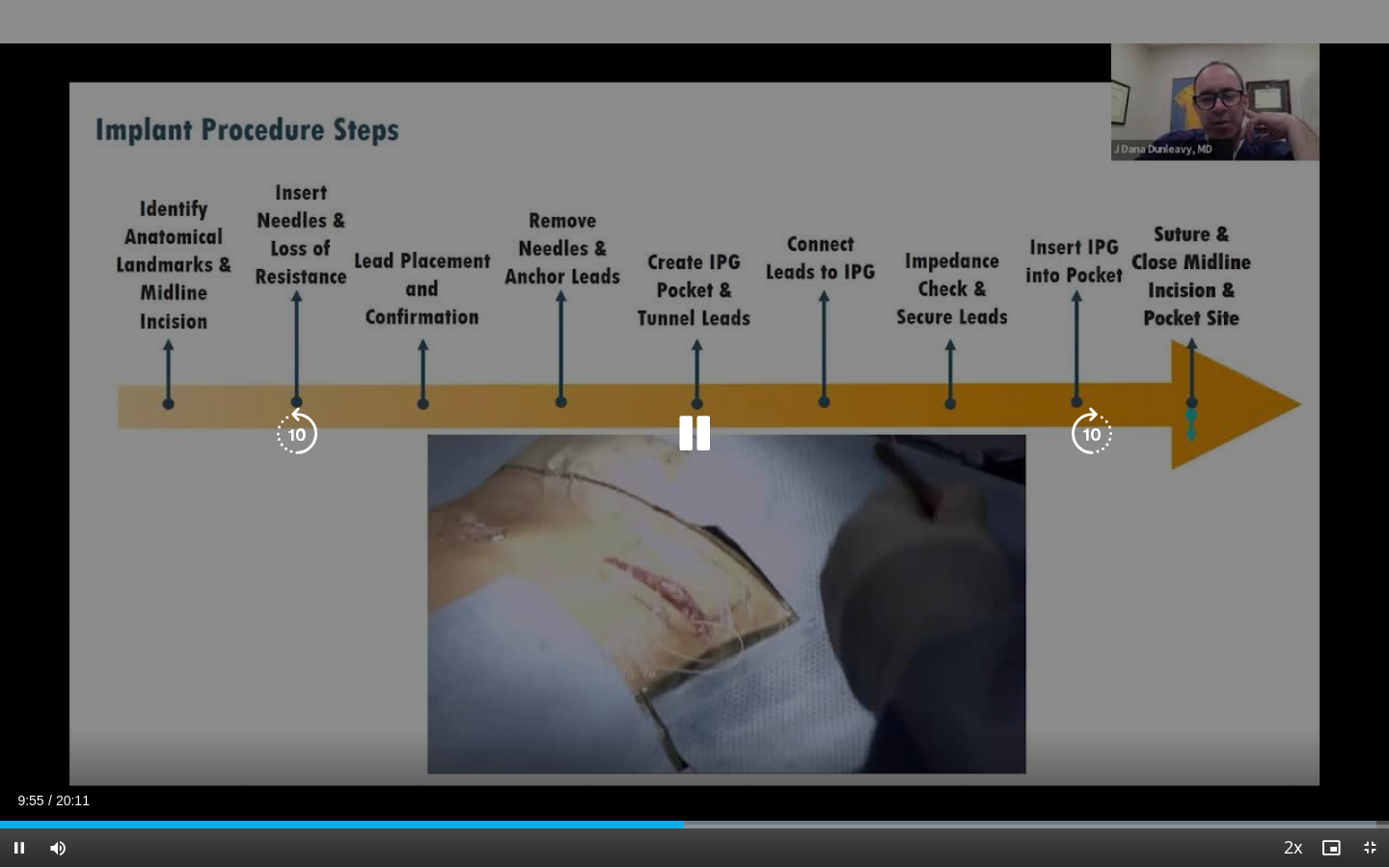 click at bounding box center [1092, 434] 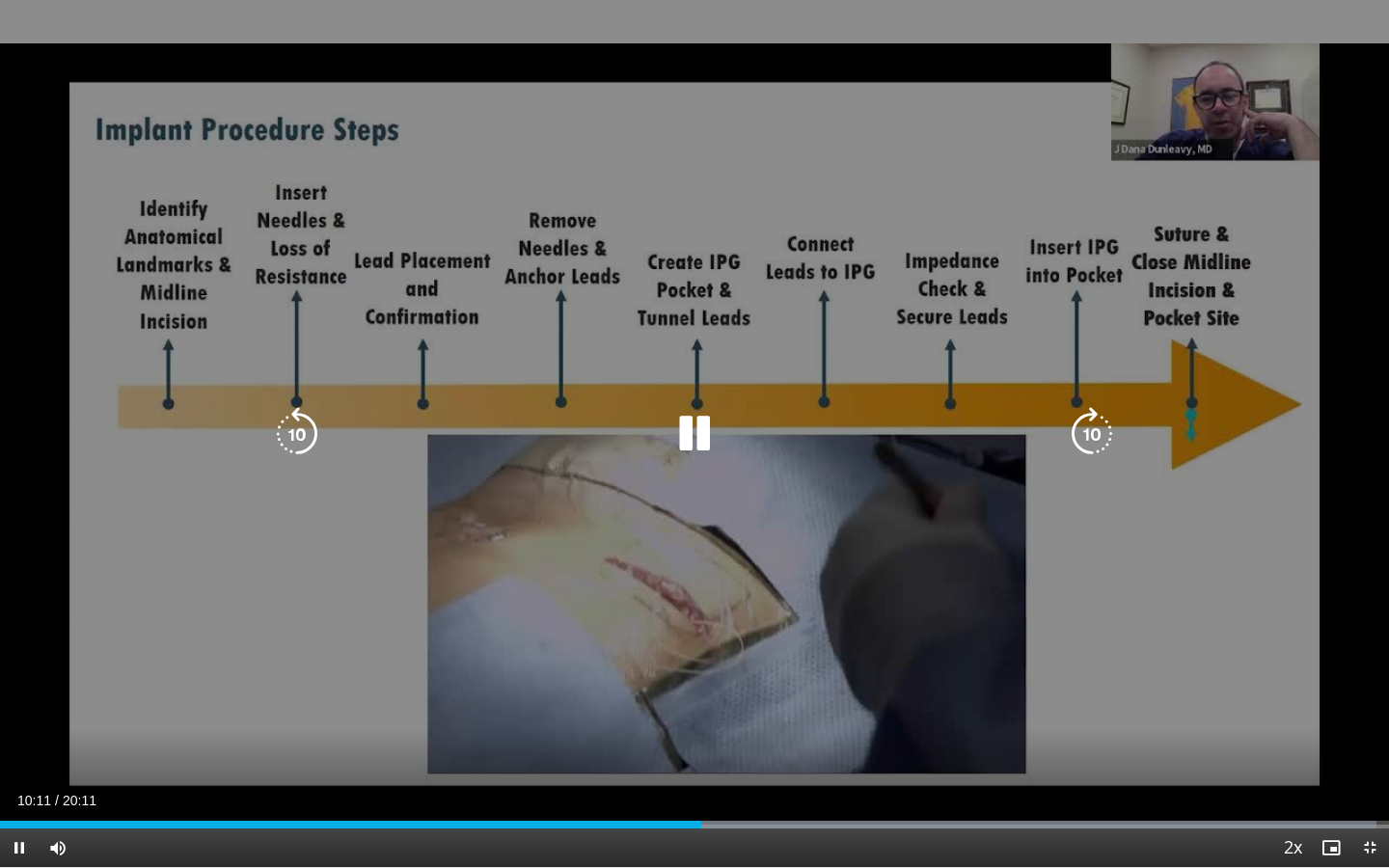 click at bounding box center (1092, 434) 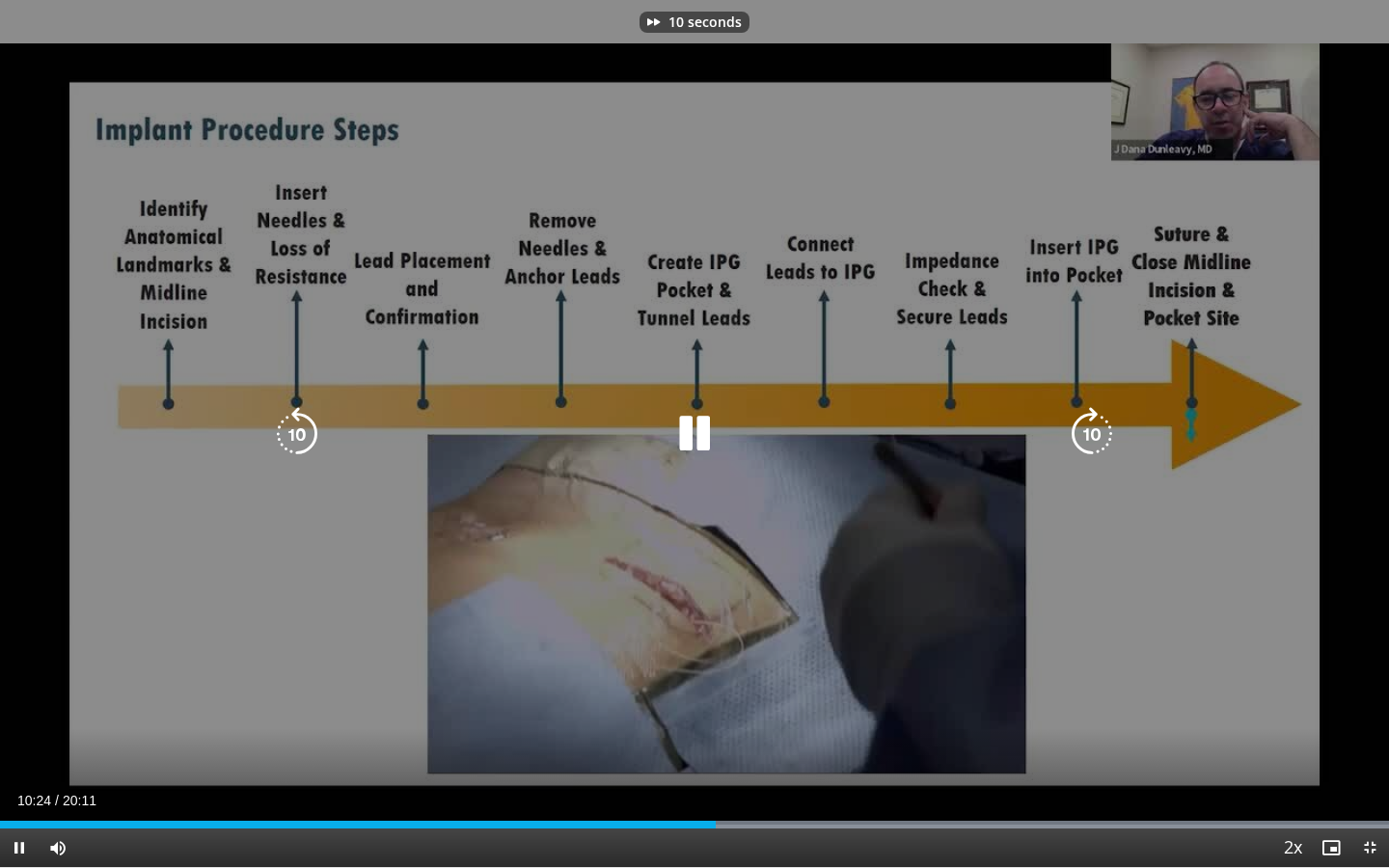 click at bounding box center (1092, 434) 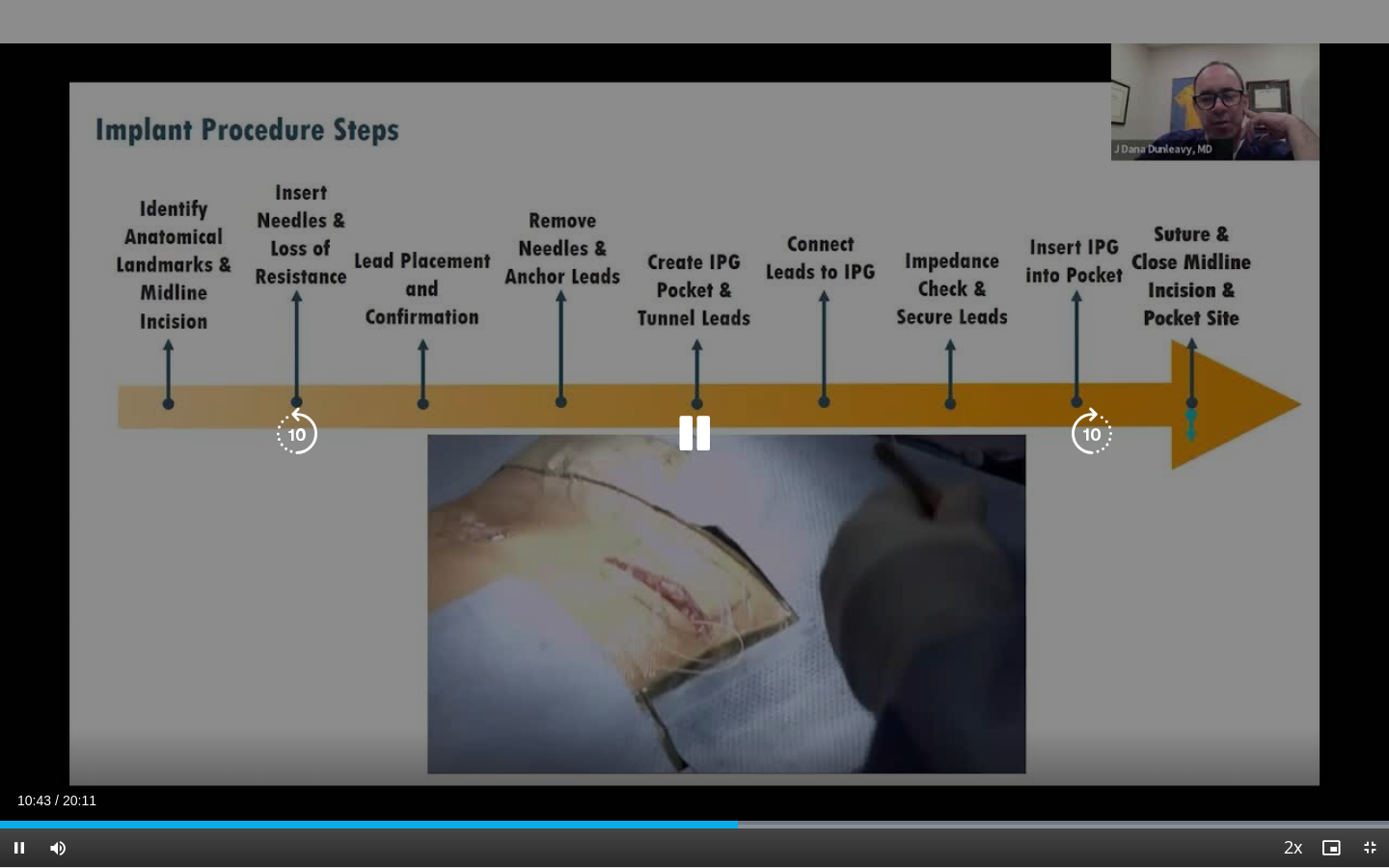 click at bounding box center [1092, 434] 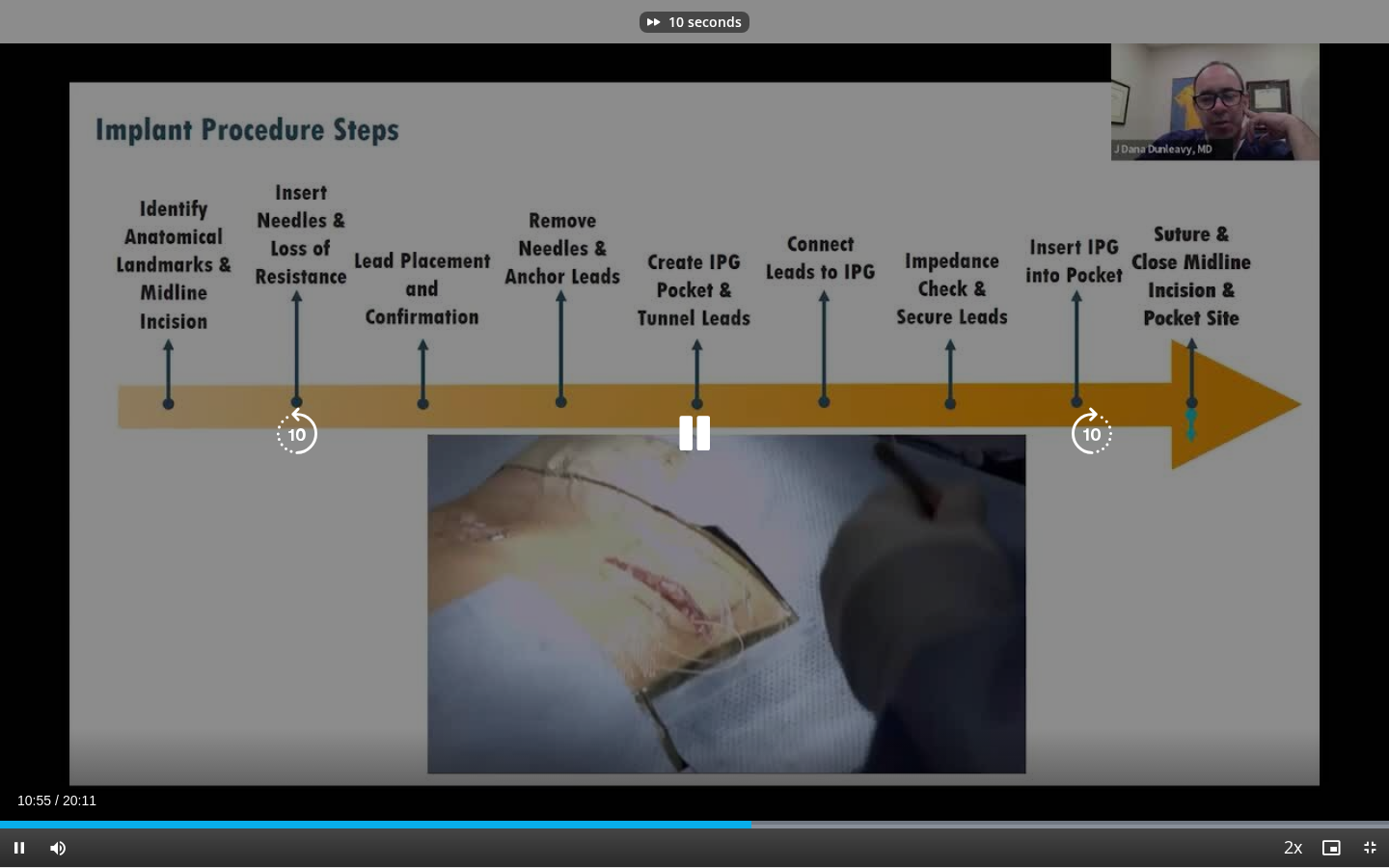 click at bounding box center (1092, 434) 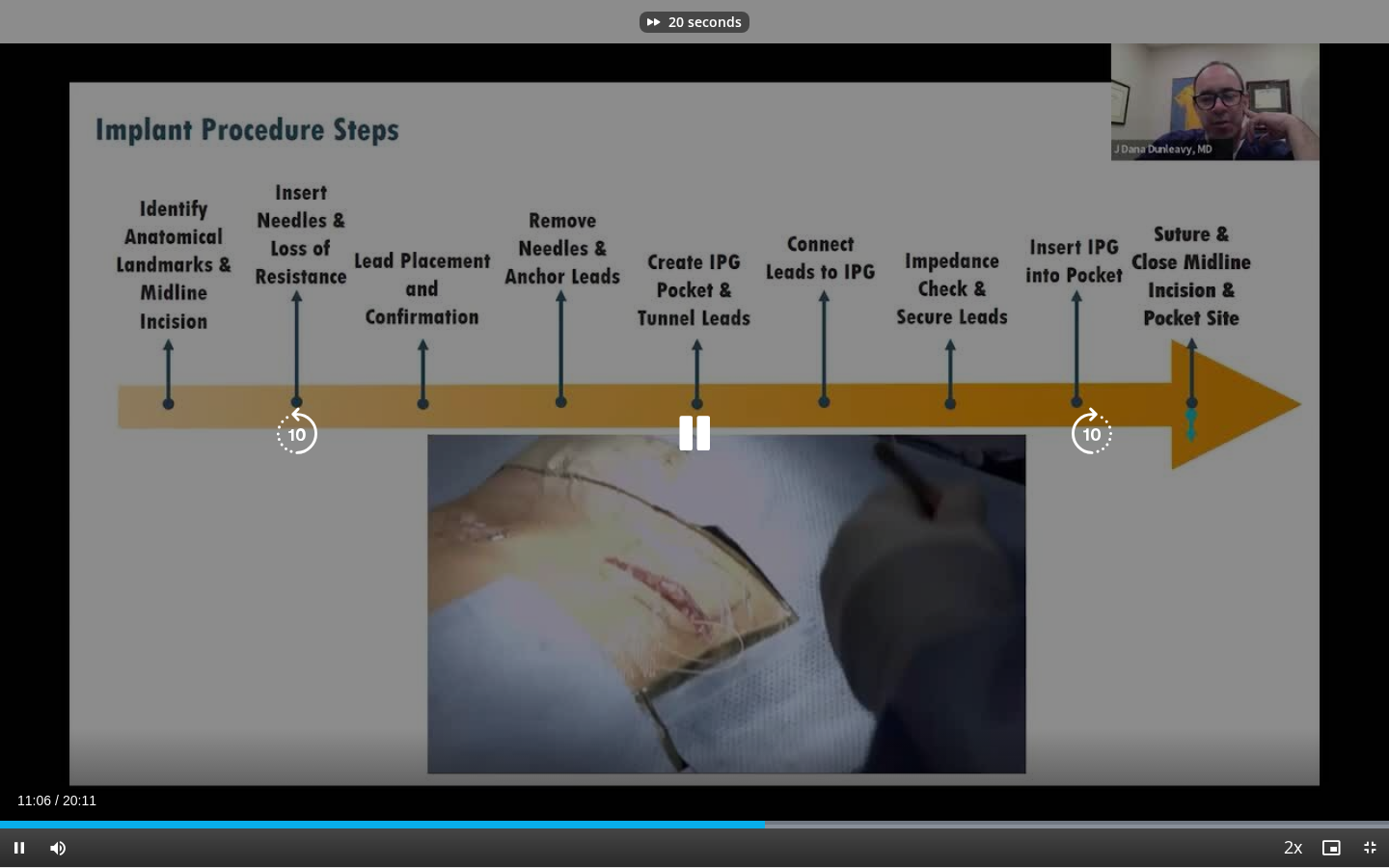 click at bounding box center (1092, 434) 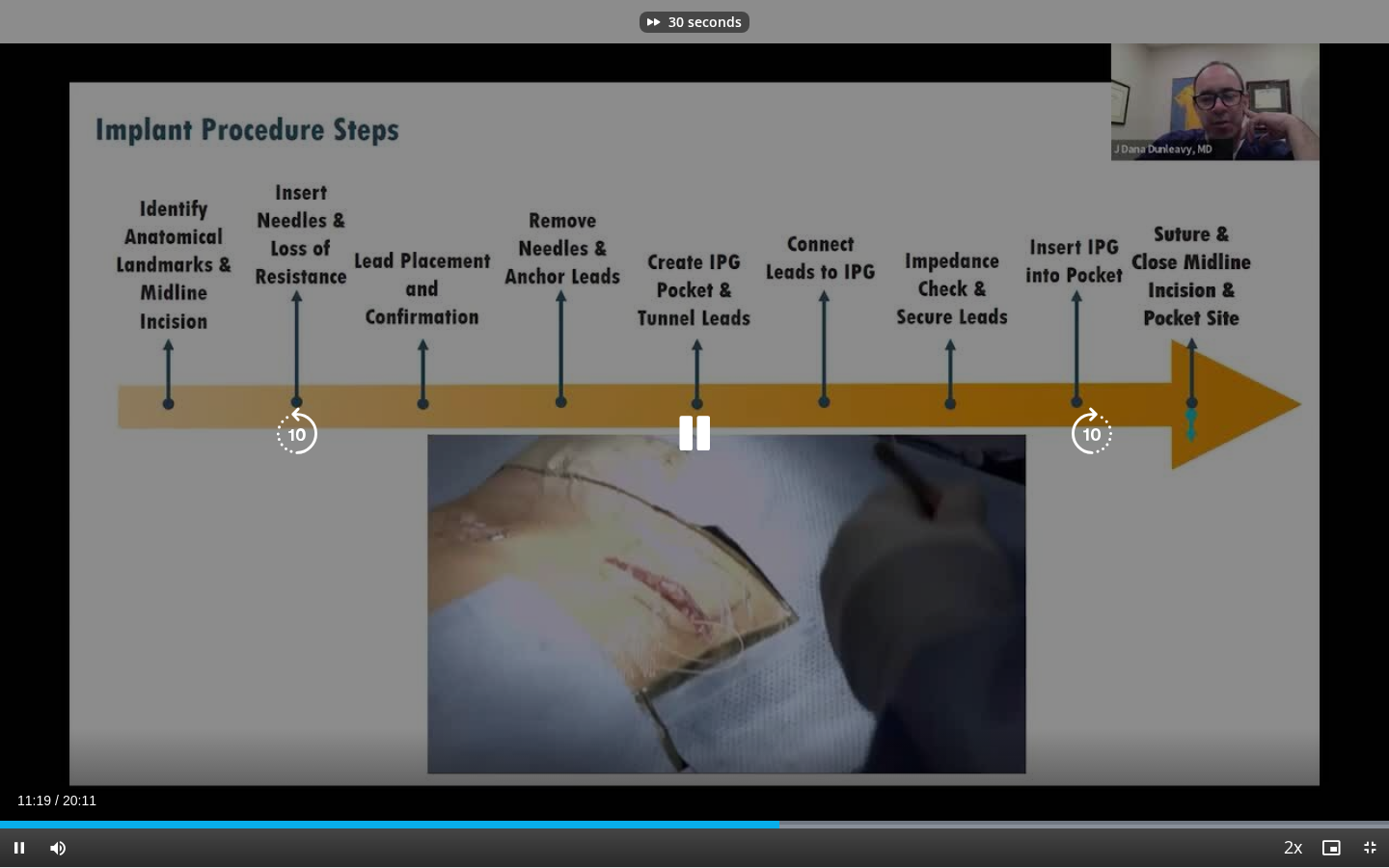 click at bounding box center (1092, 434) 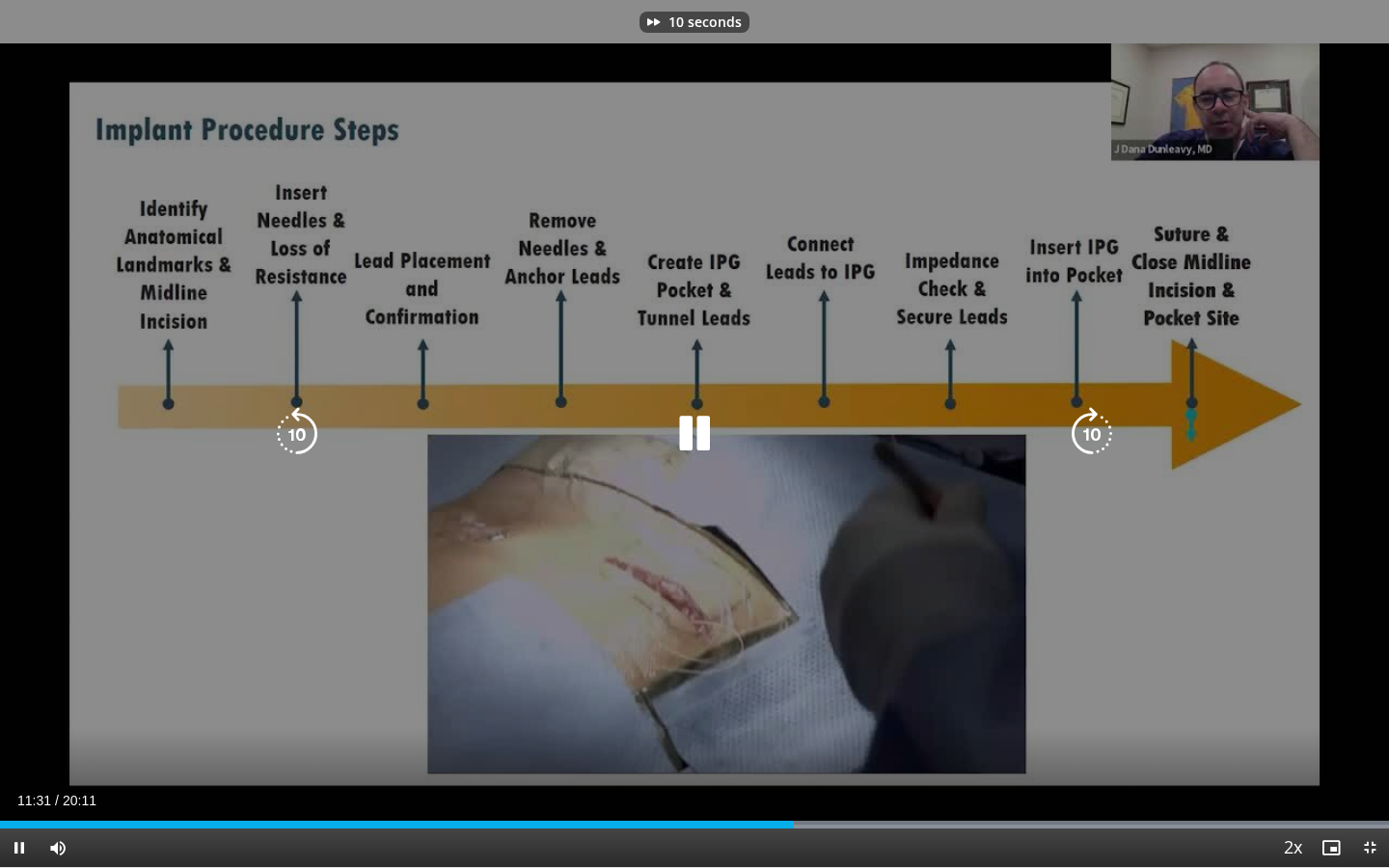 click at bounding box center (1092, 434) 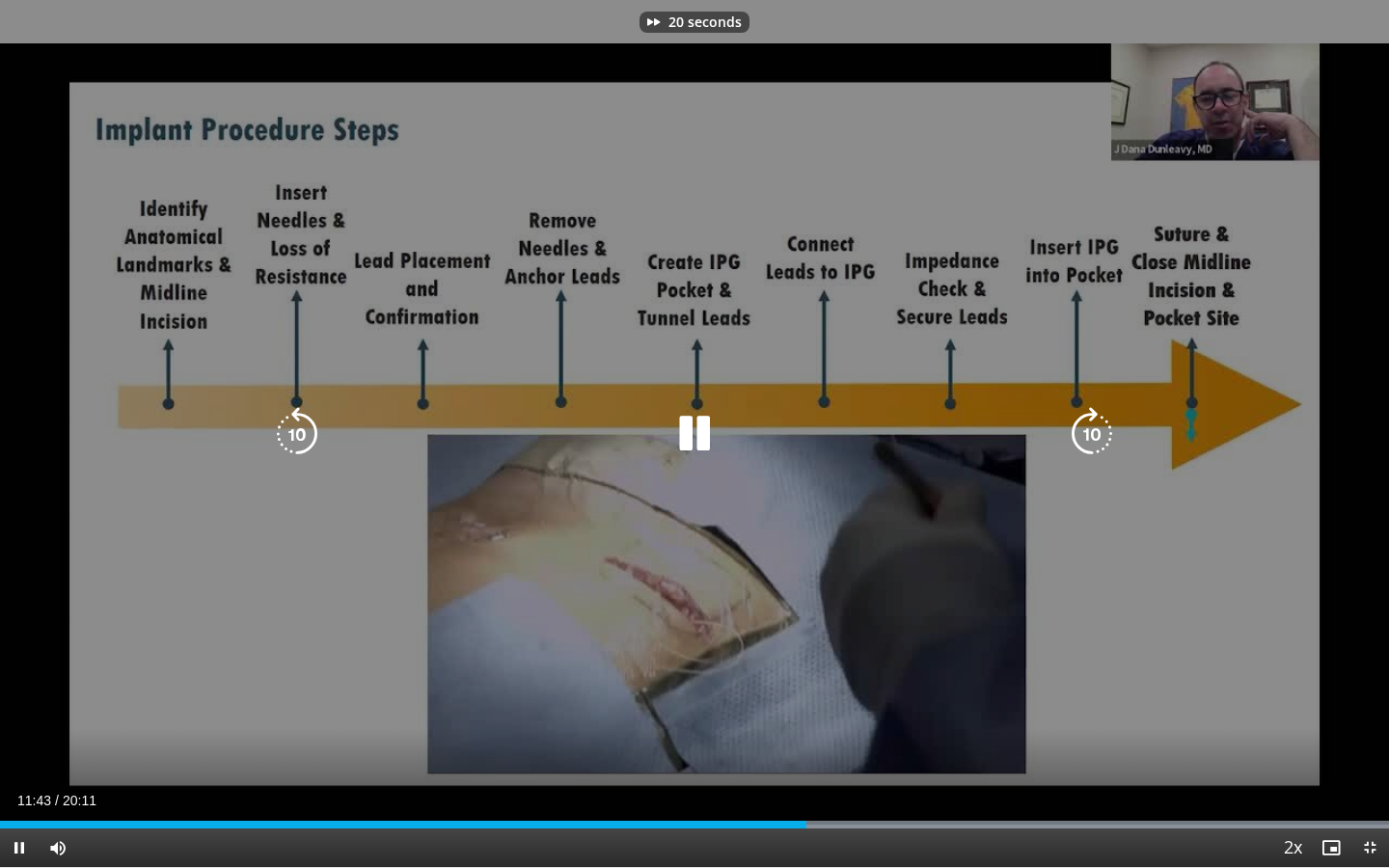 click at bounding box center (1092, 434) 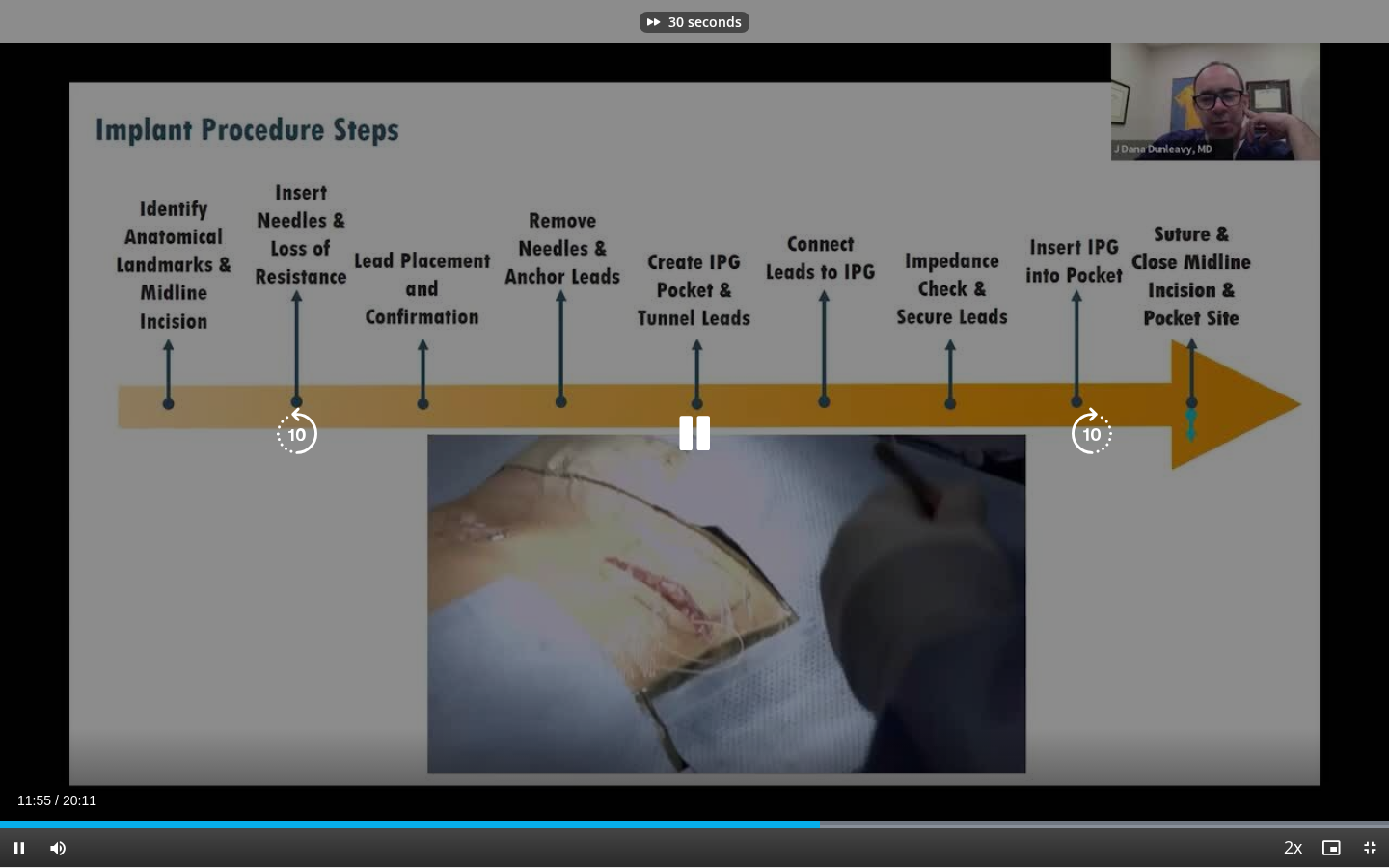 click at bounding box center [1092, 434] 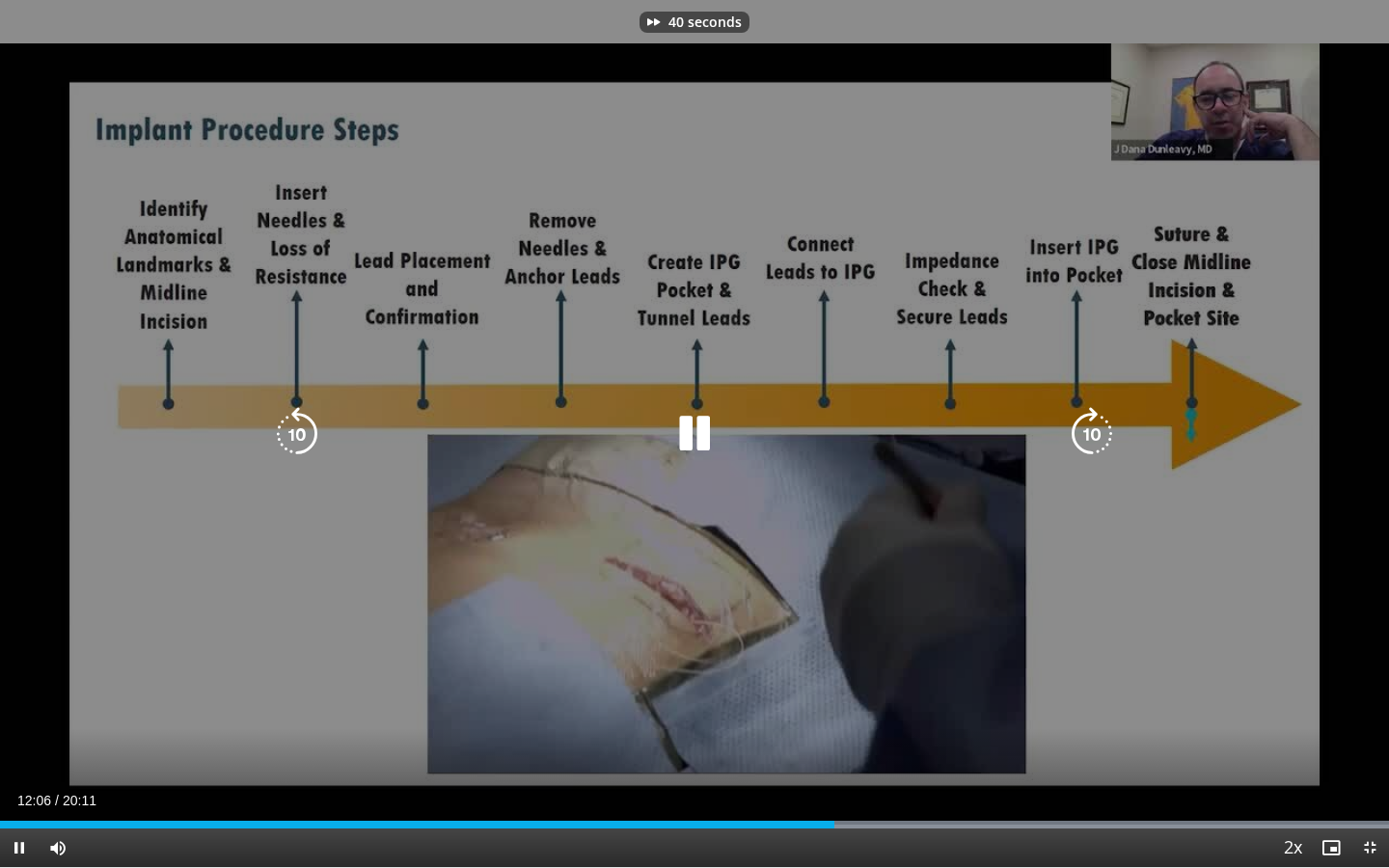 click at bounding box center (1092, 434) 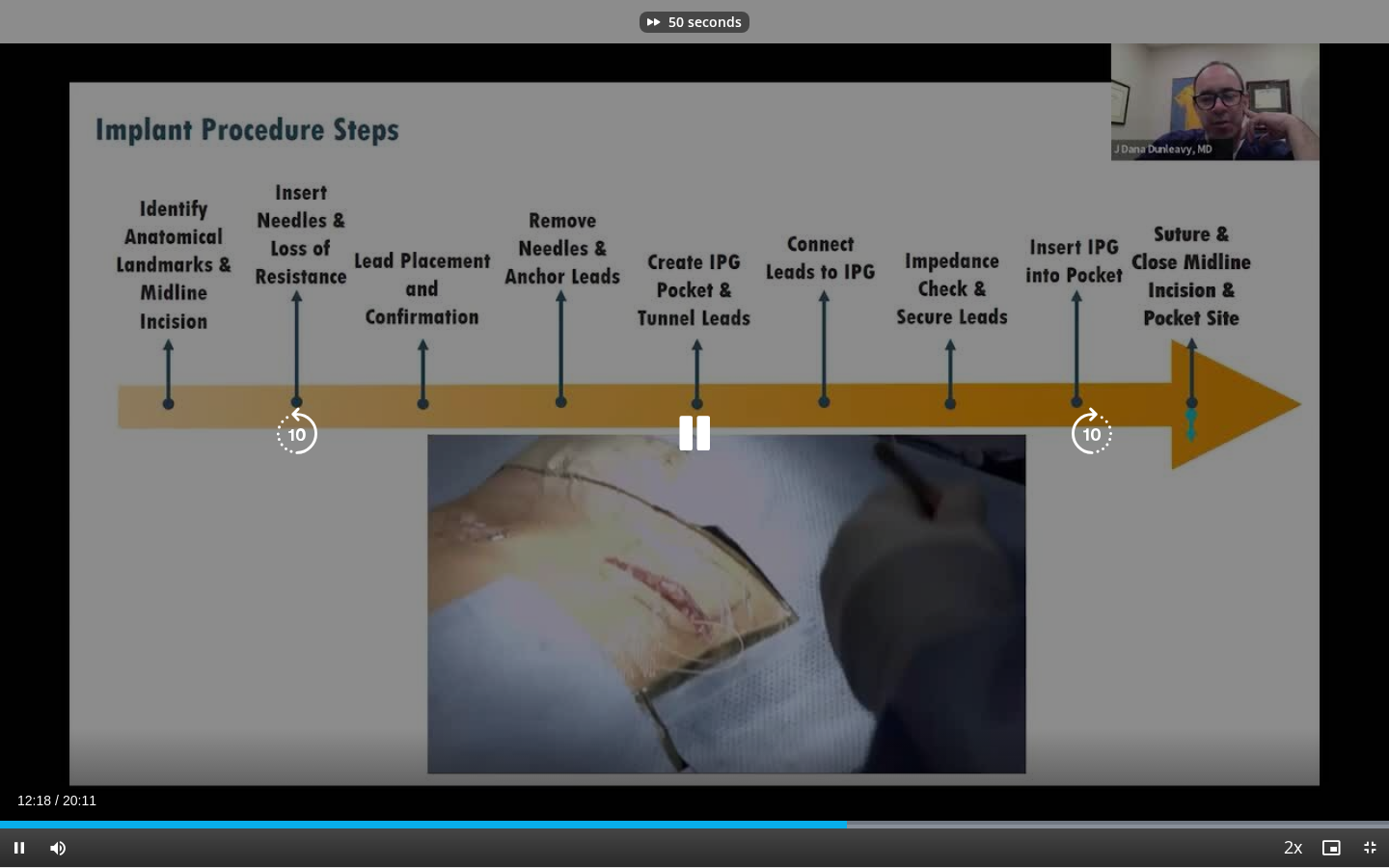 click at bounding box center (1092, 434) 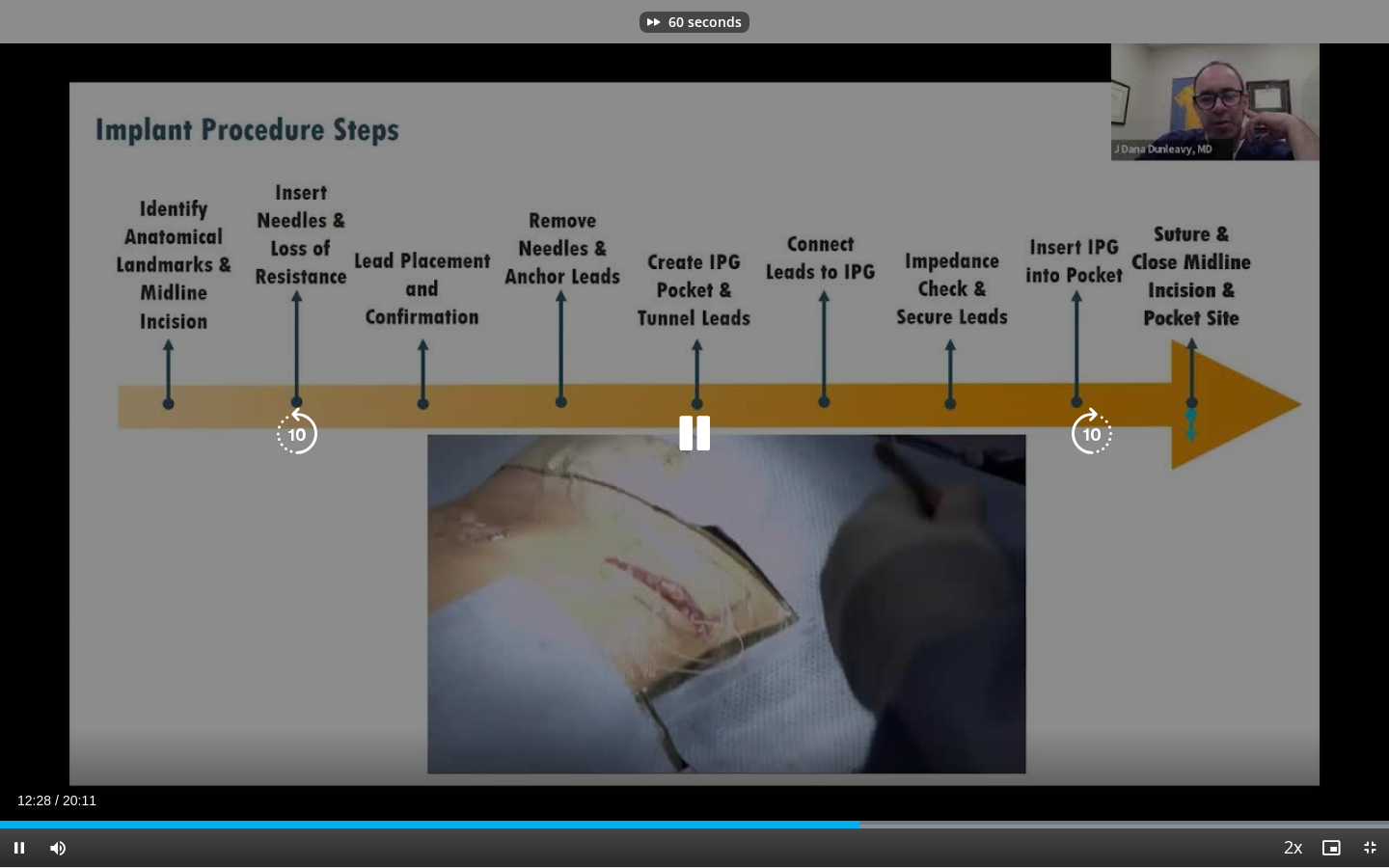 click at bounding box center (1092, 434) 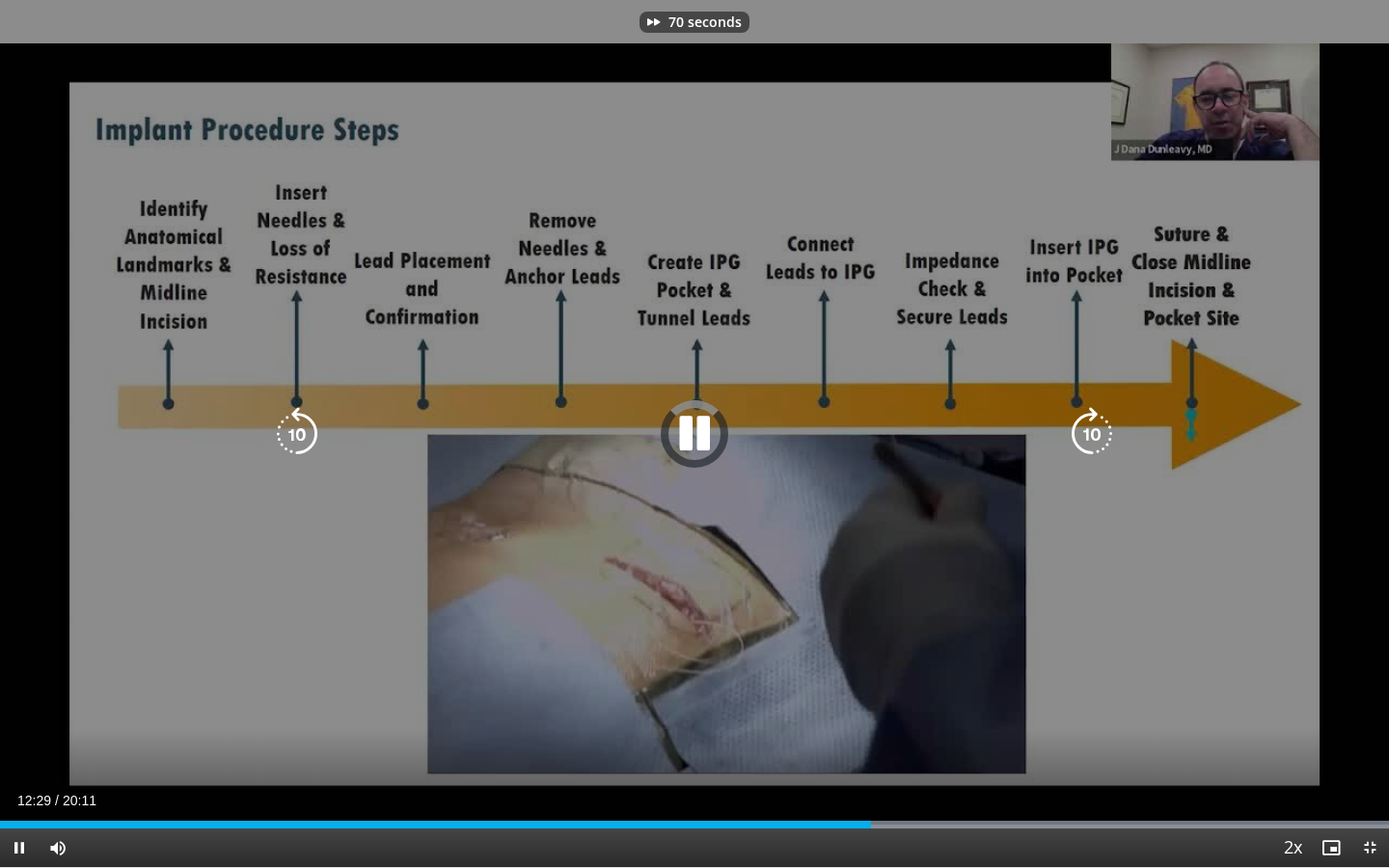 click at bounding box center [1092, 434] 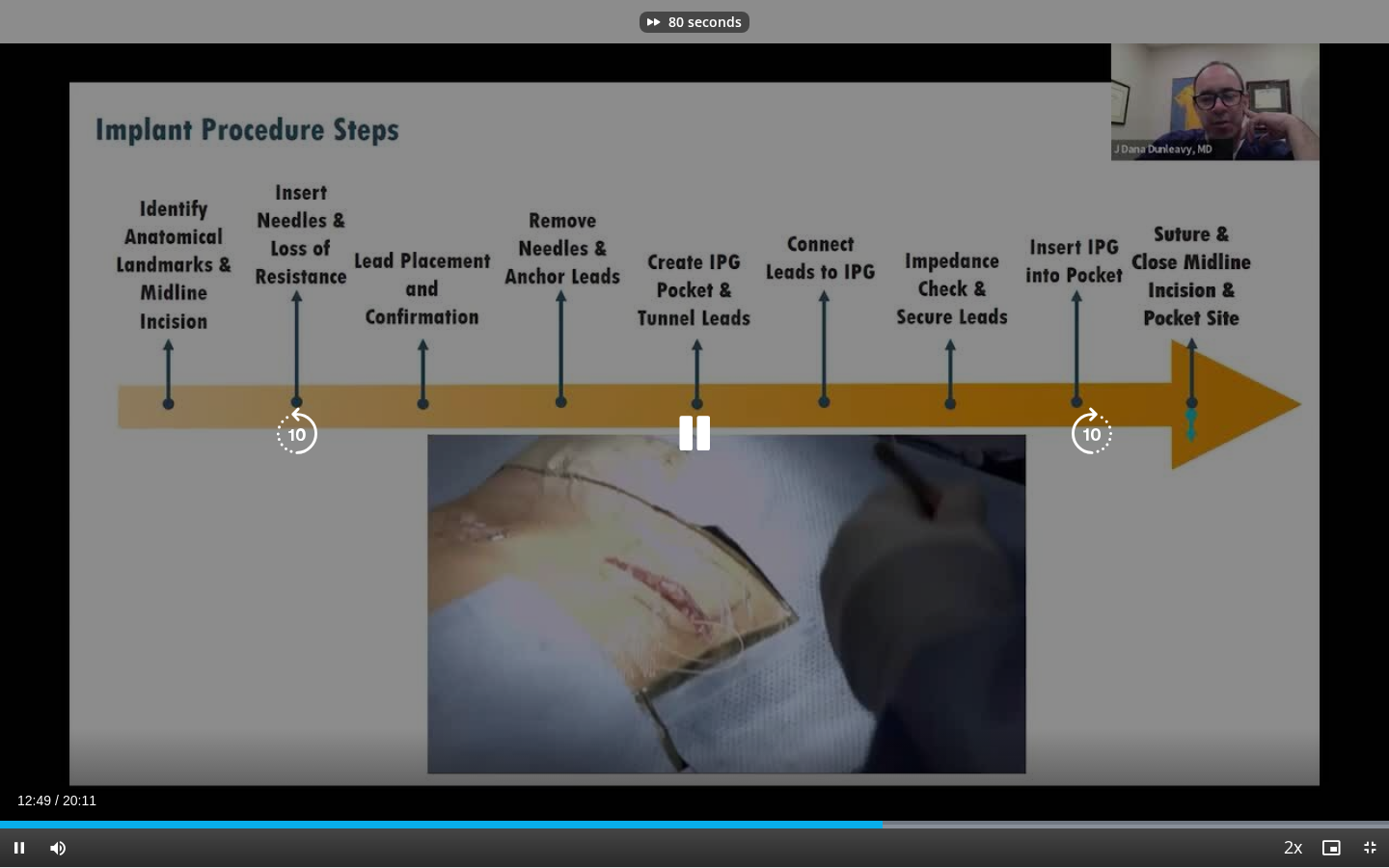click at bounding box center [1092, 434] 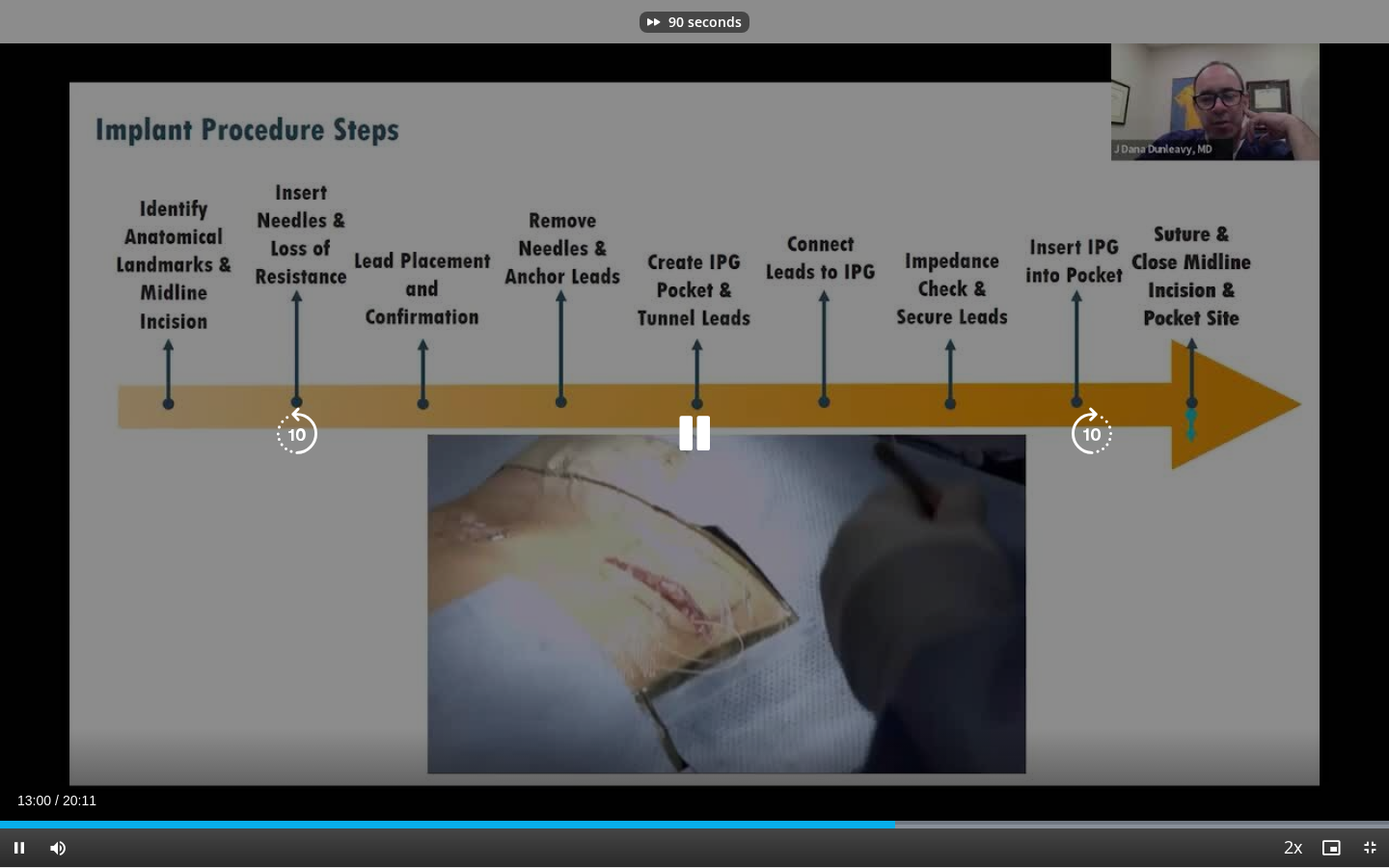 click at bounding box center (1092, 434) 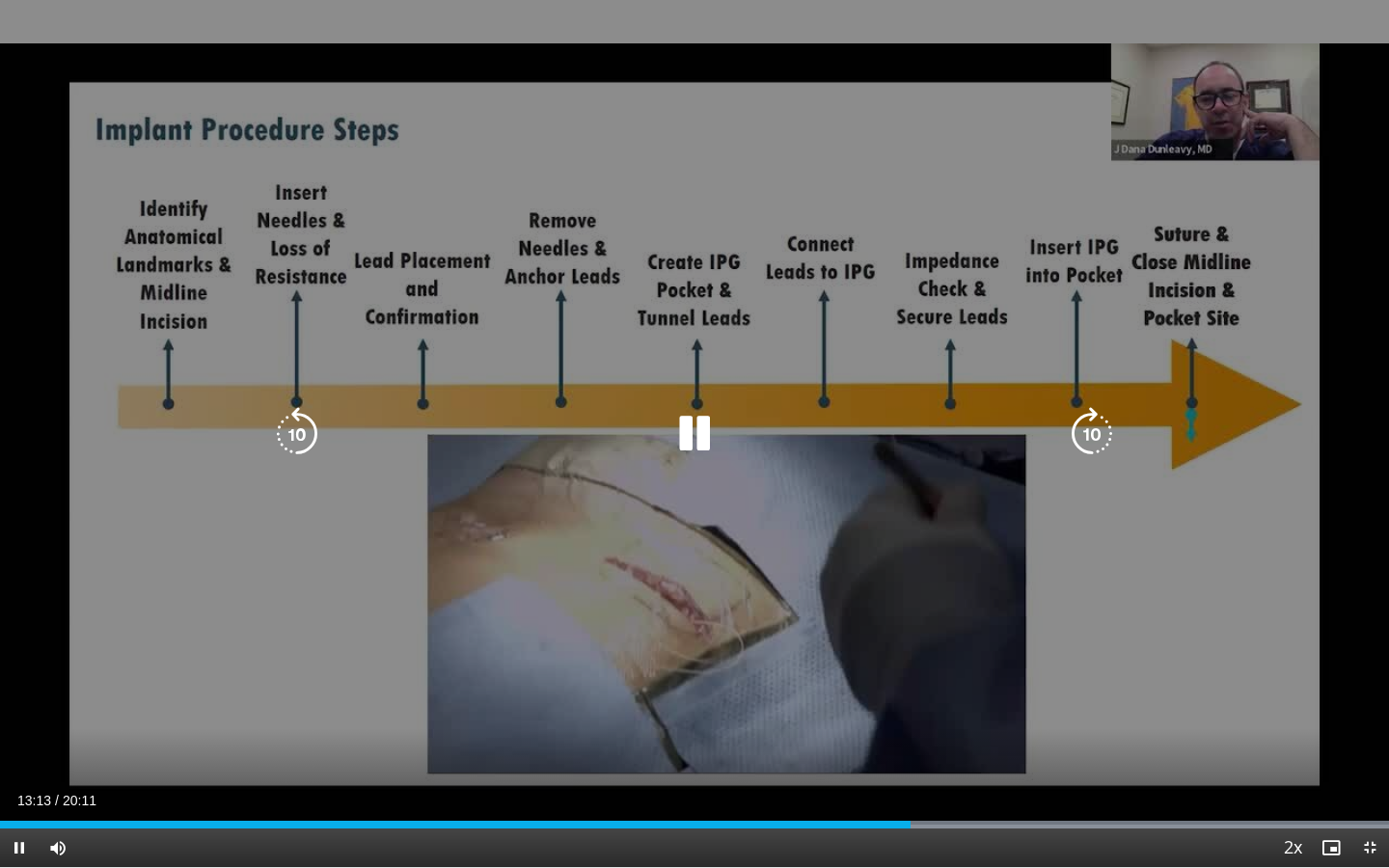 click at bounding box center (1092, 434) 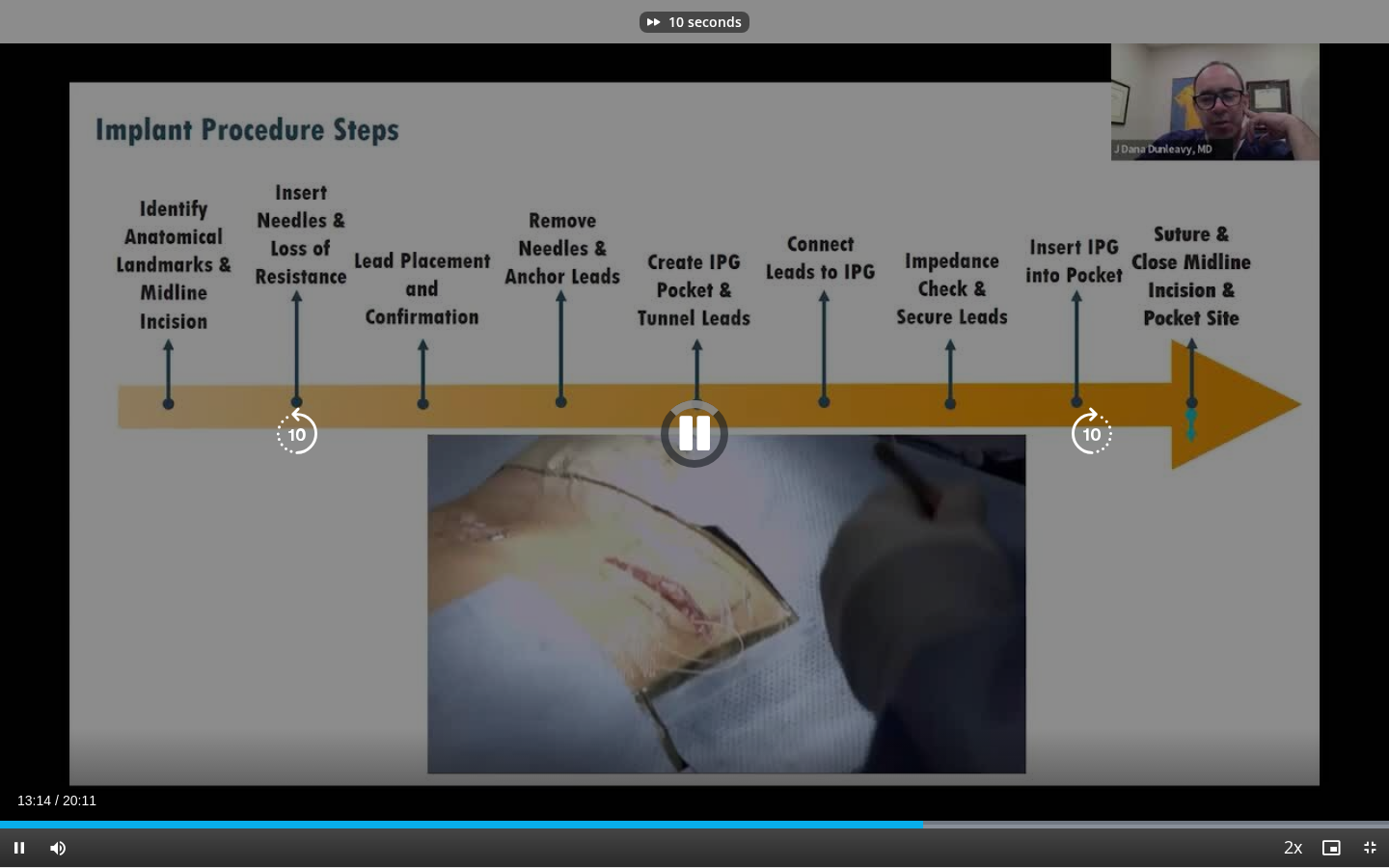 click at bounding box center (1092, 434) 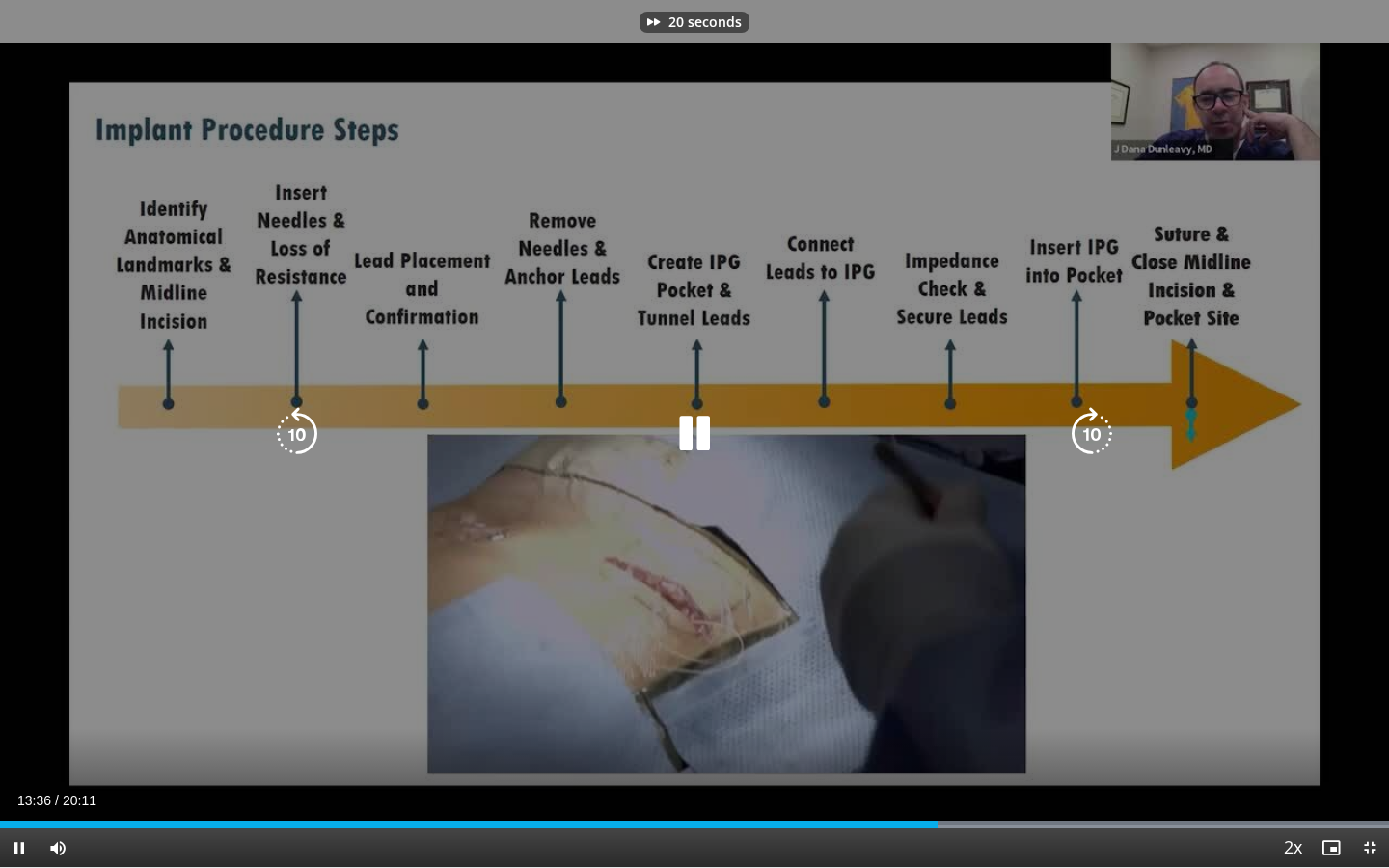 click at bounding box center (1092, 434) 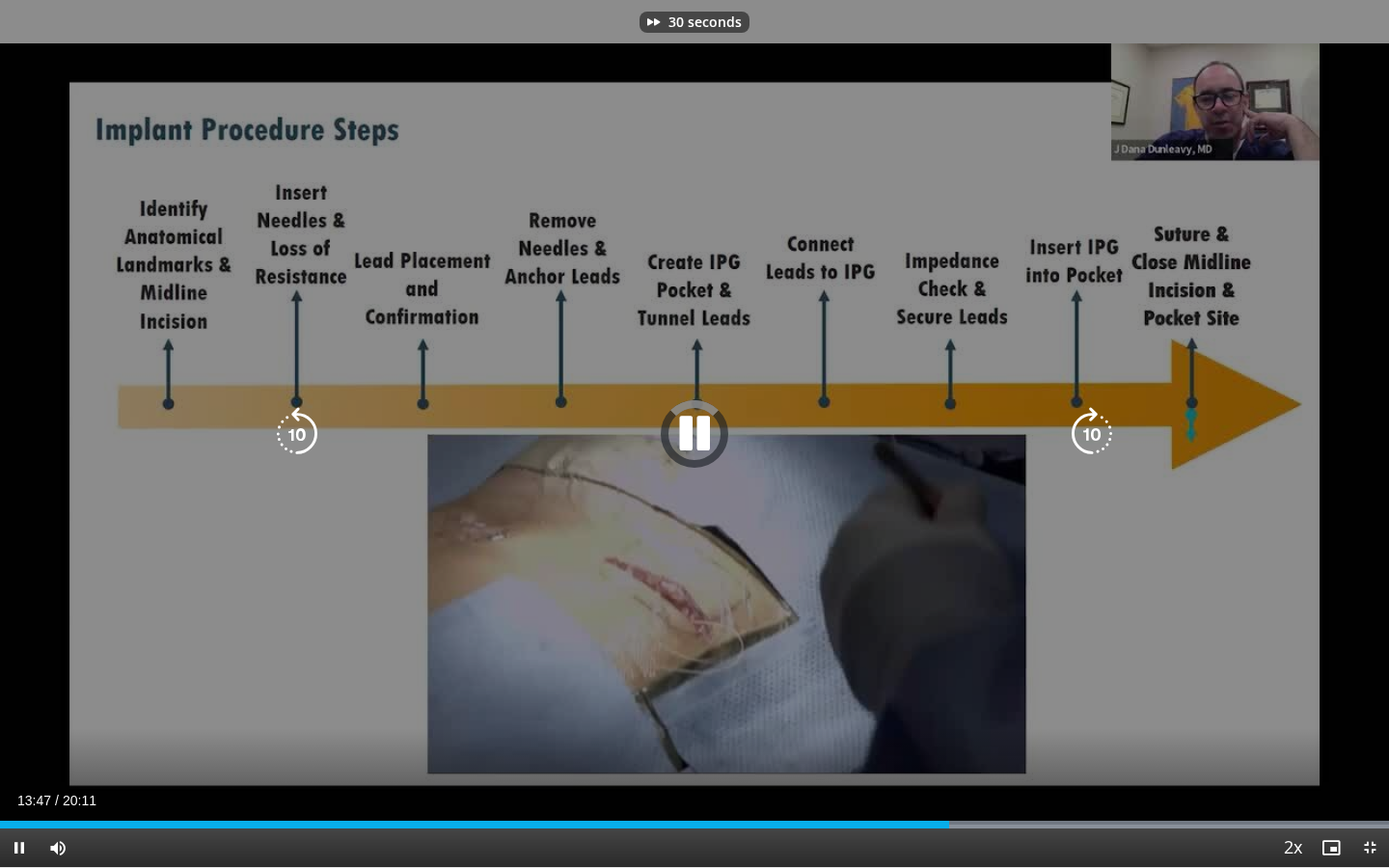 click at bounding box center [1092, 434] 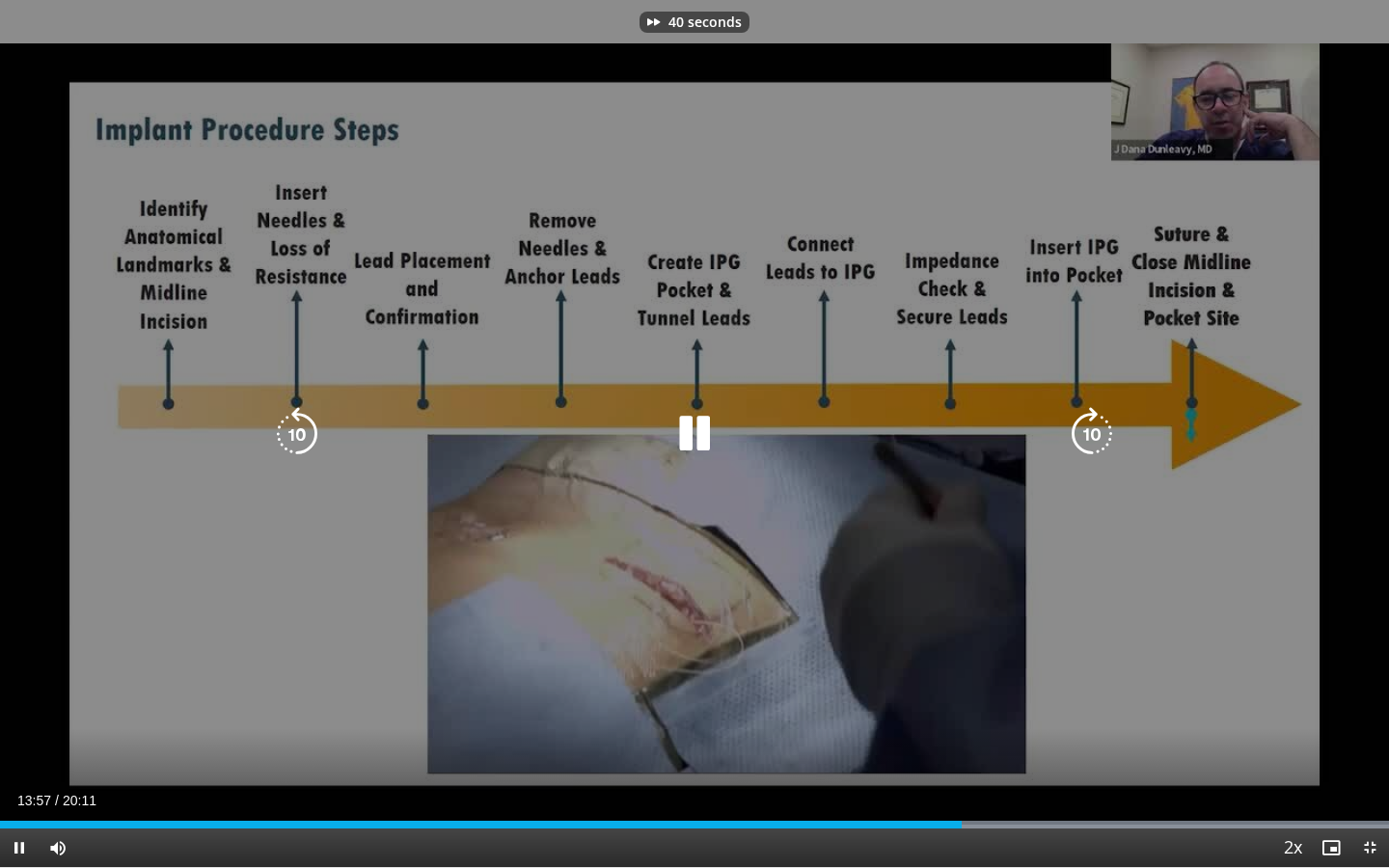 click at bounding box center (1092, 434) 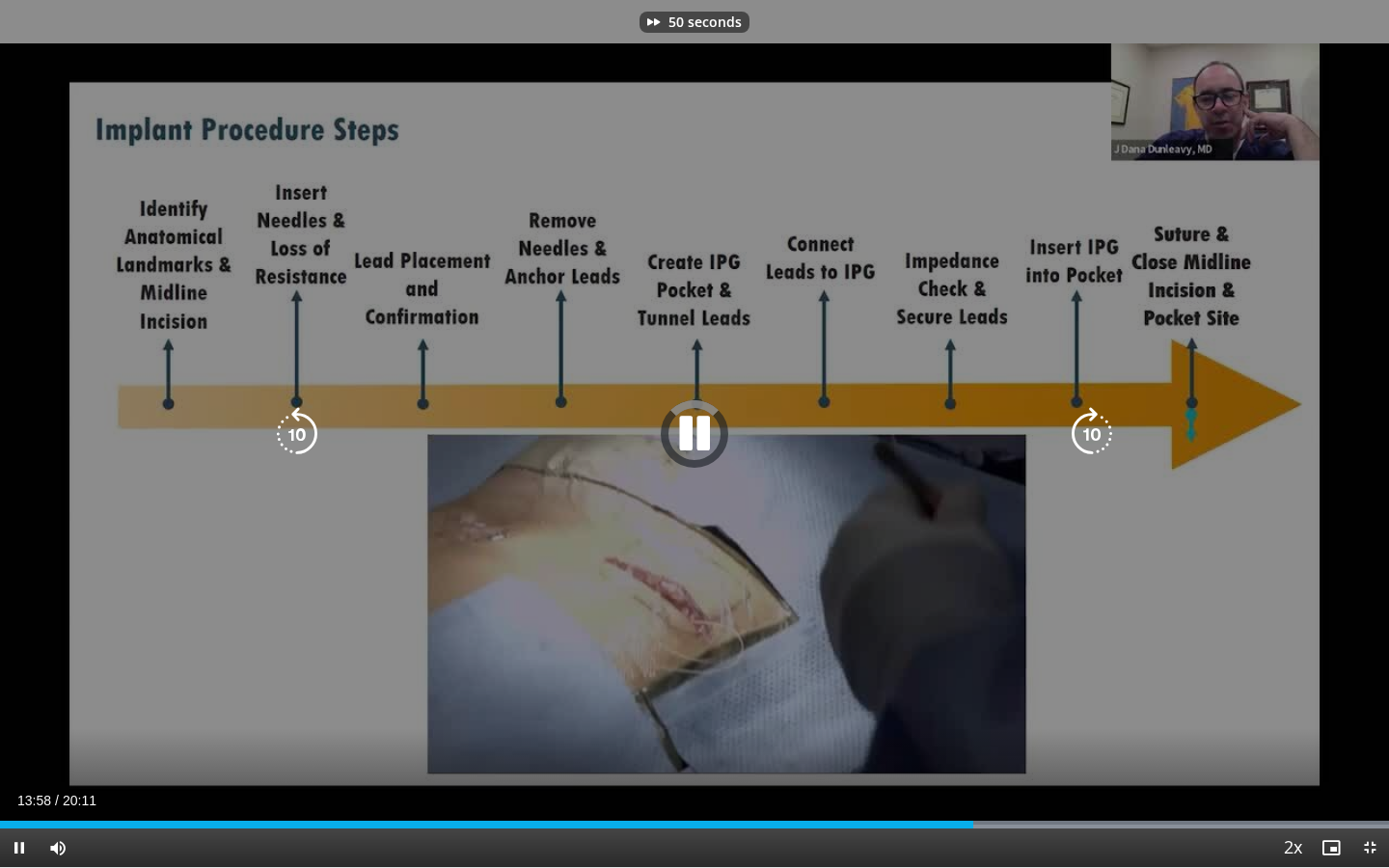 click at bounding box center [1092, 434] 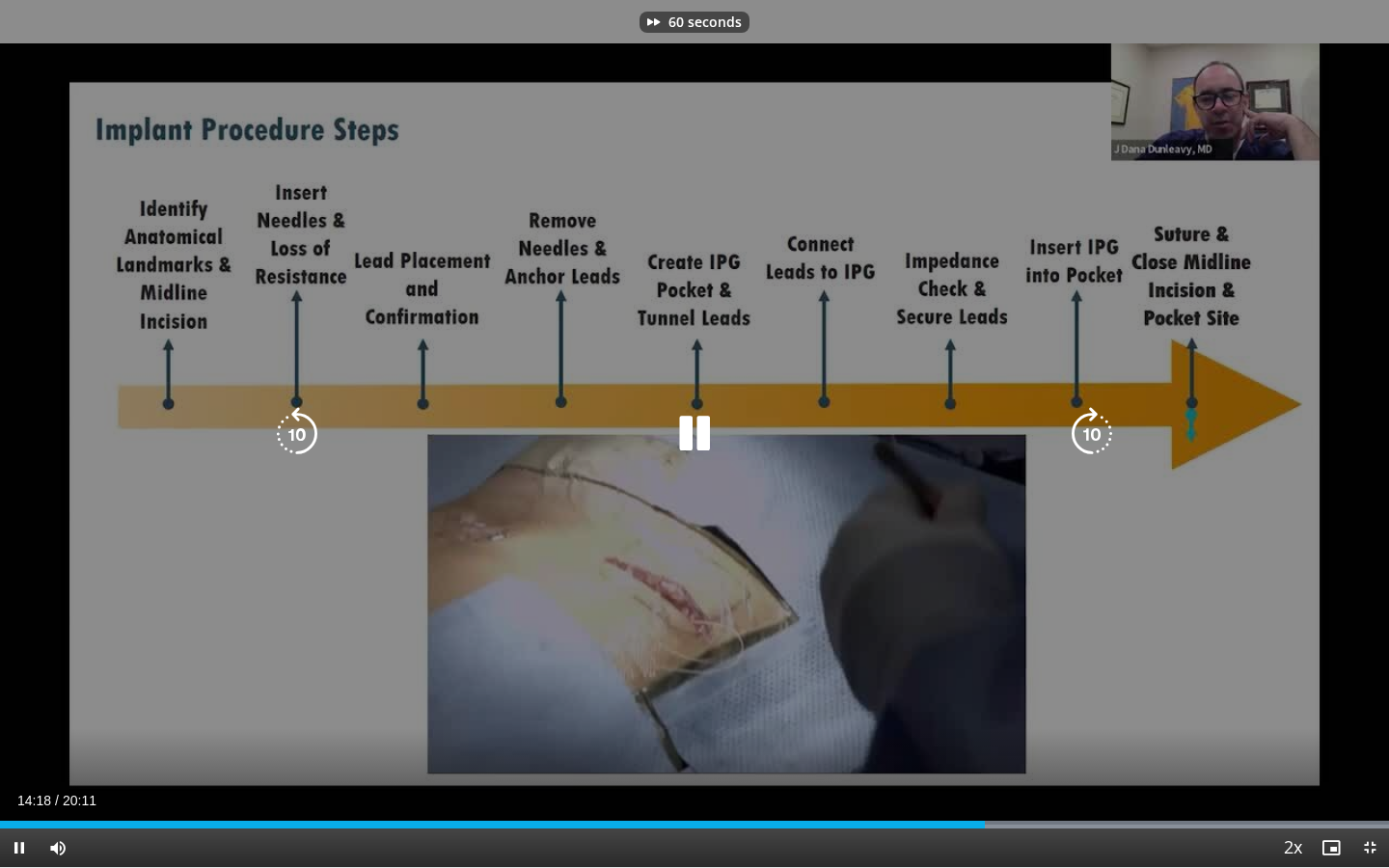 click at bounding box center (1092, 434) 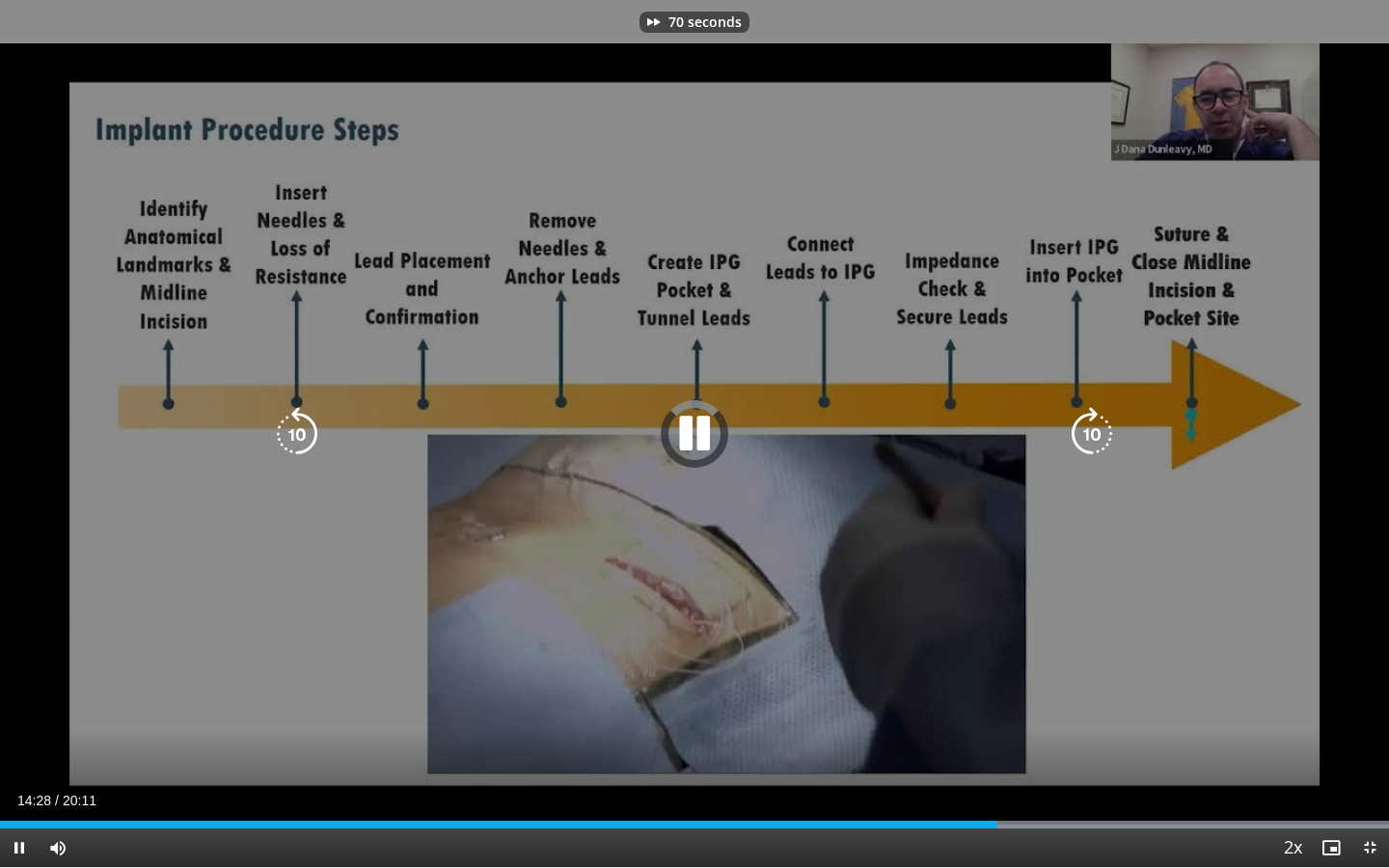 click at bounding box center [1092, 434] 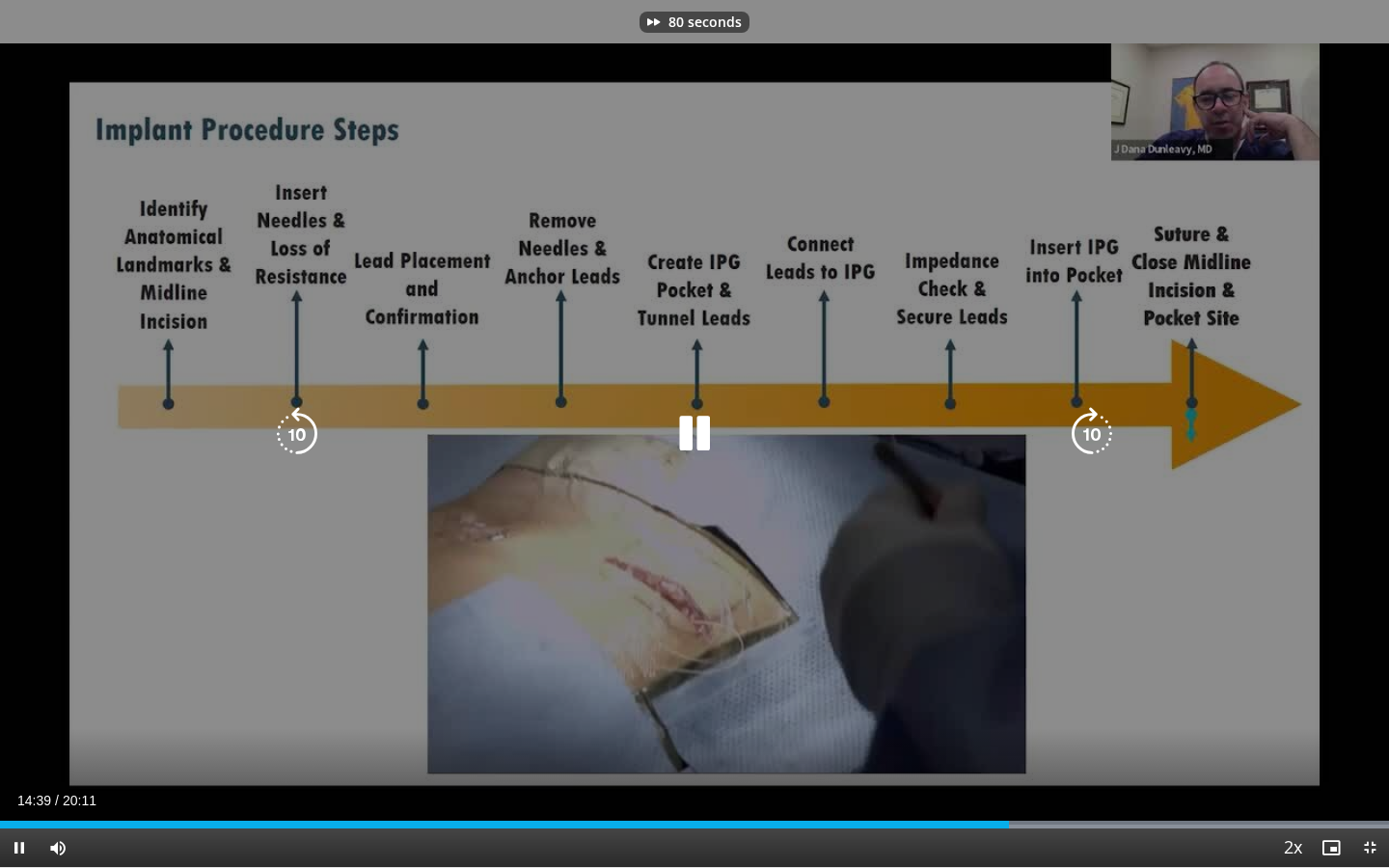 click at bounding box center [1092, 434] 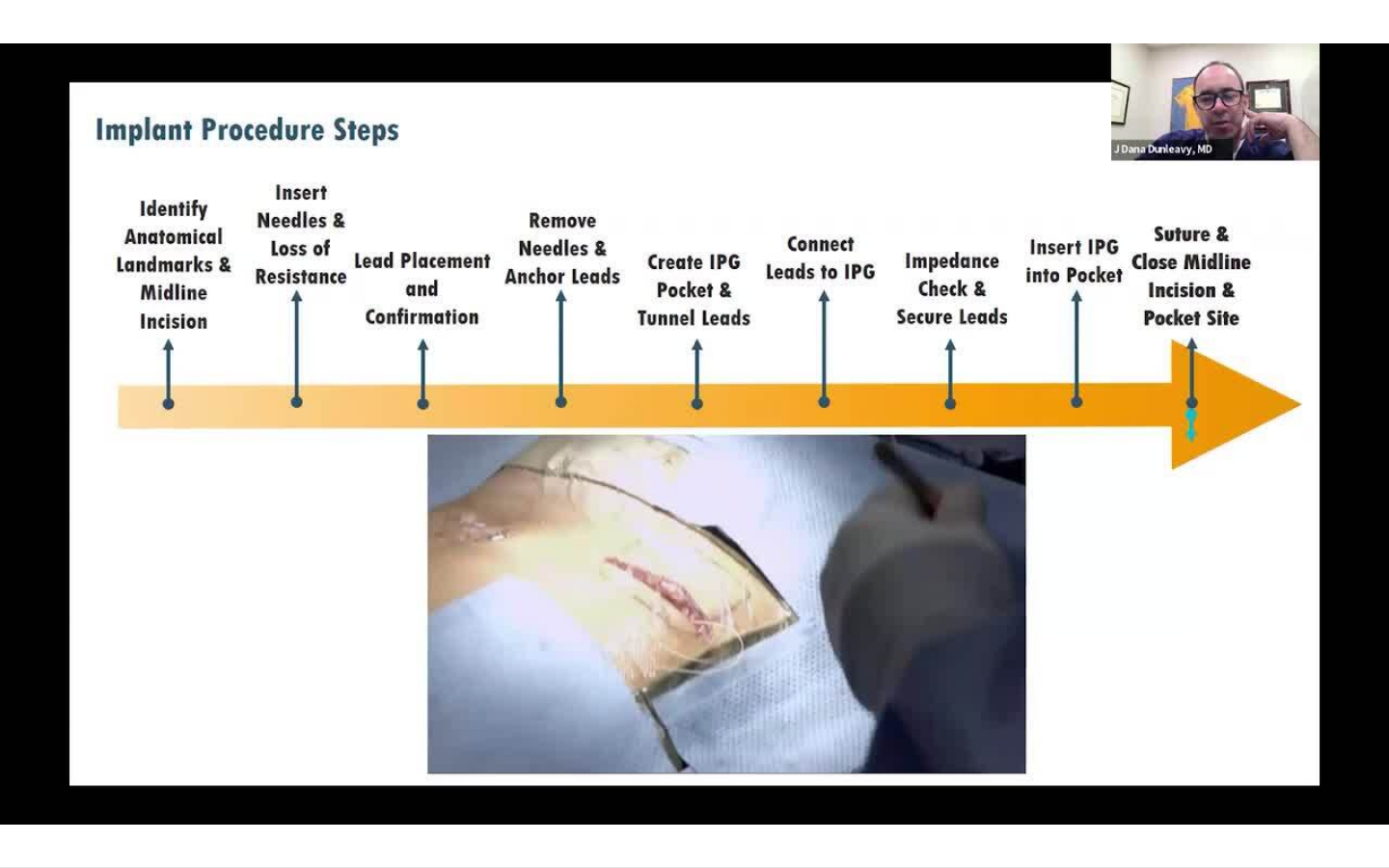 click on "90 seconds
Tap to unmute" at bounding box center (694, 433) 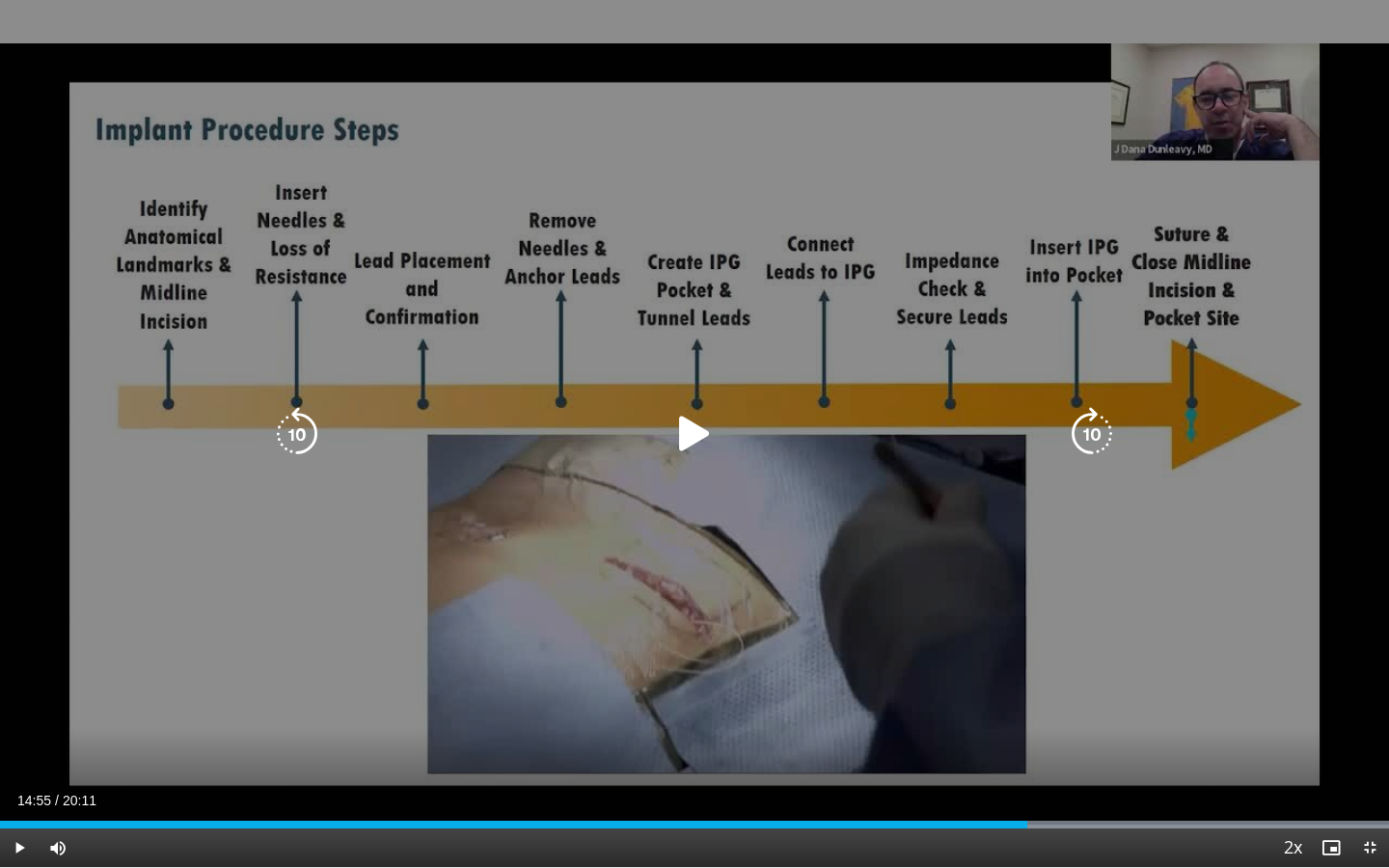 click at bounding box center [1092, 434] 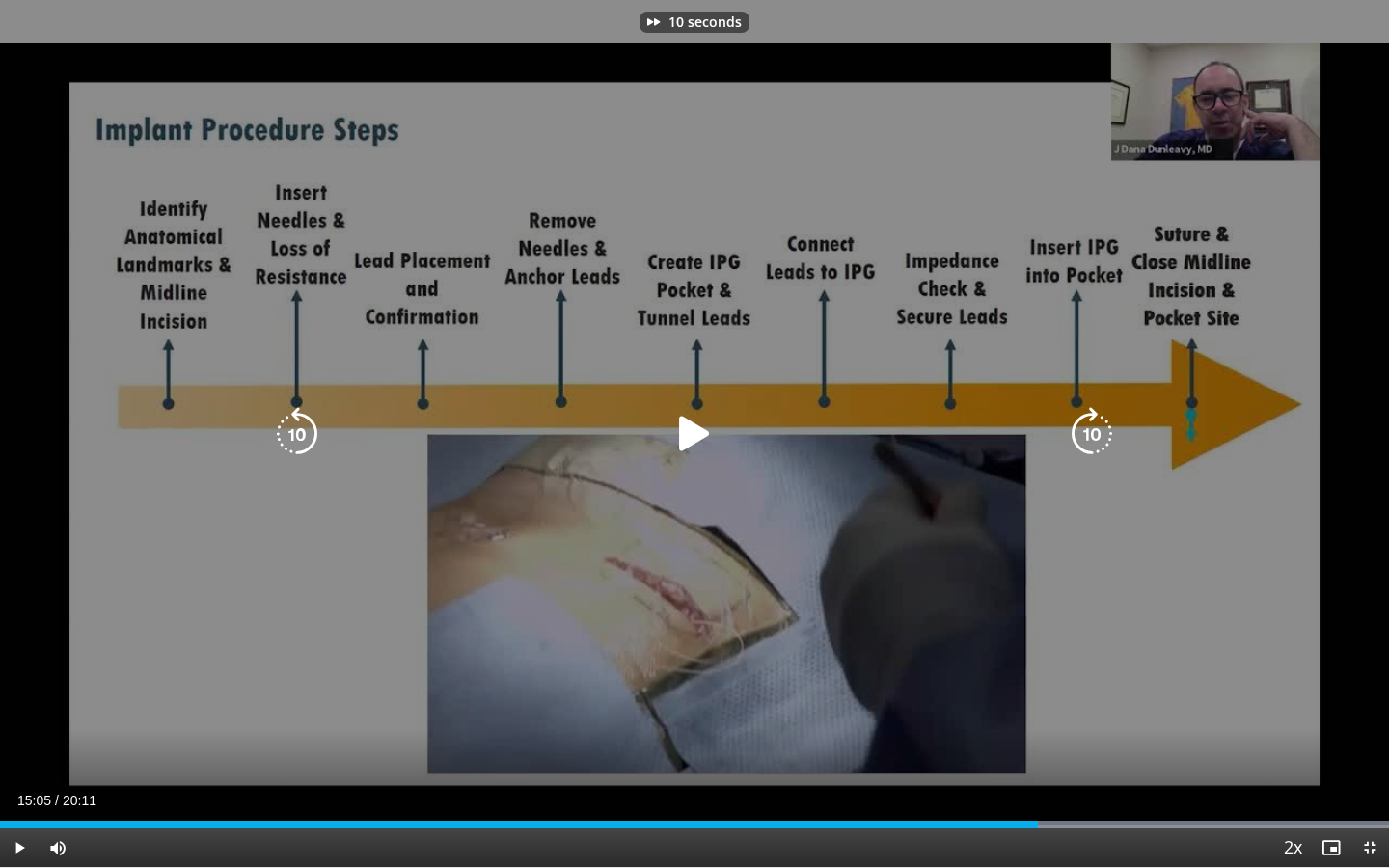 click at bounding box center [1092, 434] 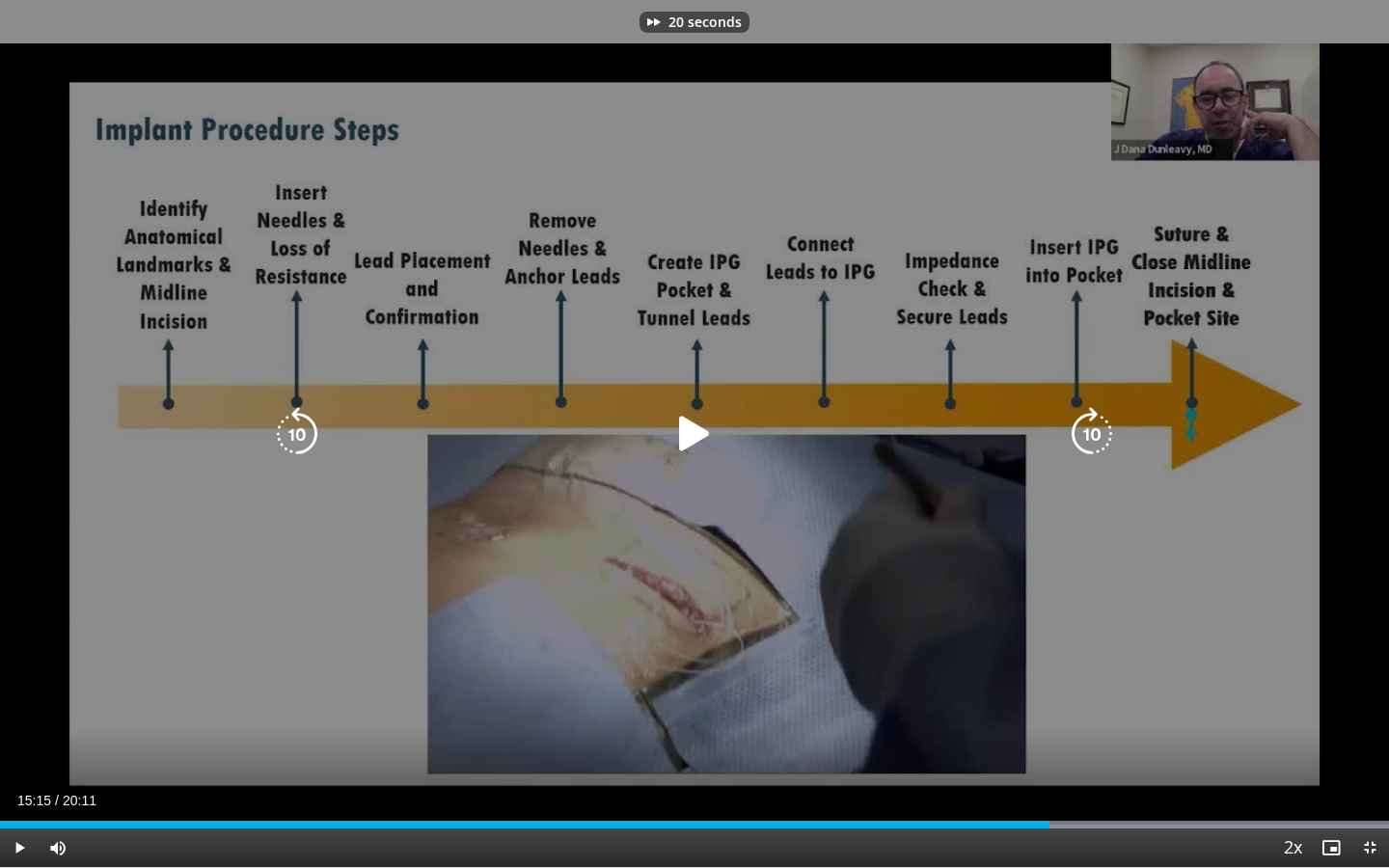 click at bounding box center [694, 434] 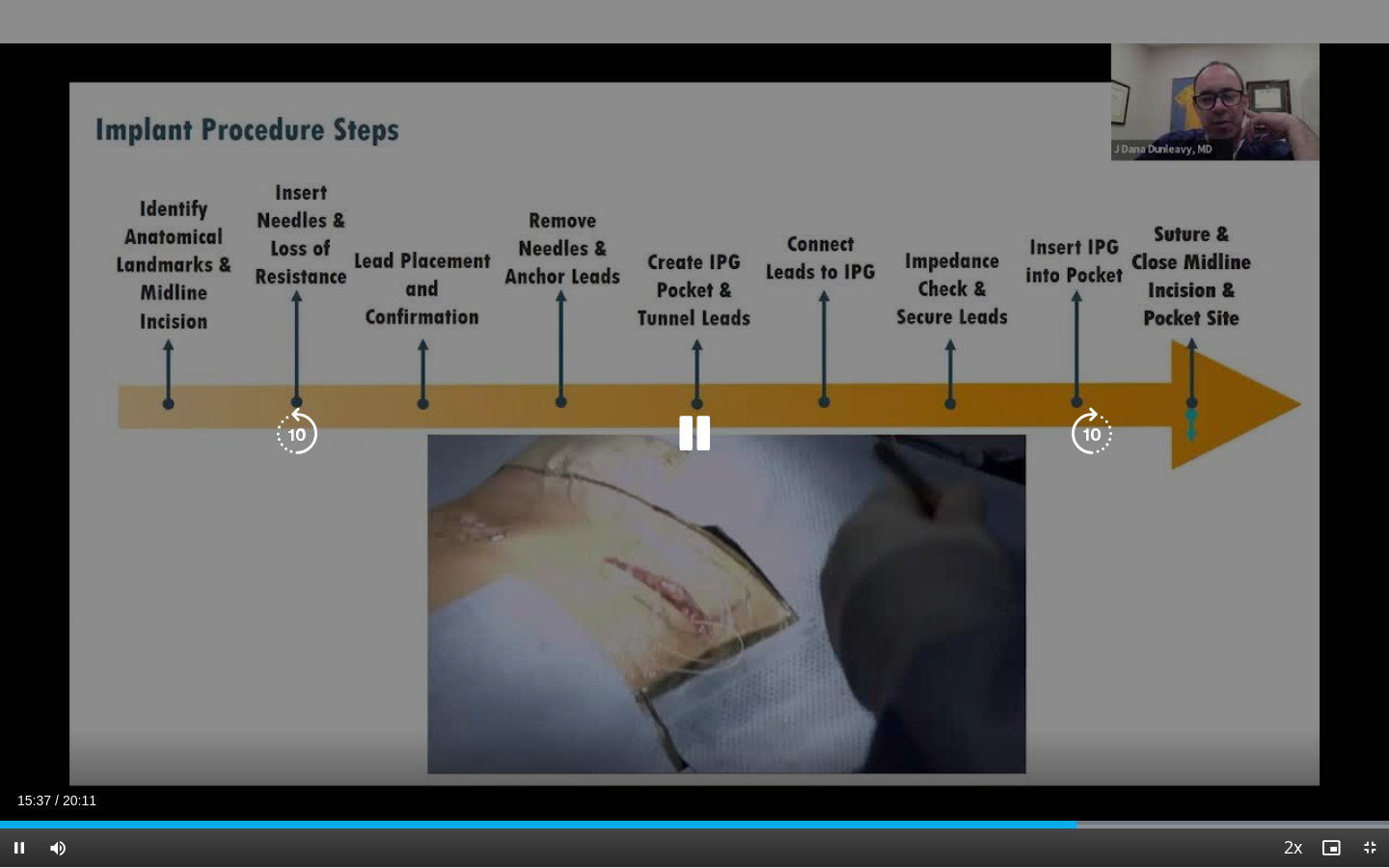 click at bounding box center [1092, 434] 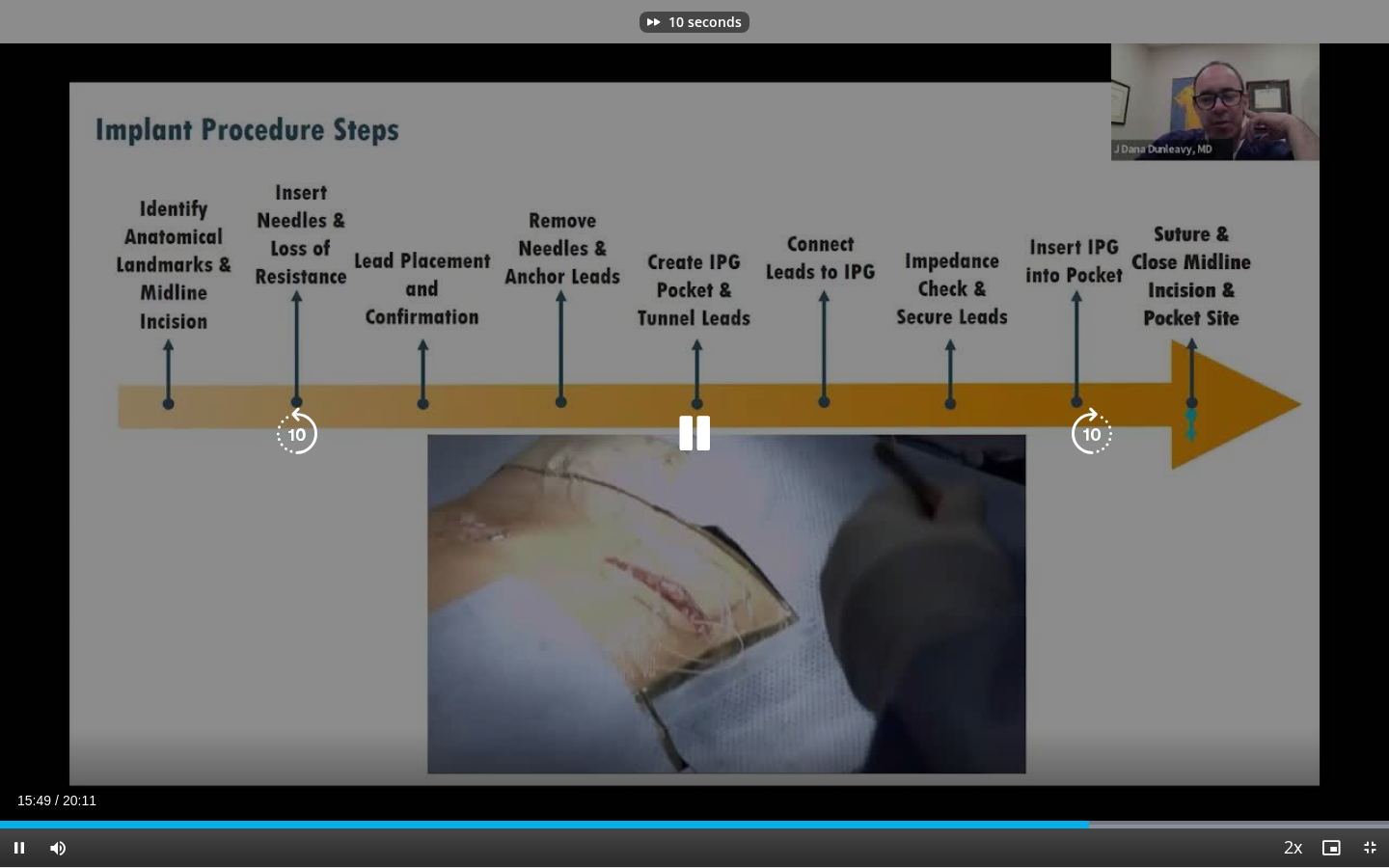 click at bounding box center [1092, 434] 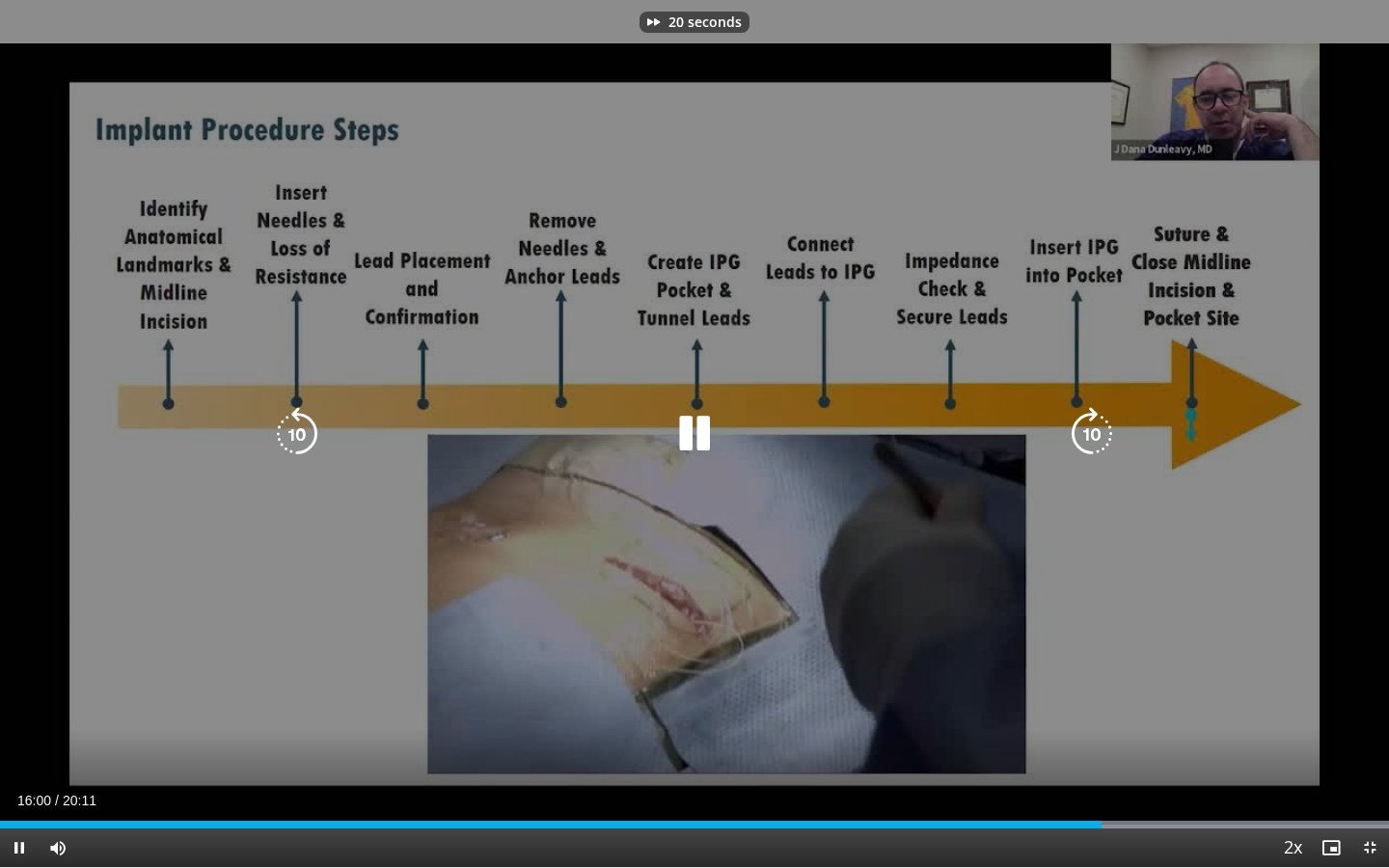 click at bounding box center [1092, 434] 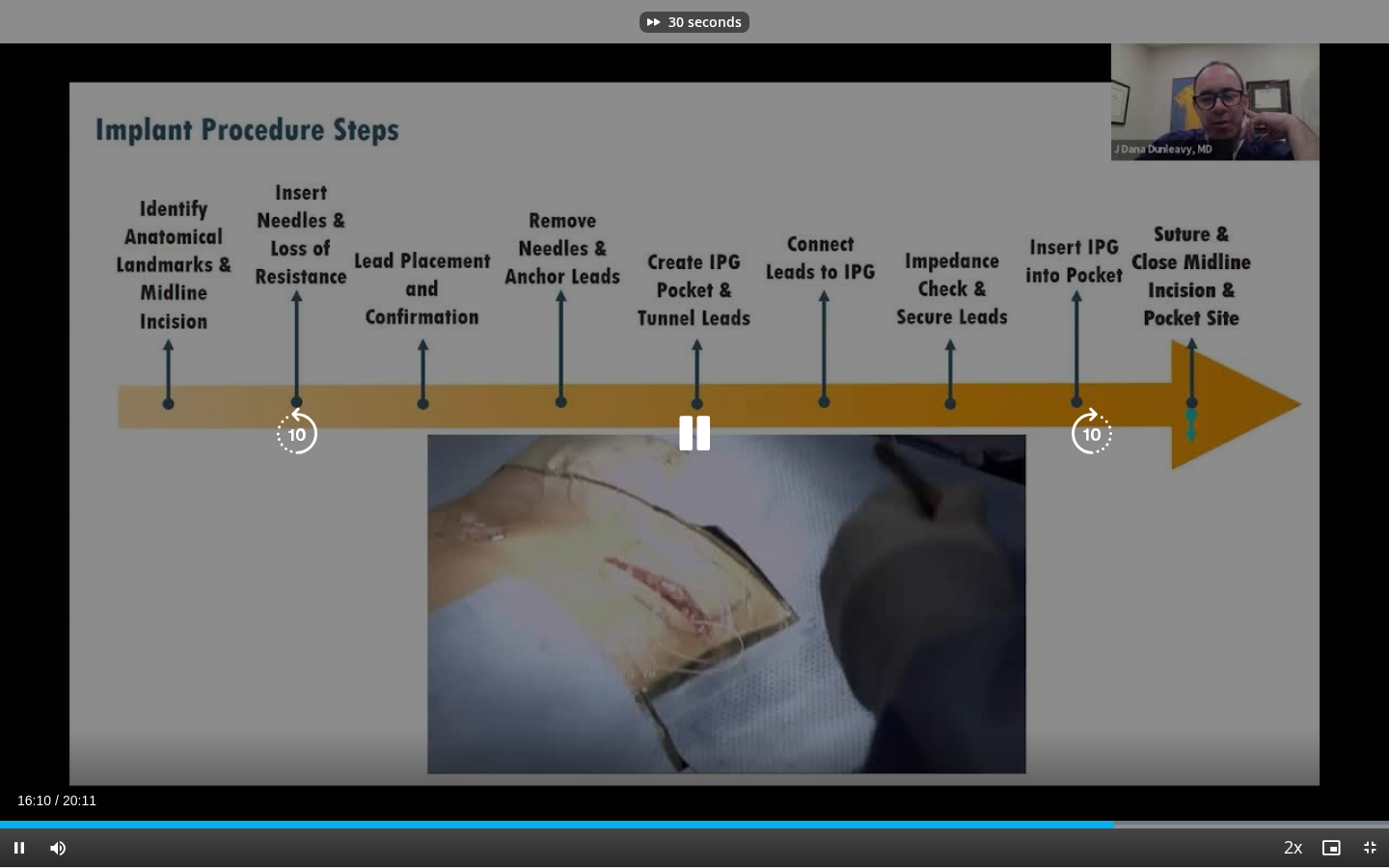 click at bounding box center [1092, 434] 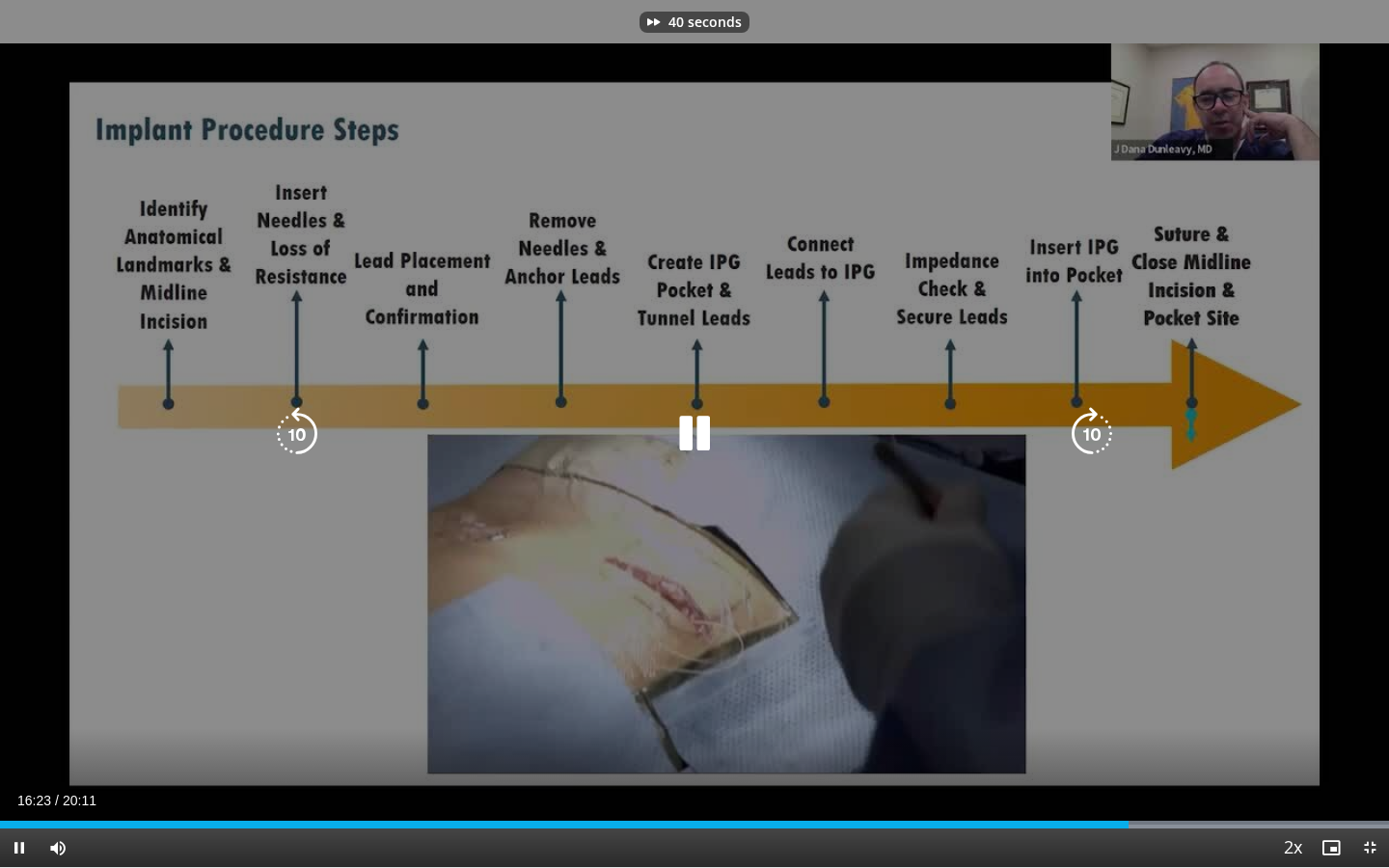click at bounding box center [1092, 434] 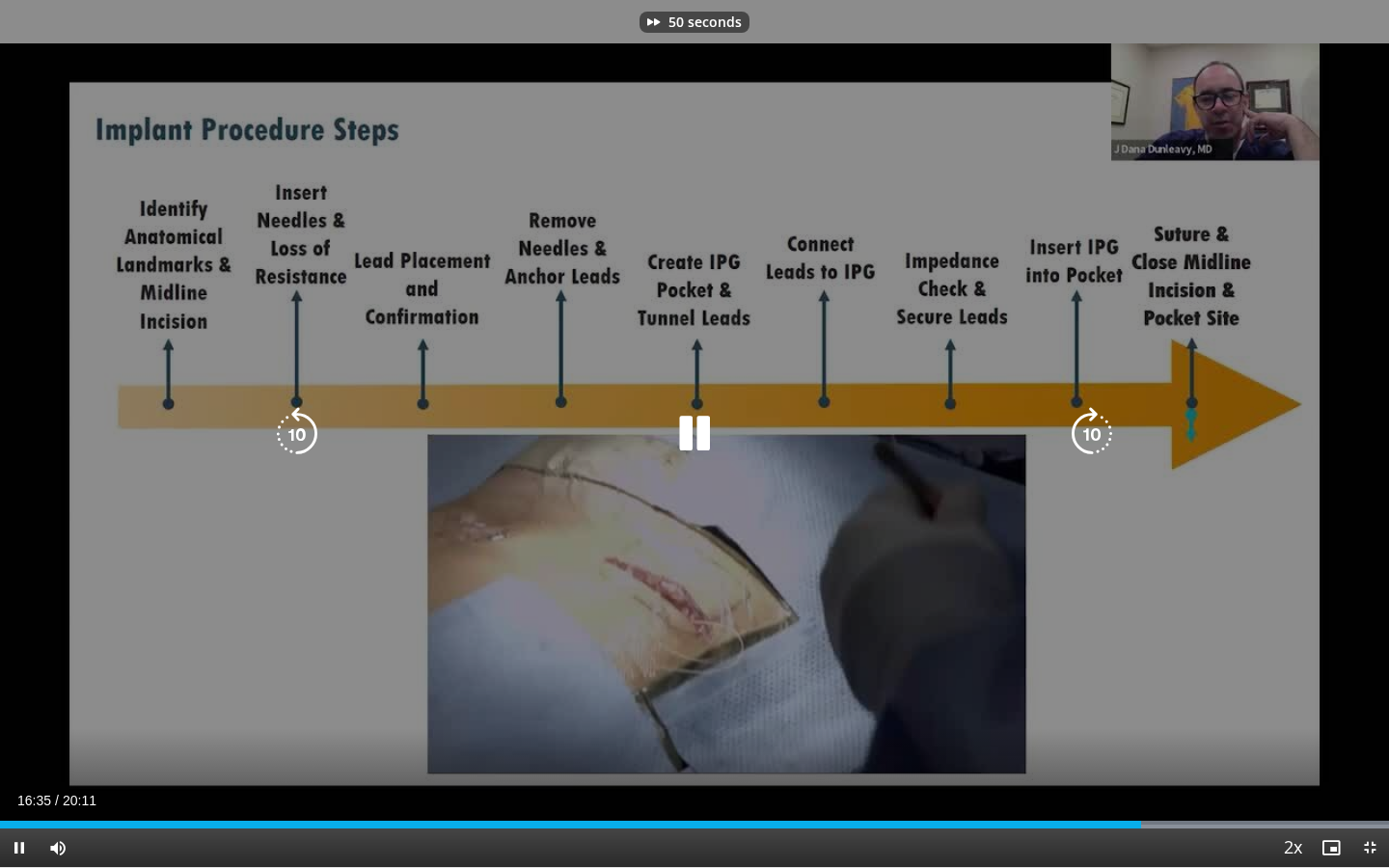 click at bounding box center (1092, 434) 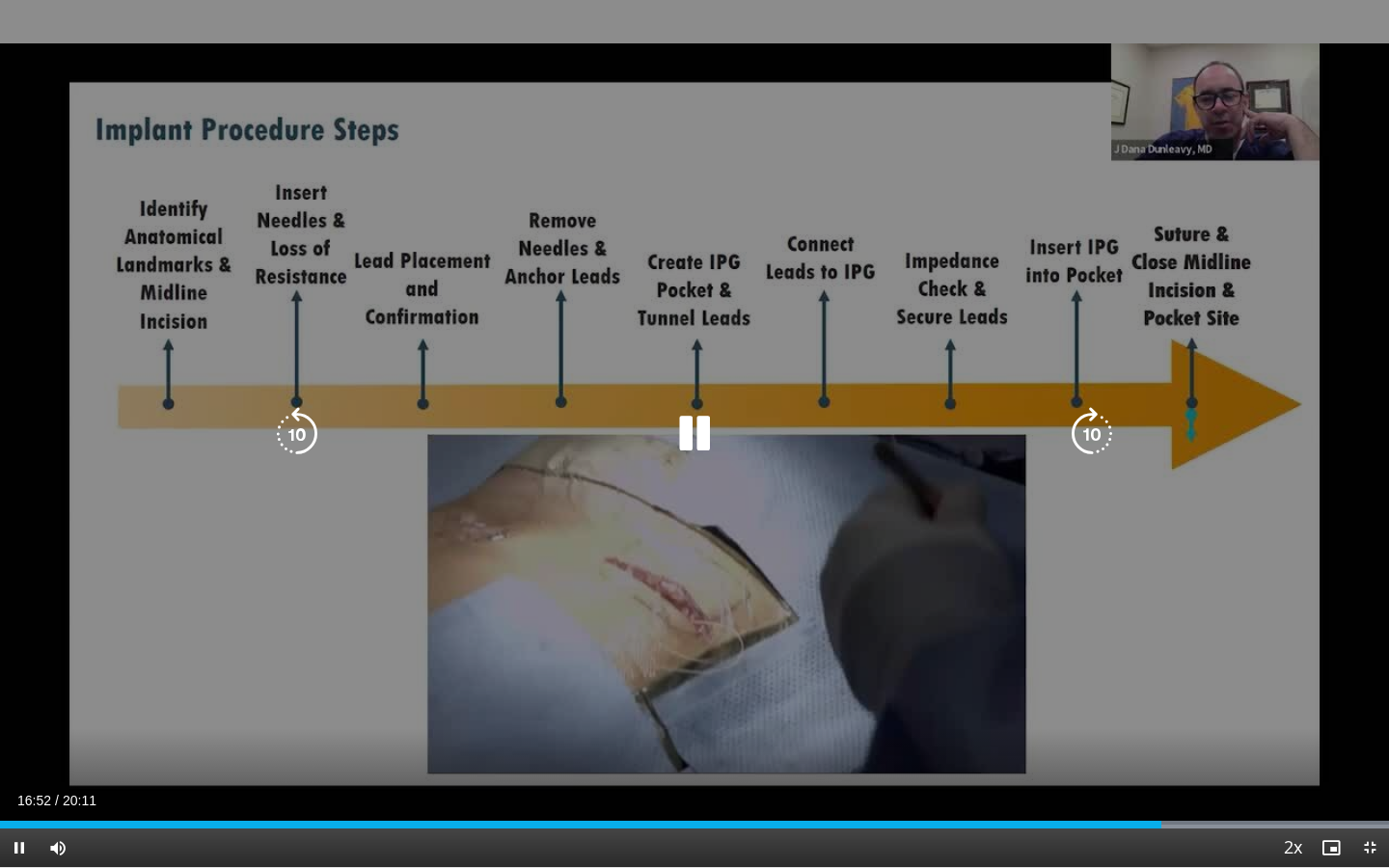 click at bounding box center (1092, 434) 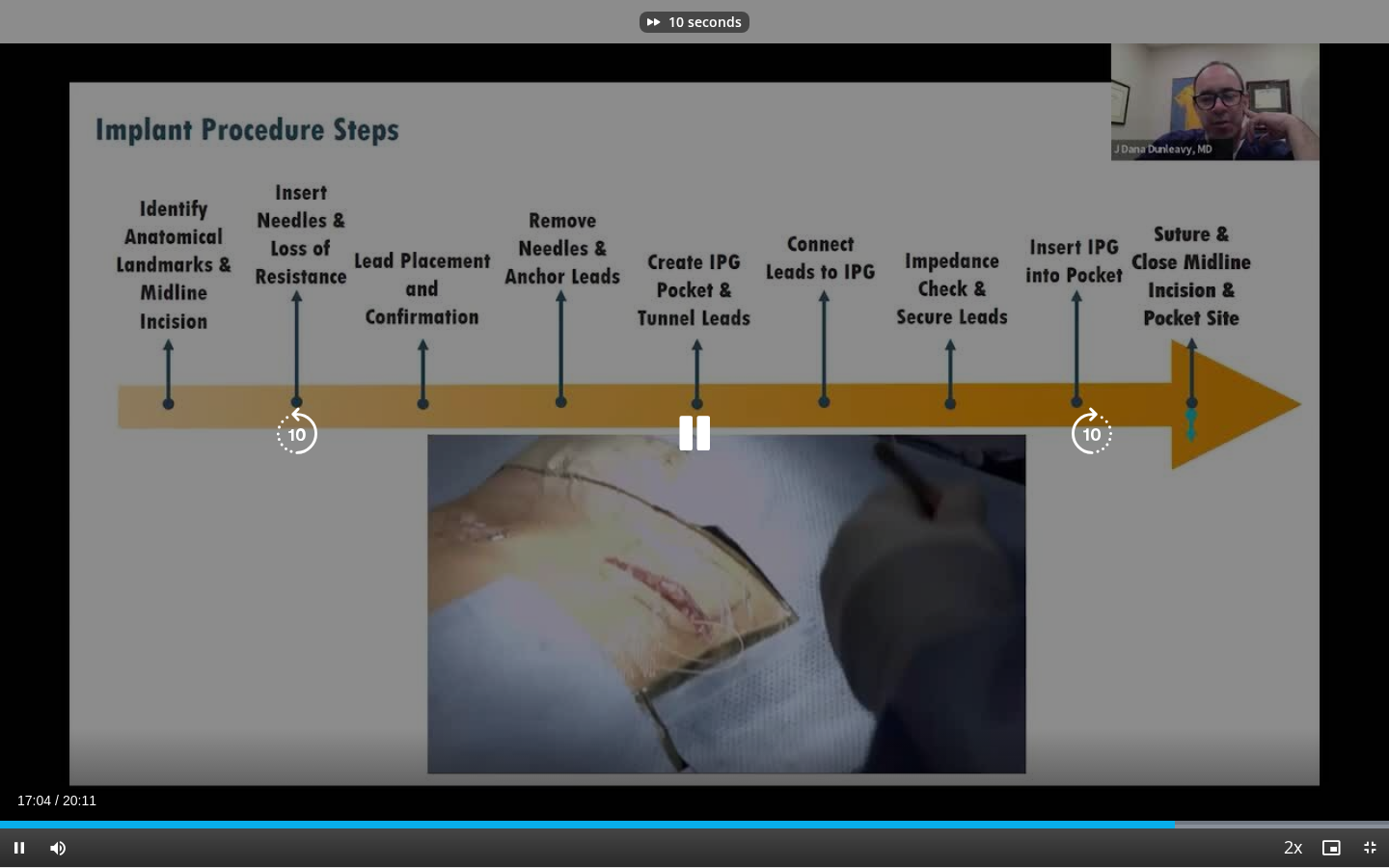 click at bounding box center [1092, 434] 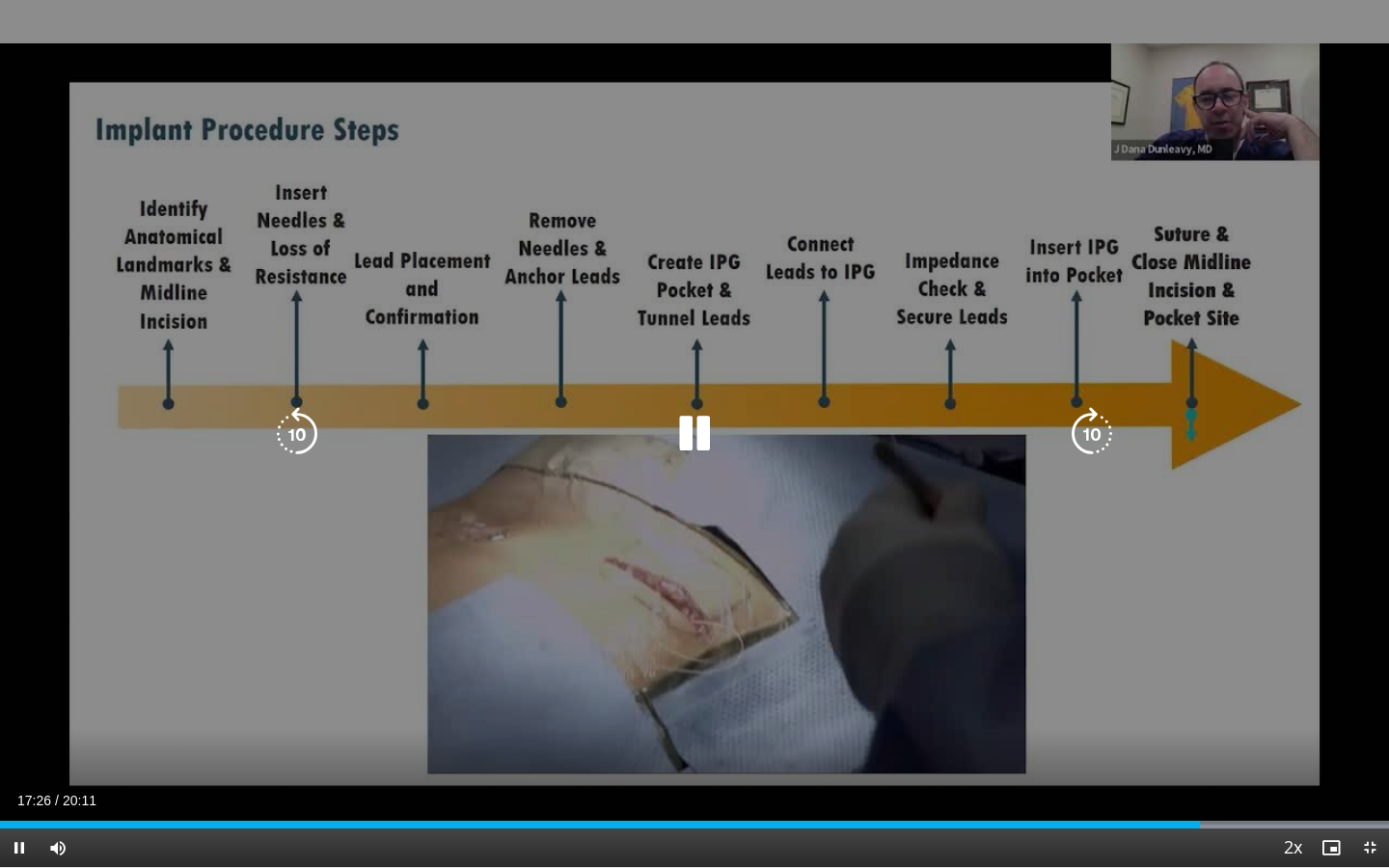 click at bounding box center (1092, 434) 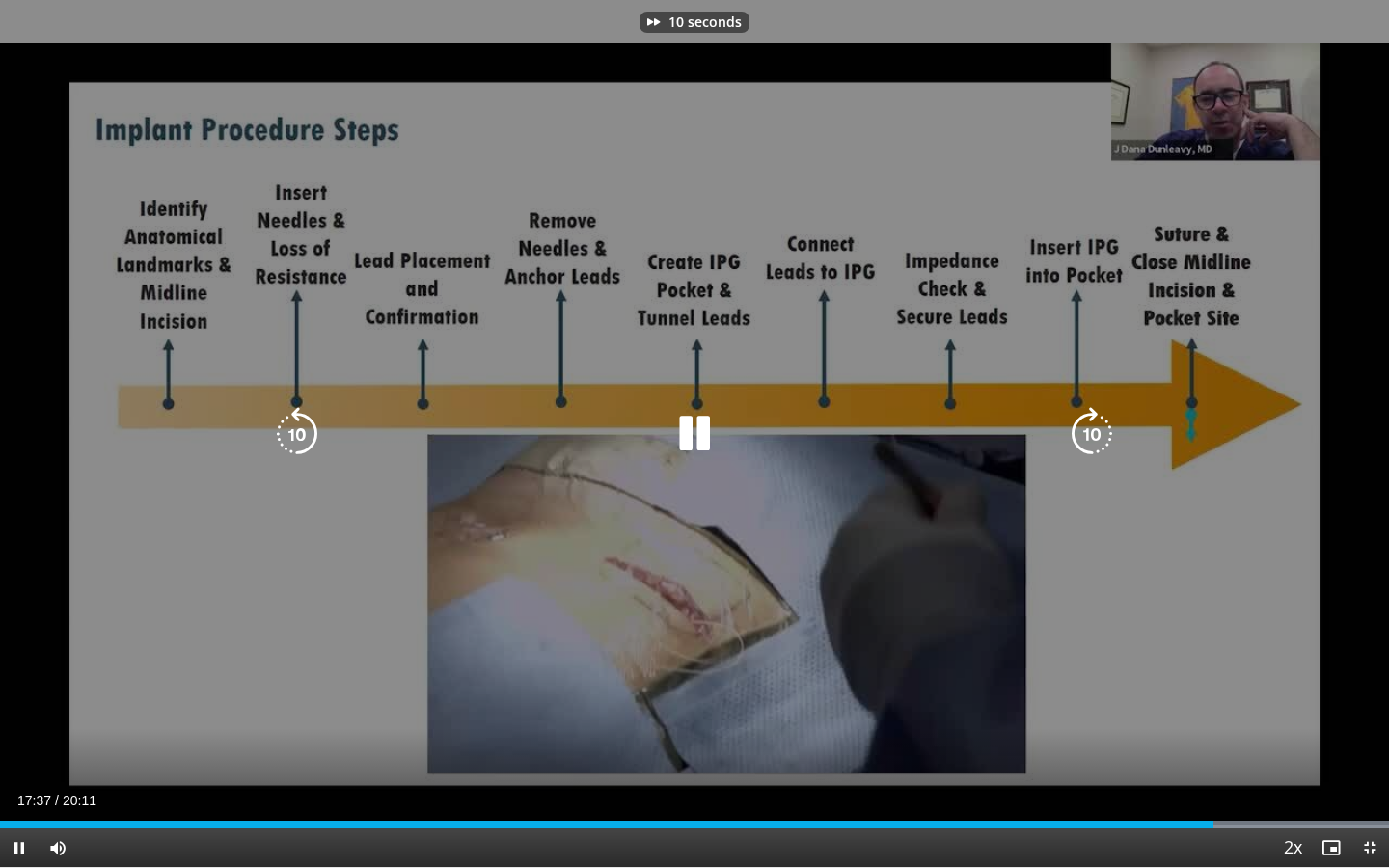 click at bounding box center (1092, 434) 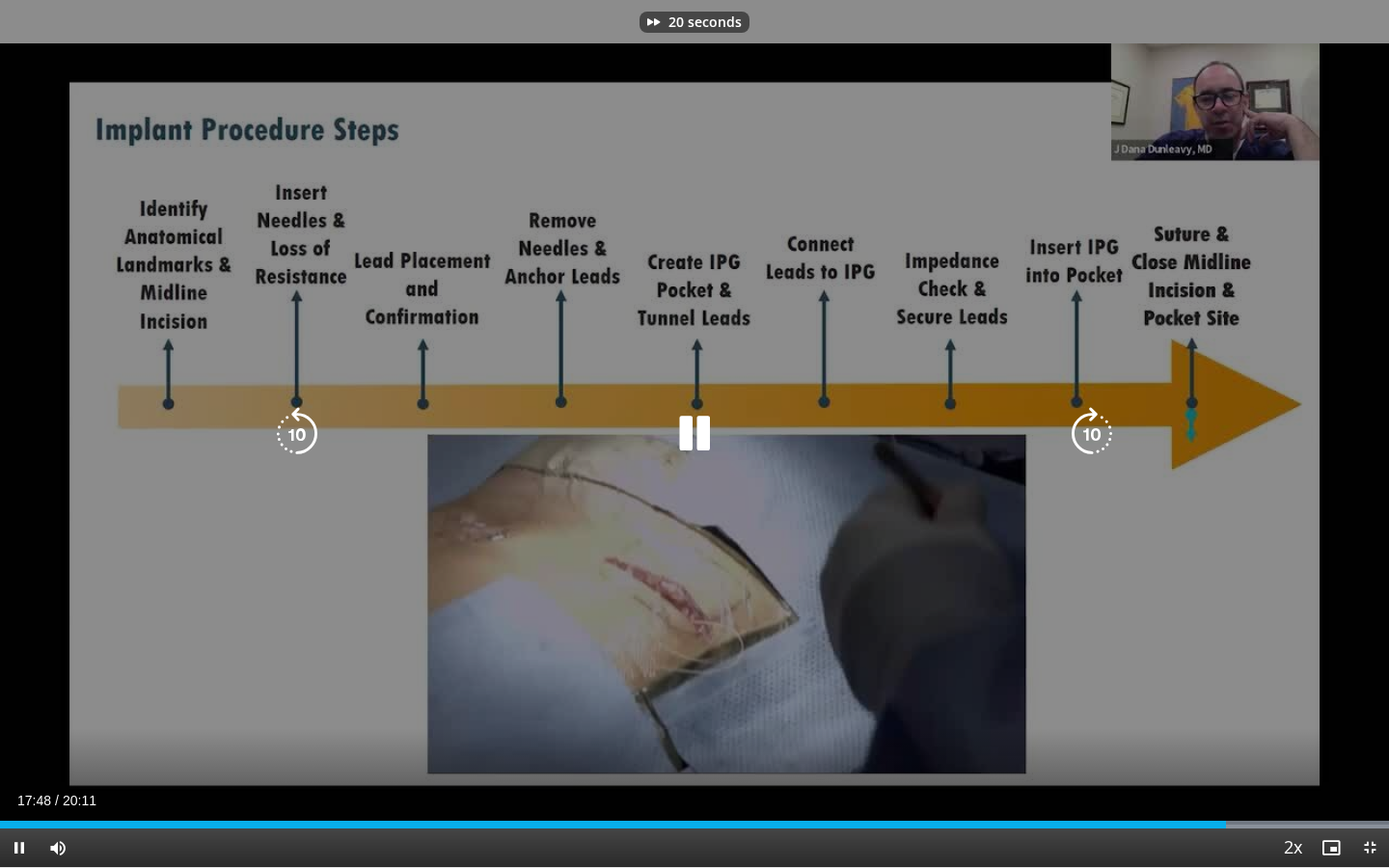 click at bounding box center (1092, 434) 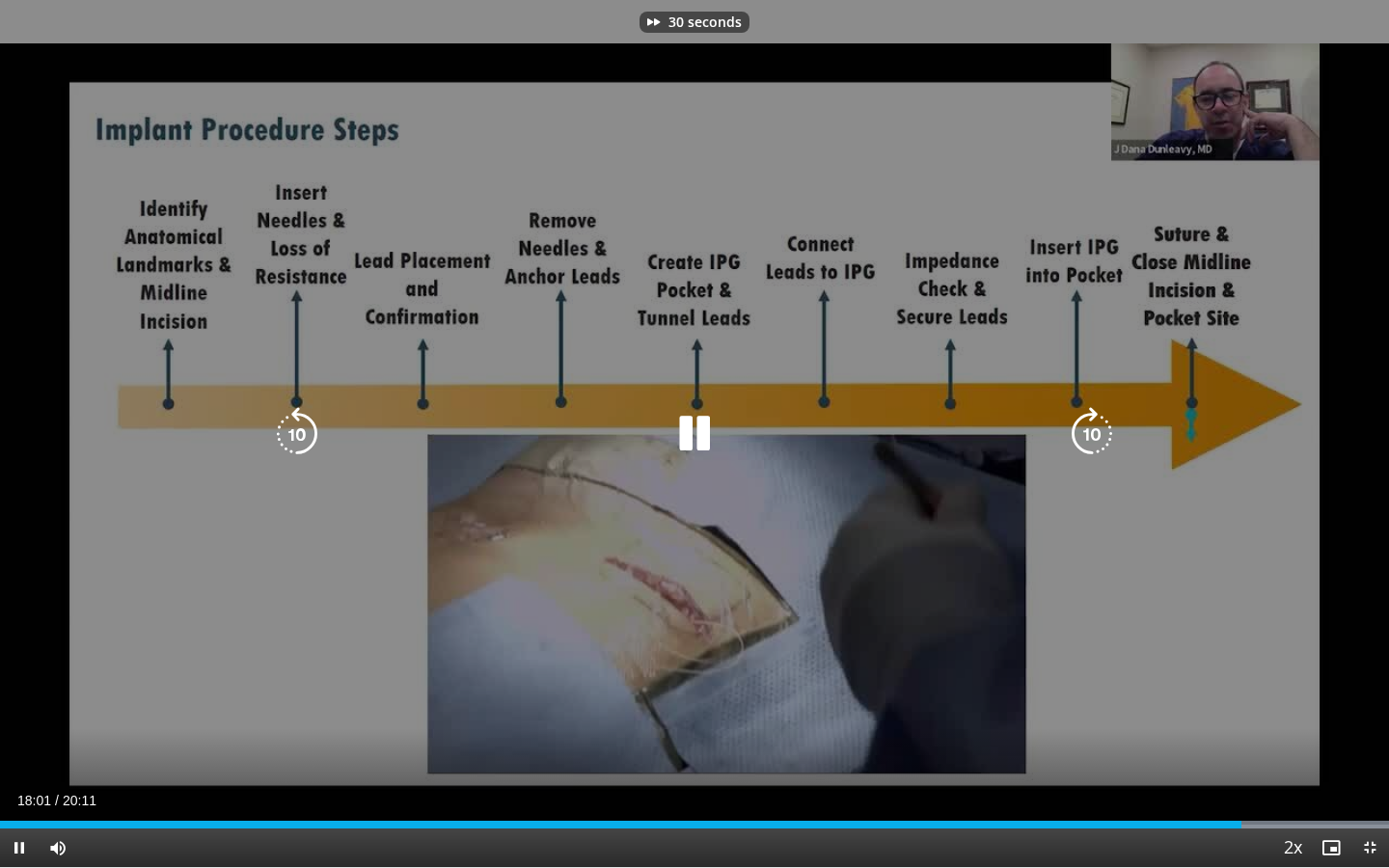 click at bounding box center [1092, 434] 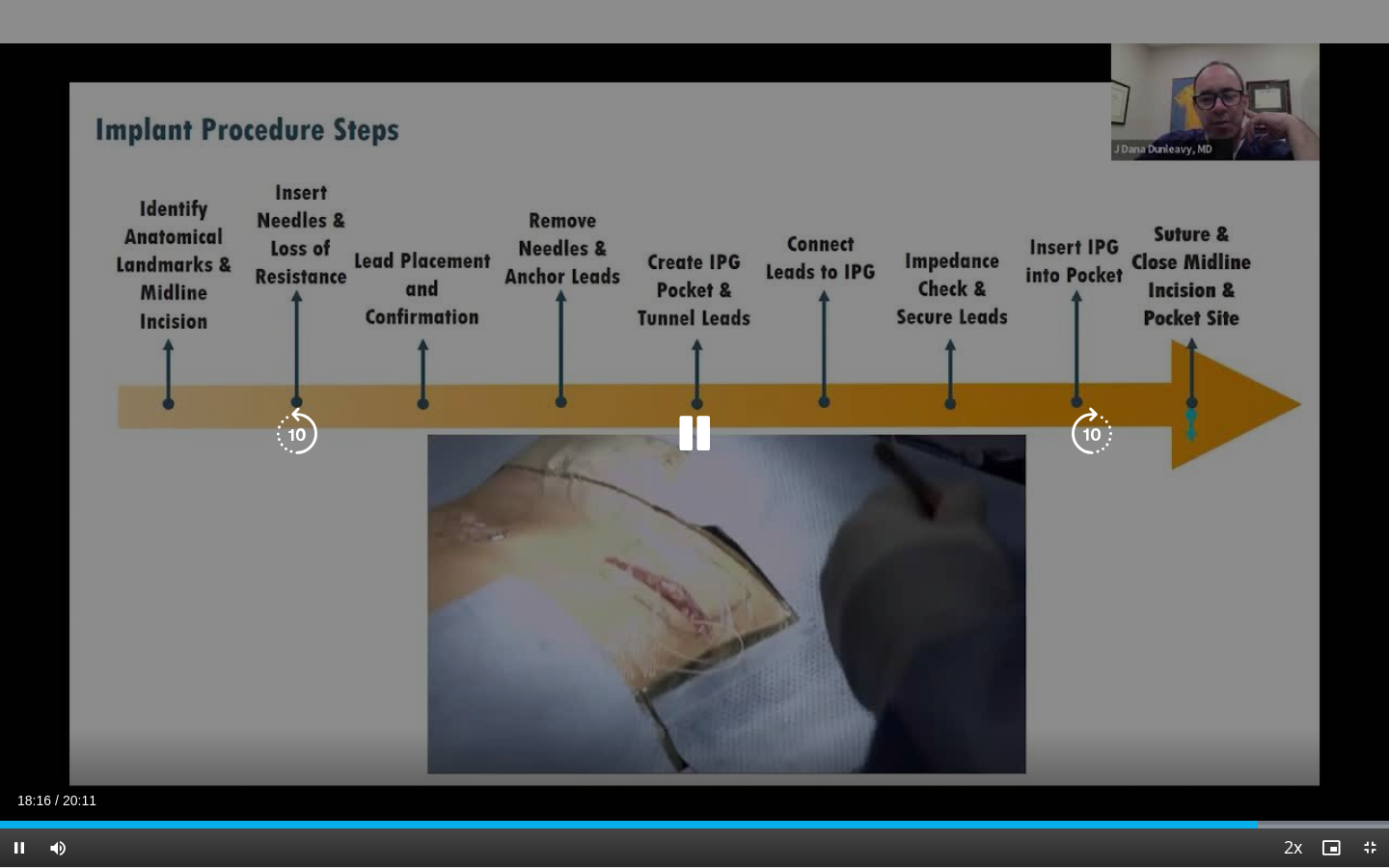 click at bounding box center [1092, 434] 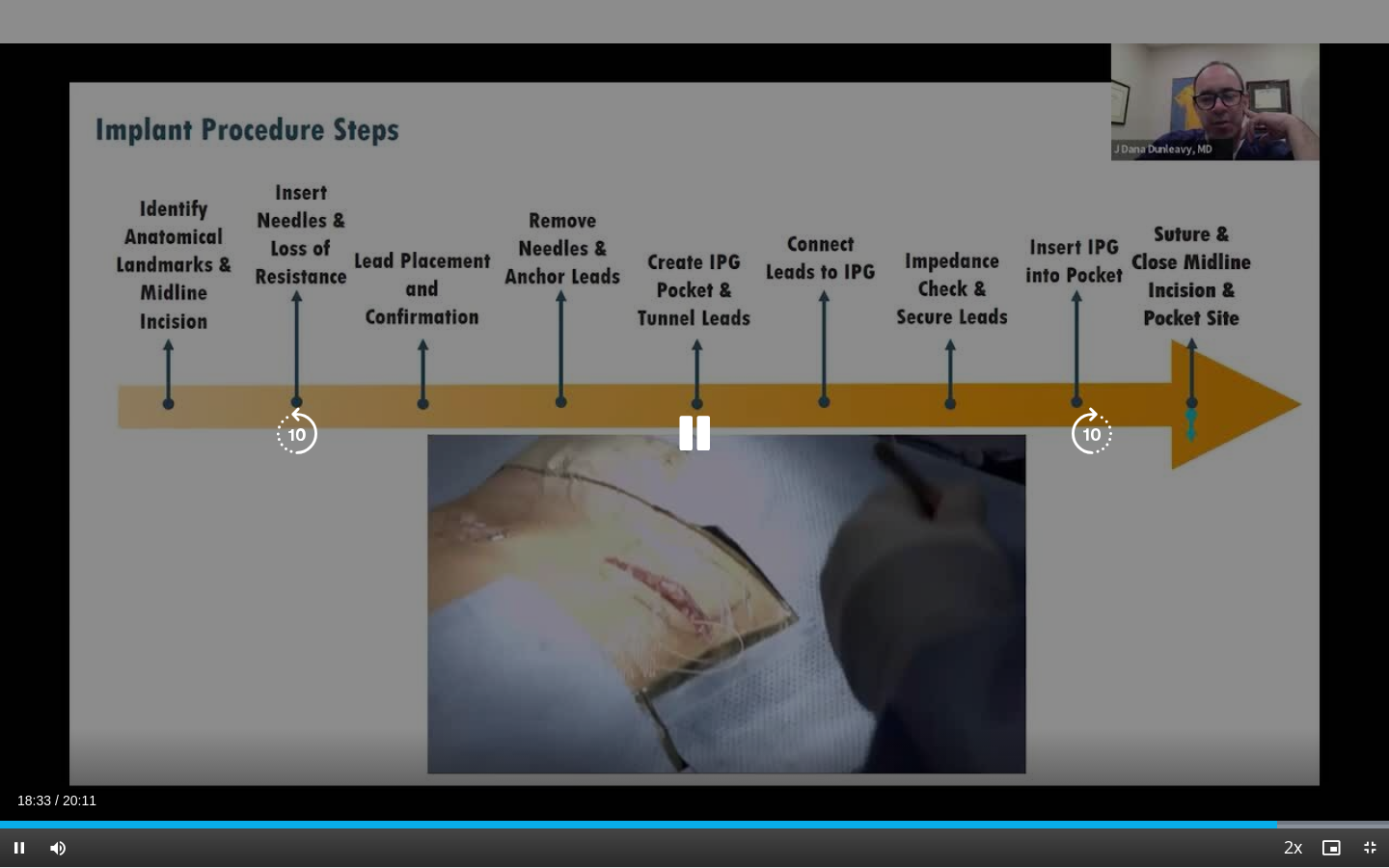 click at bounding box center [1092, 434] 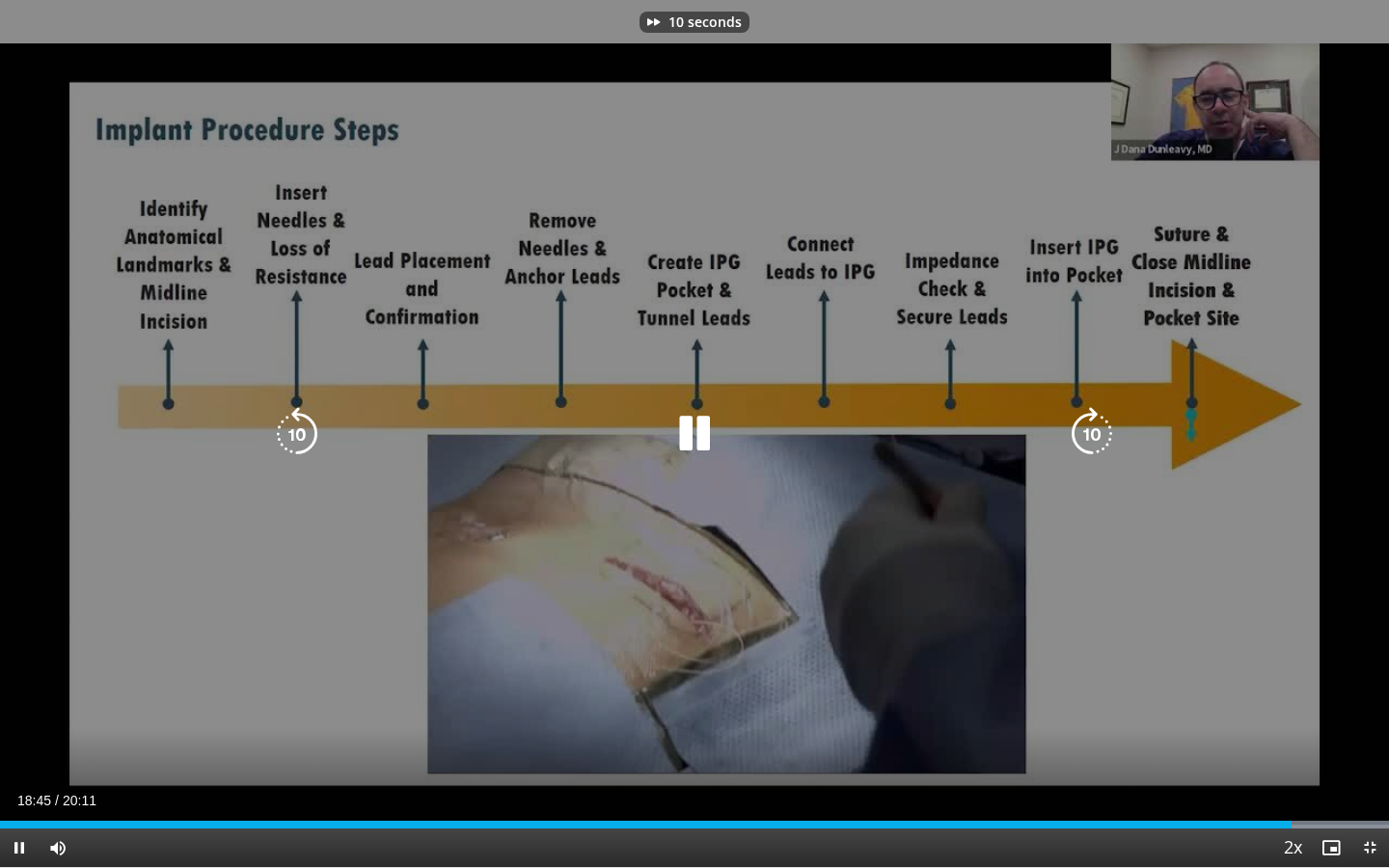 click at bounding box center (1092, 434) 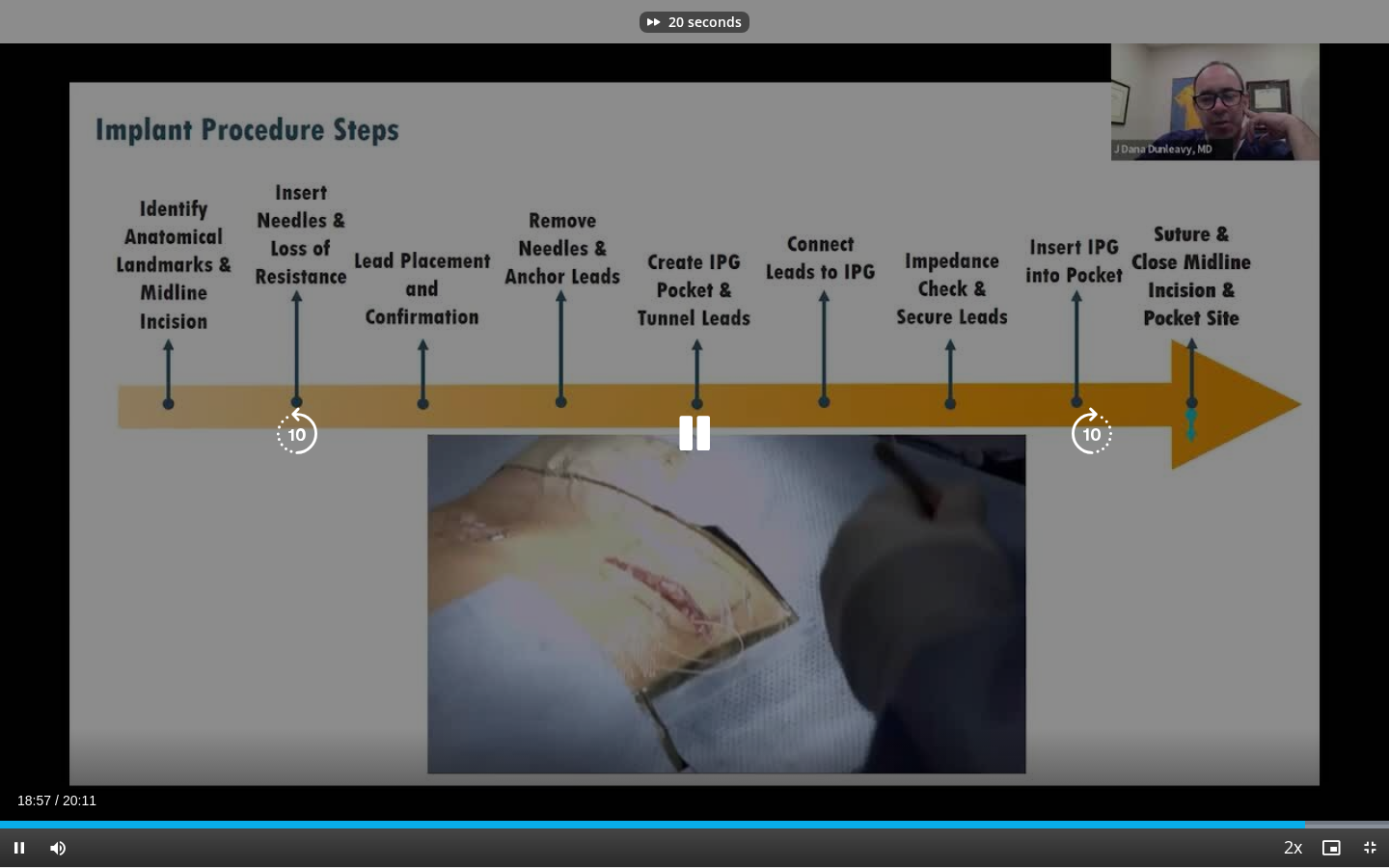 click at bounding box center [1092, 434] 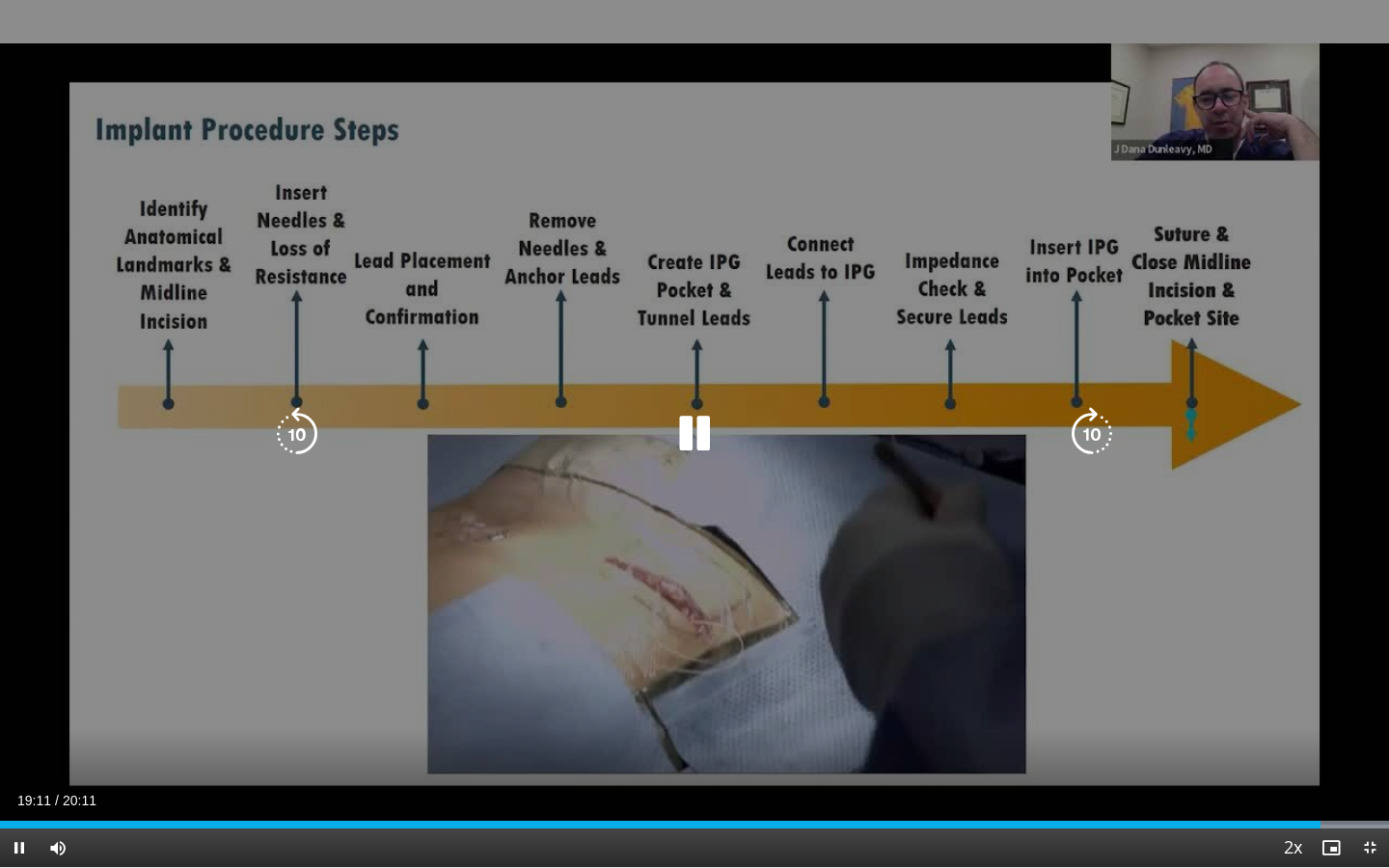 click at bounding box center [1092, 434] 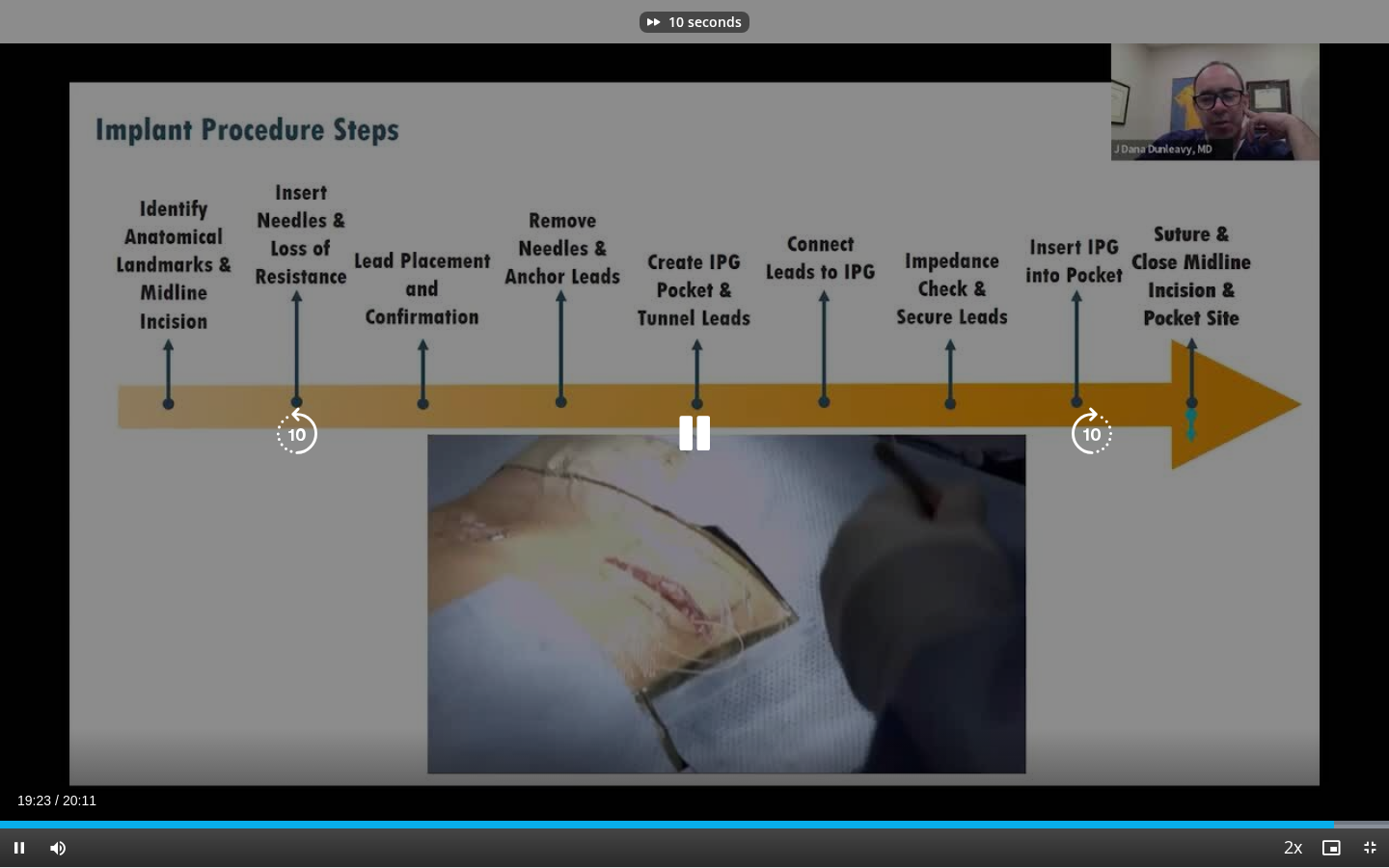 click at bounding box center (1092, 434) 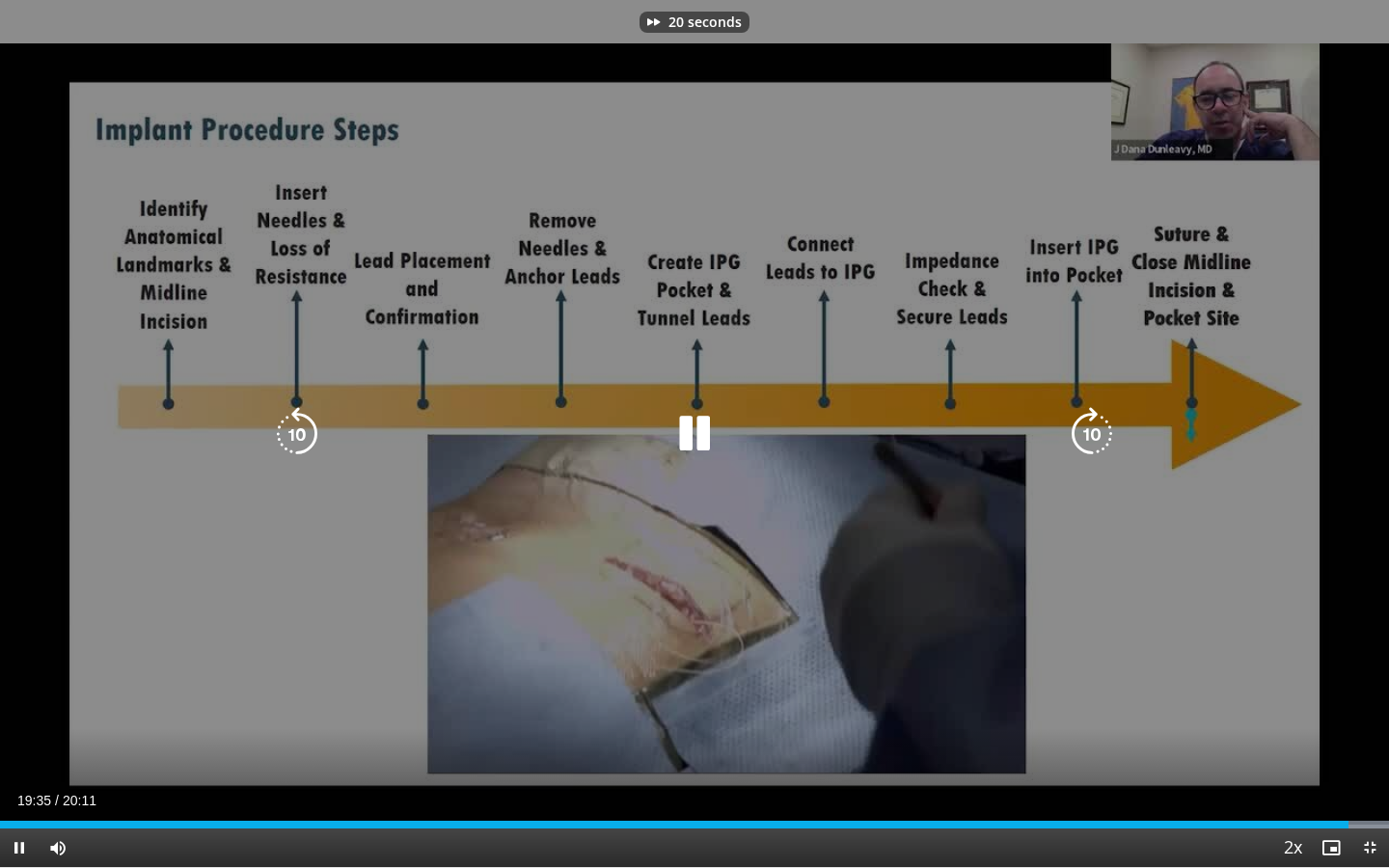 click at bounding box center (1092, 434) 